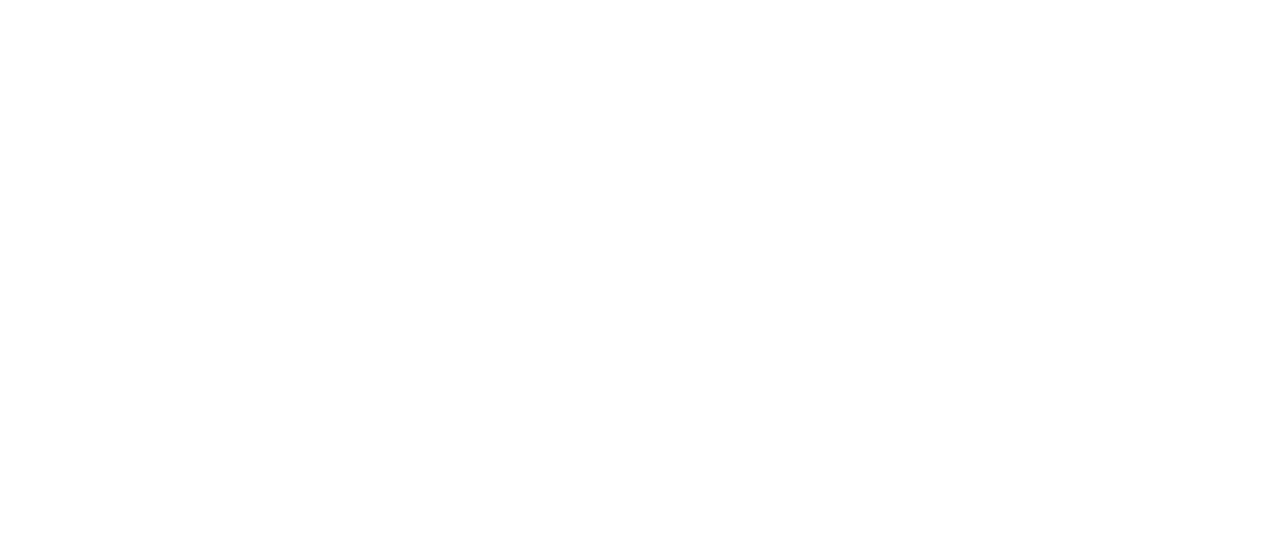 scroll, scrollTop: 0, scrollLeft: 0, axis: both 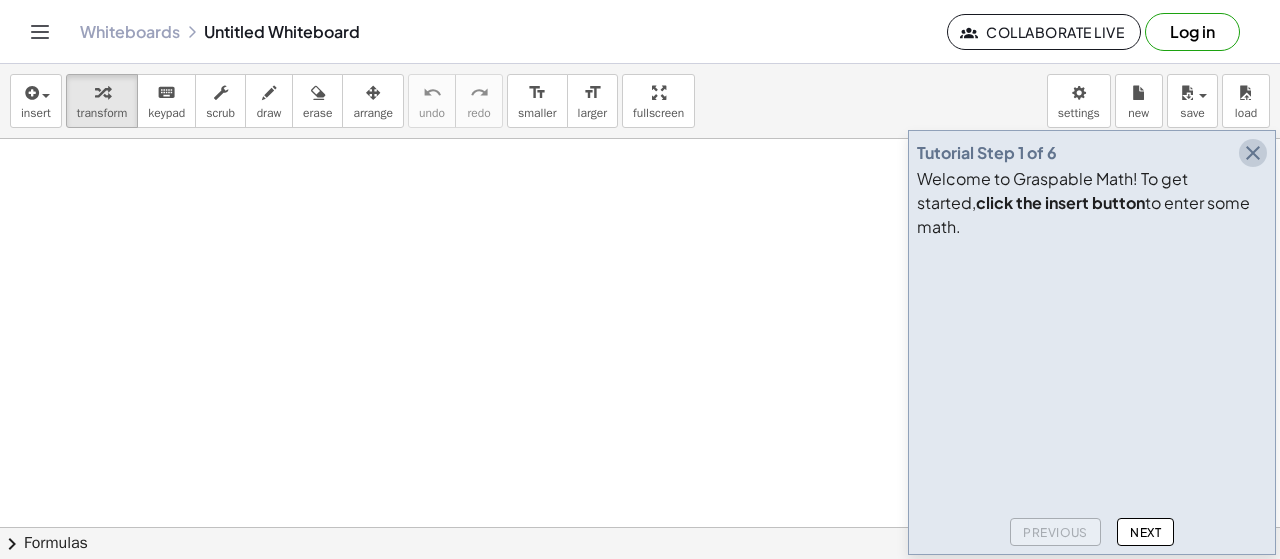click at bounding box center (1253, 153) 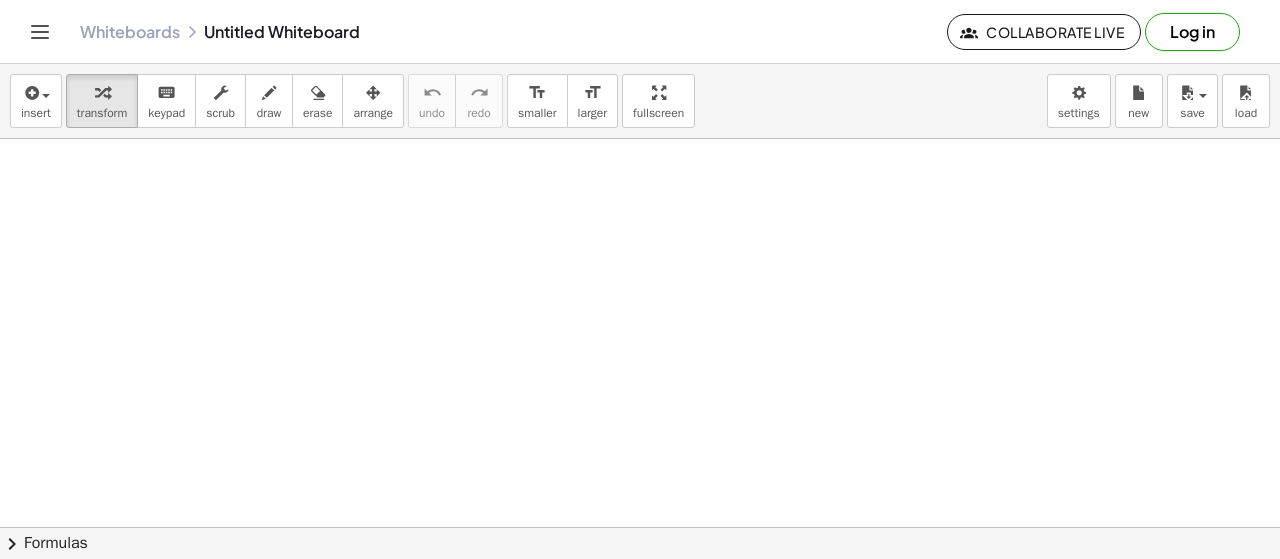 click 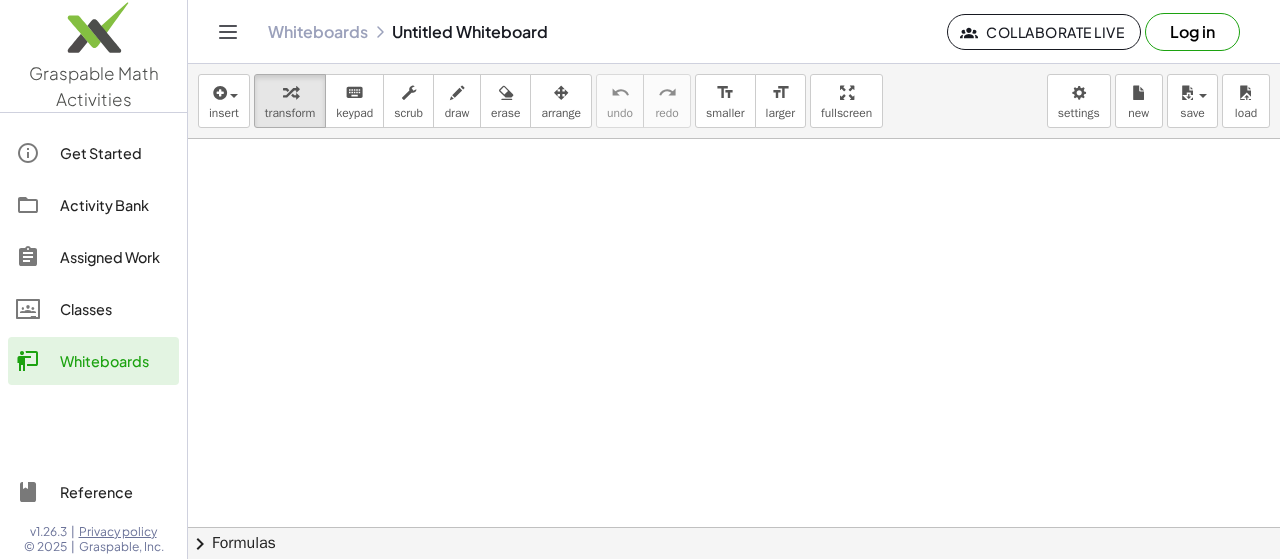 click on "Log in" at bounding box center [1192, 32] 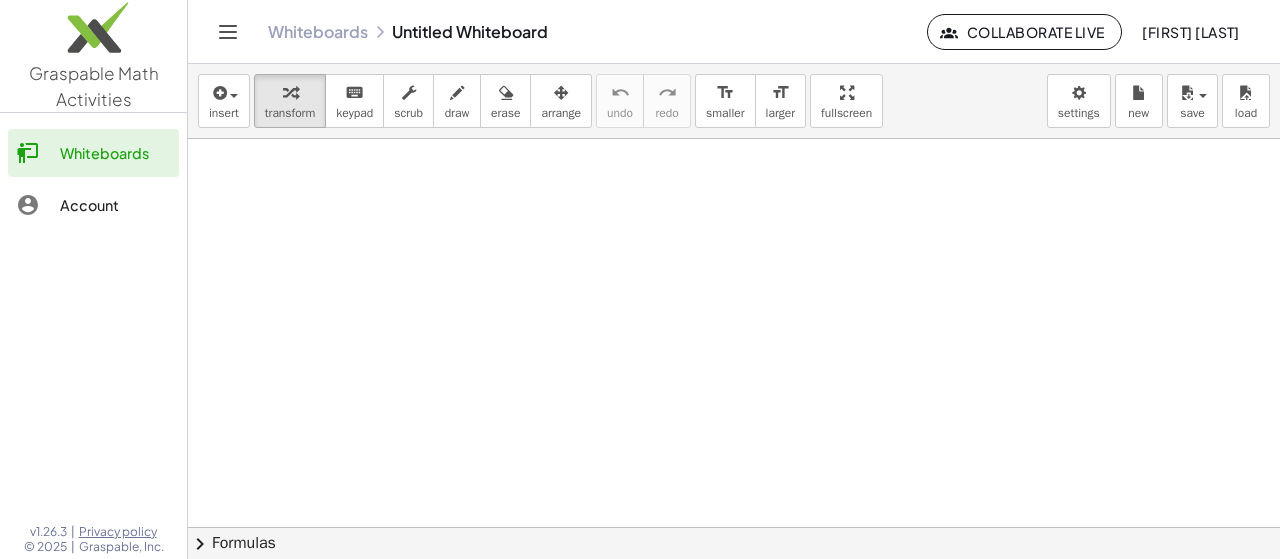 click on "Account" 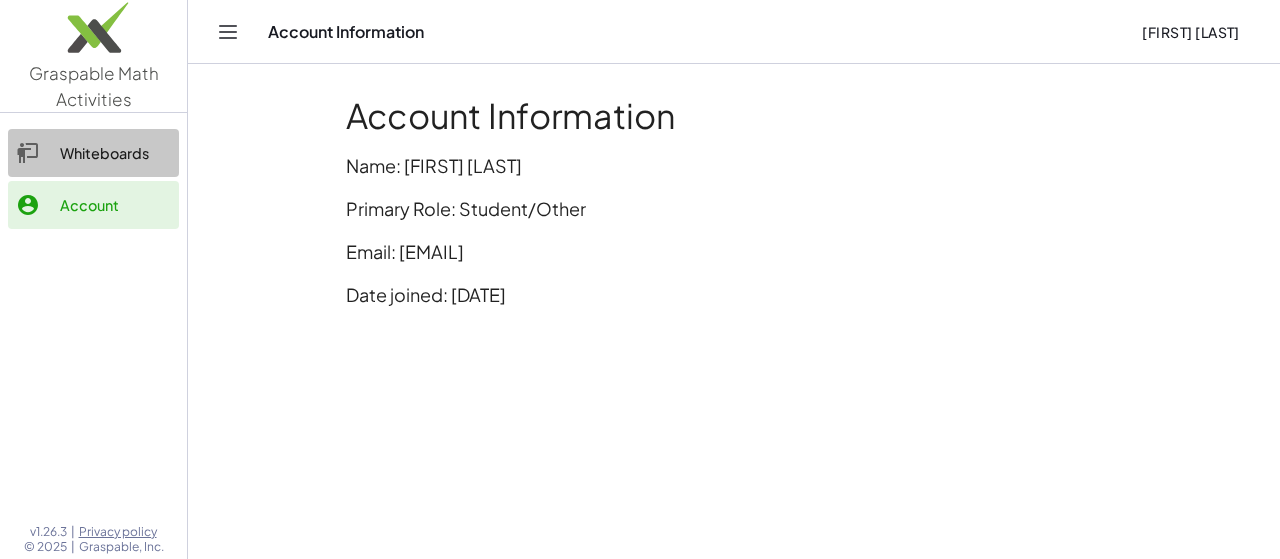 click on "Whiteboards" 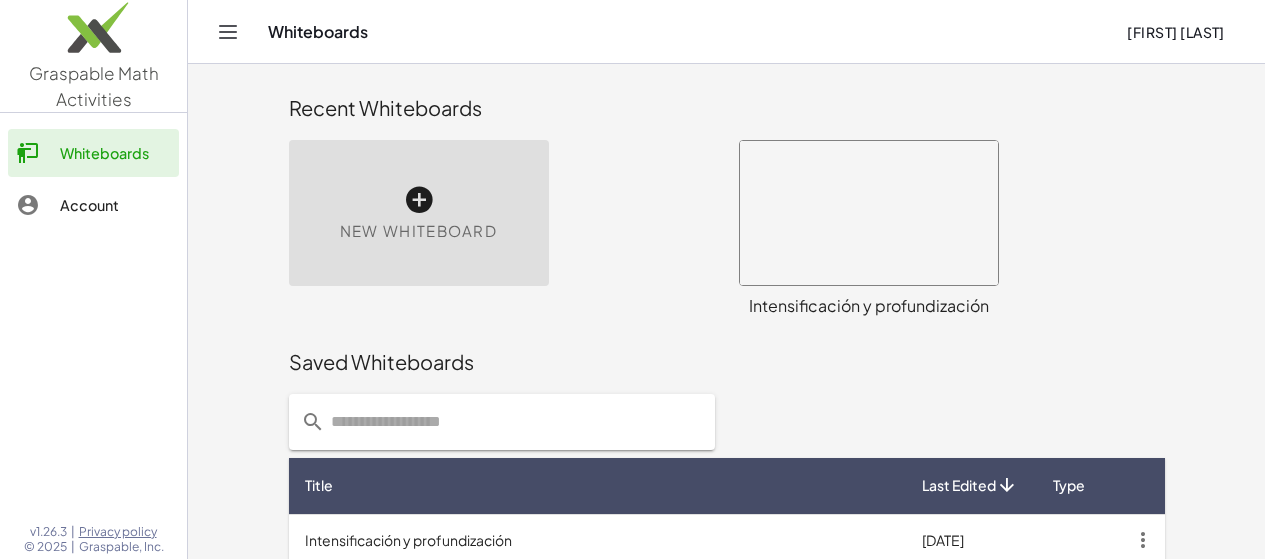 scroll, scrollTop: 50, scrollLeft: 0, axis: vertical 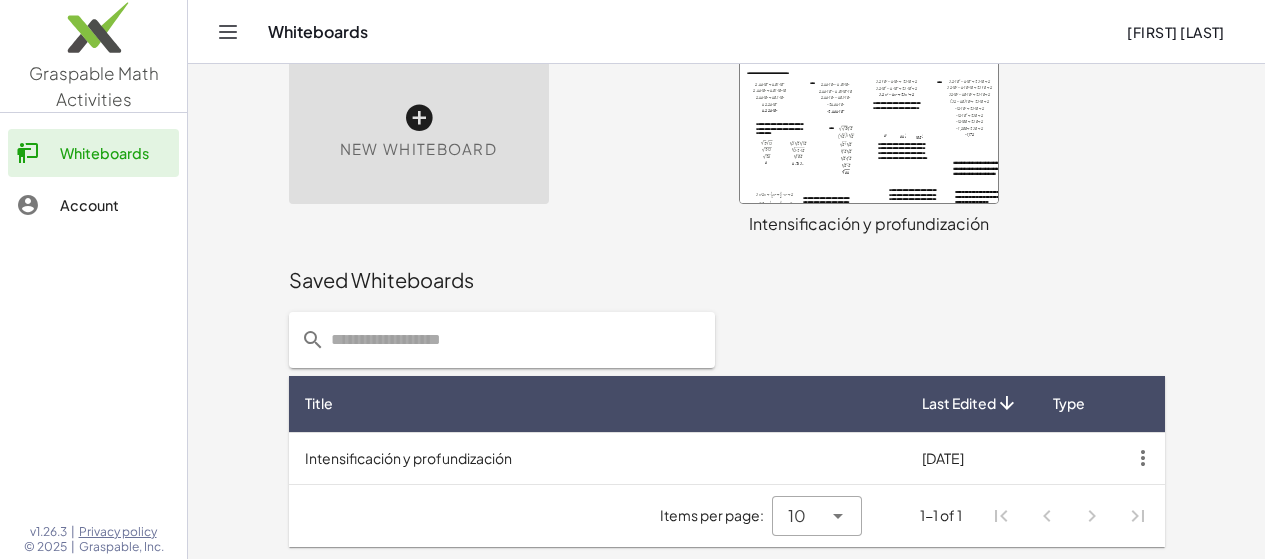 click on "Intensificación y profundización" at bounding box center (597, 458) 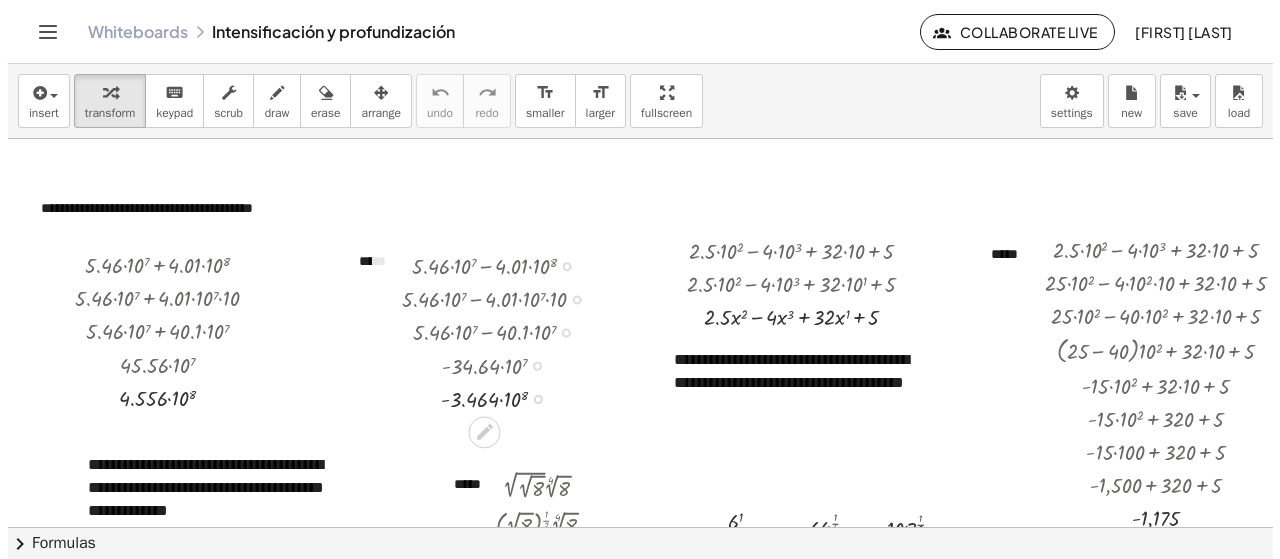 scroll, scrollTop: 0, scrollLeft: 0, axis: both 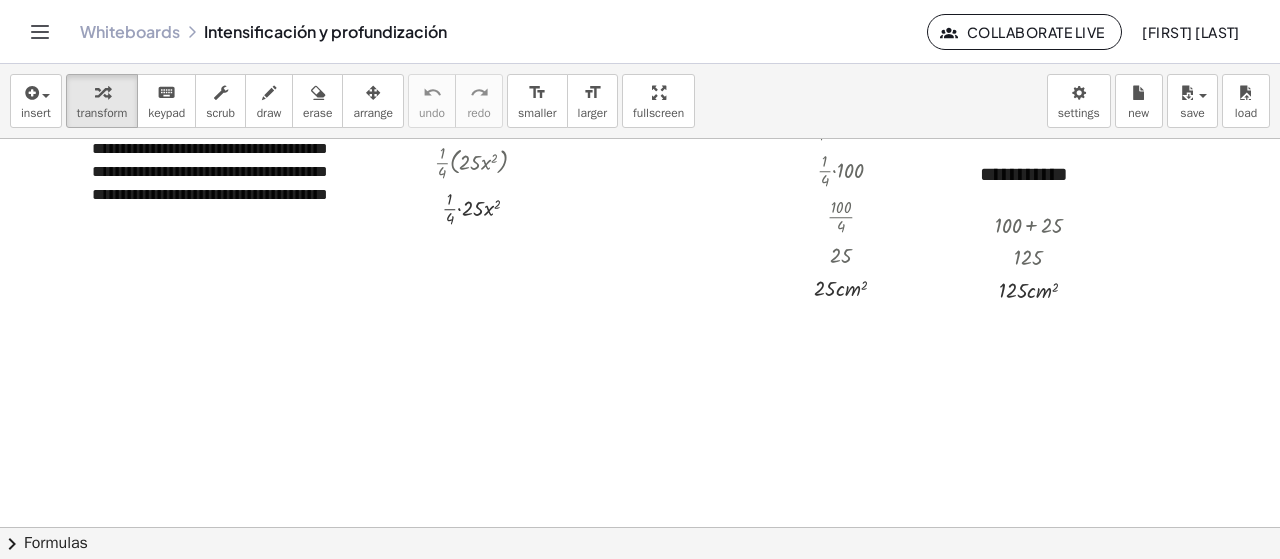click at bounding box center (313, 41) 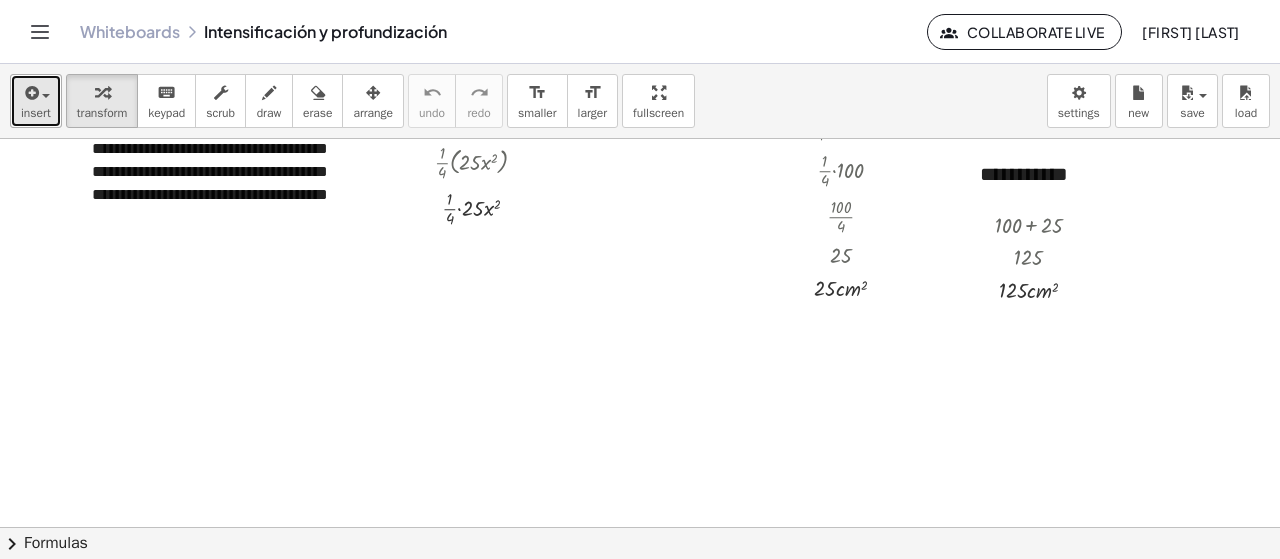 click on "insert" at bounding box center [36, 113] 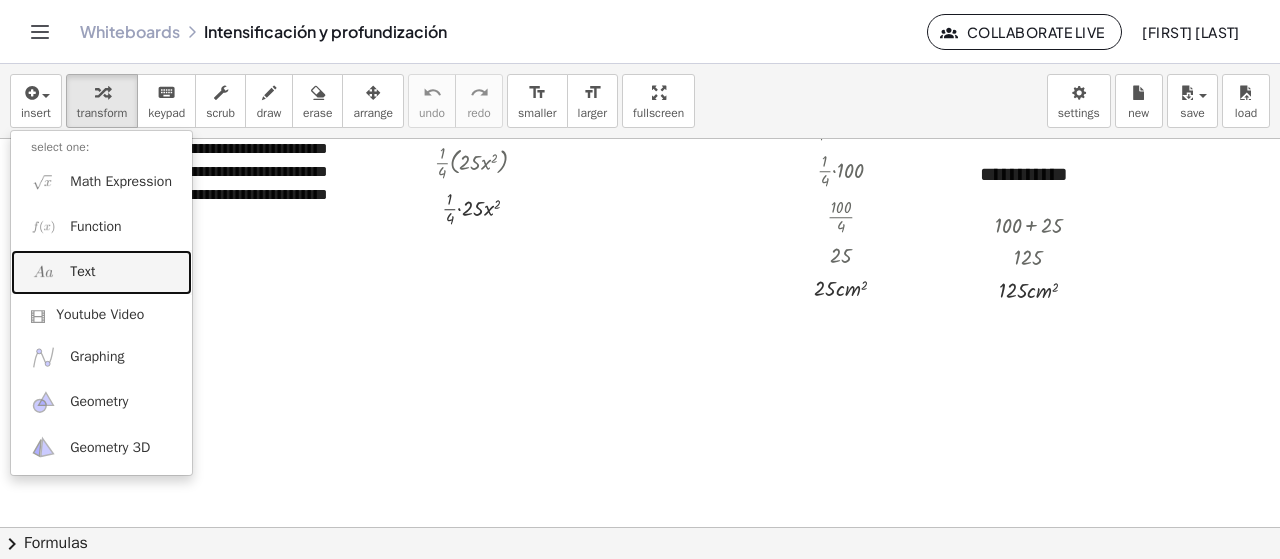 click on "Text" at bounding box center [101, 272] 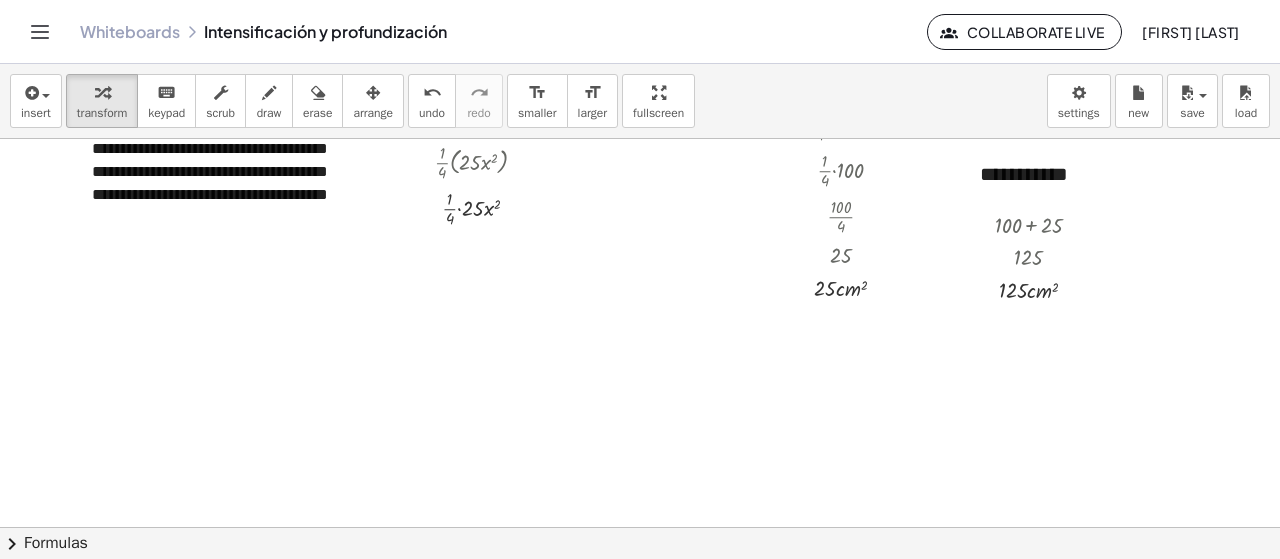 click at bounding box center [313, 41] 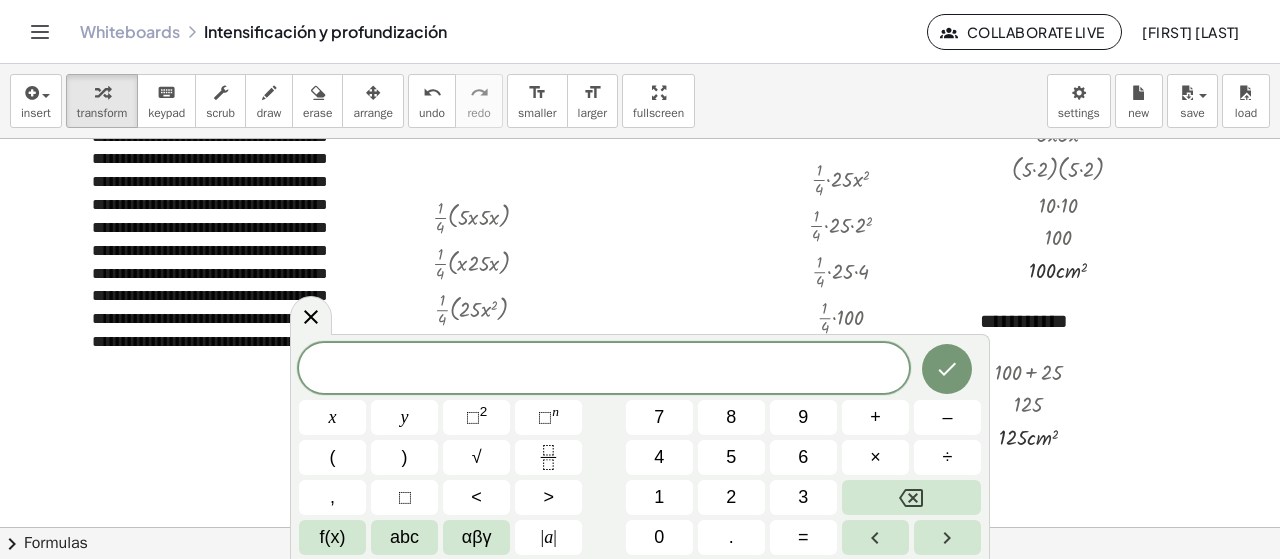scroll, scrollTop: 774, scrollLeft: 669, axis: both 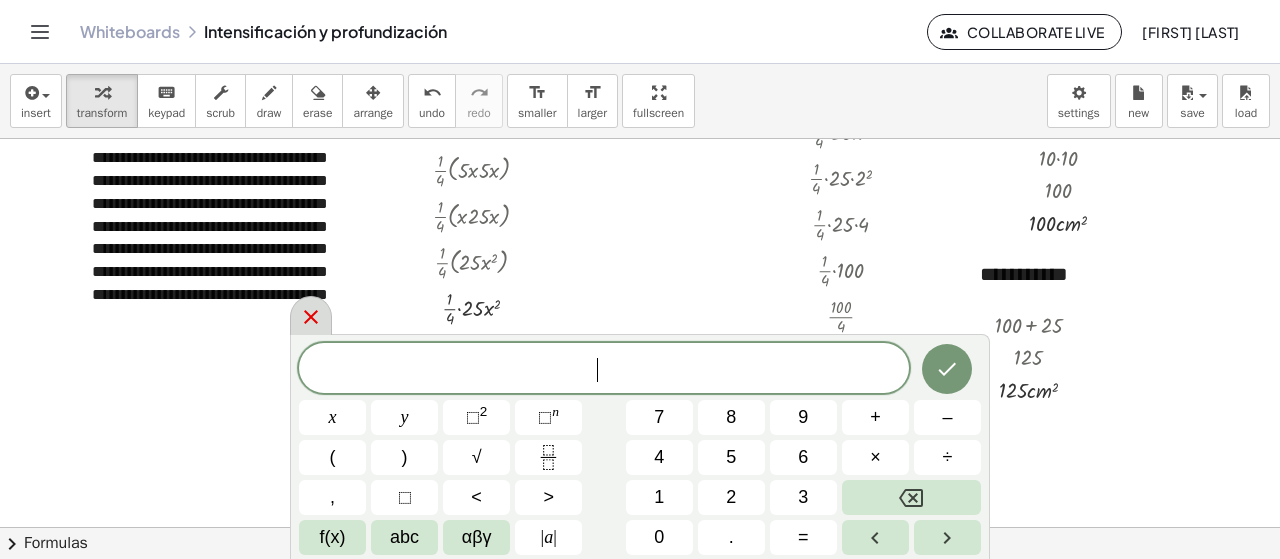 click at bounding box center [311, 315] 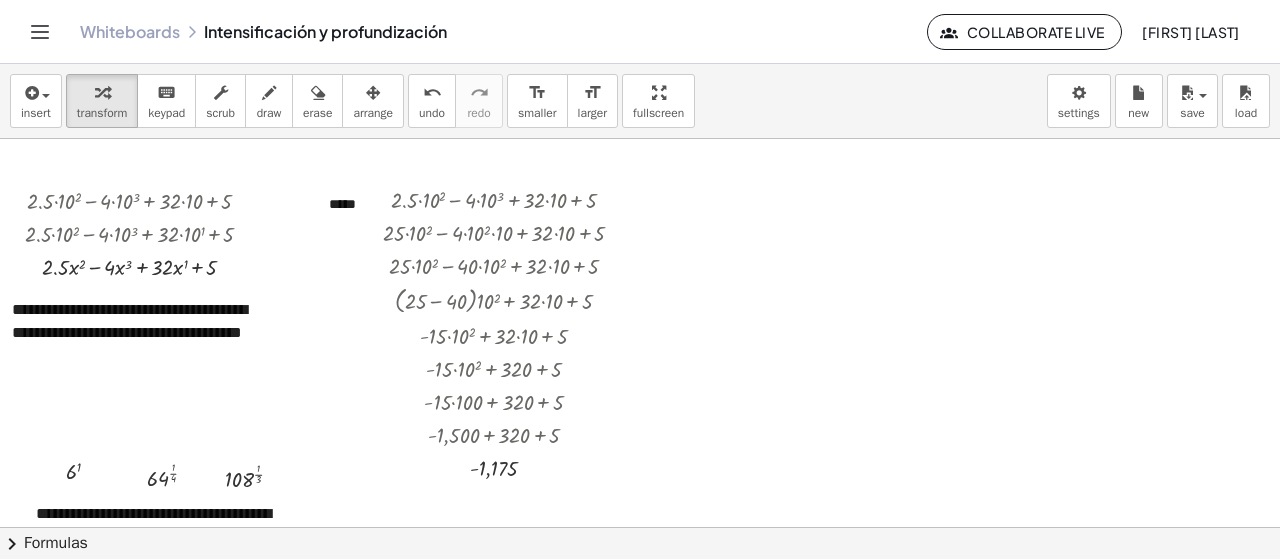 scroll, scrollTop: 0, scrollLeft: 669, axis: horizontal 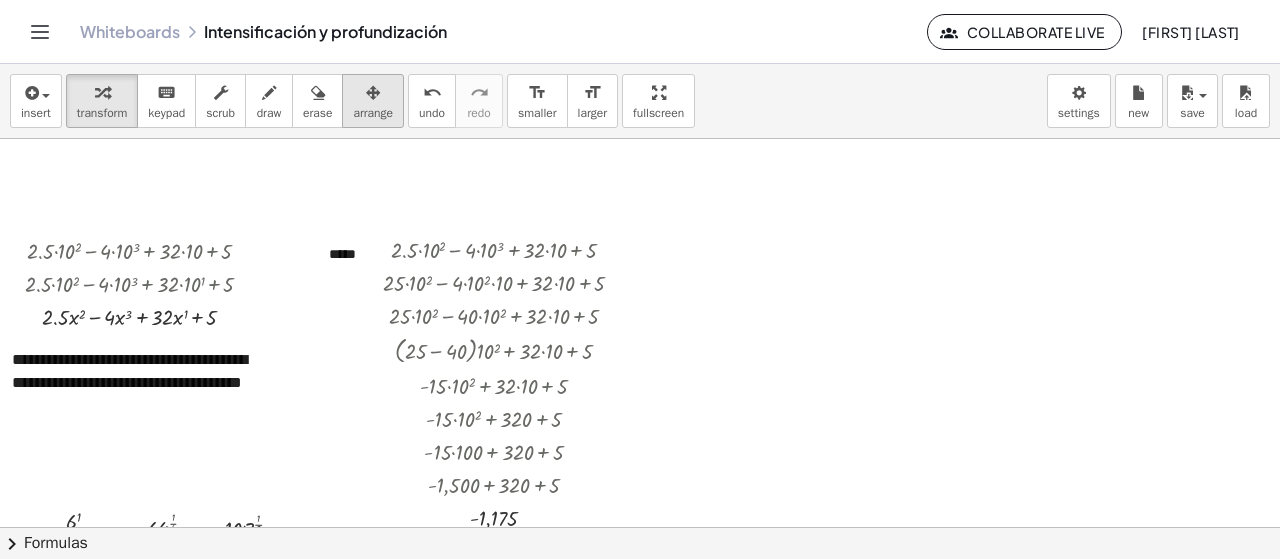 click on "arrange" at bounding box center [373, 101] 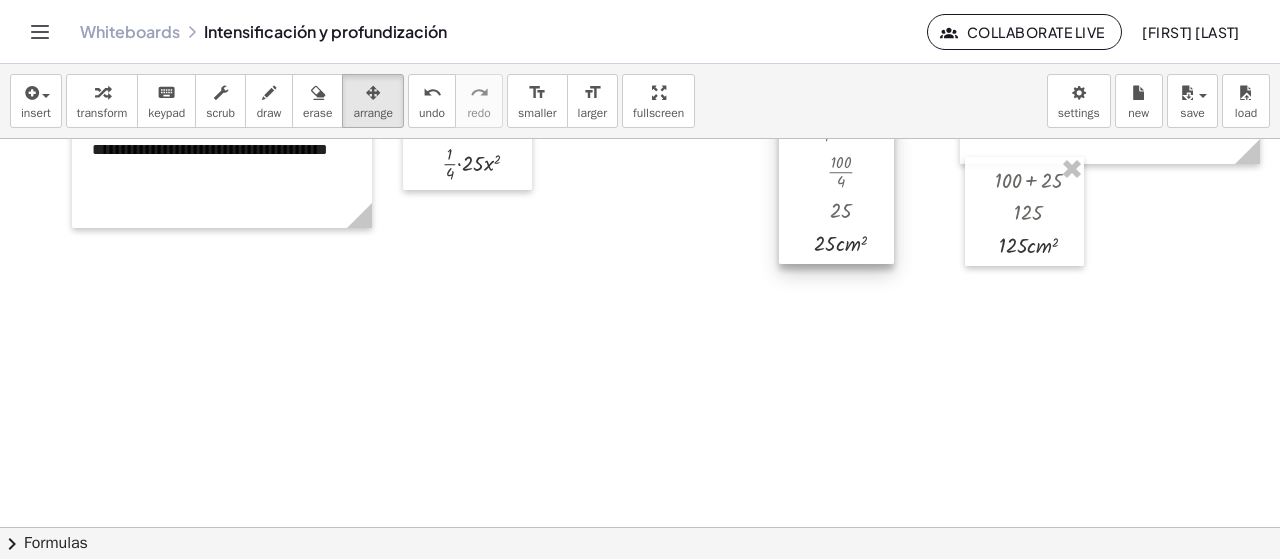 scroll, scrollTop: 979, scrollLeft: 669, axis: both 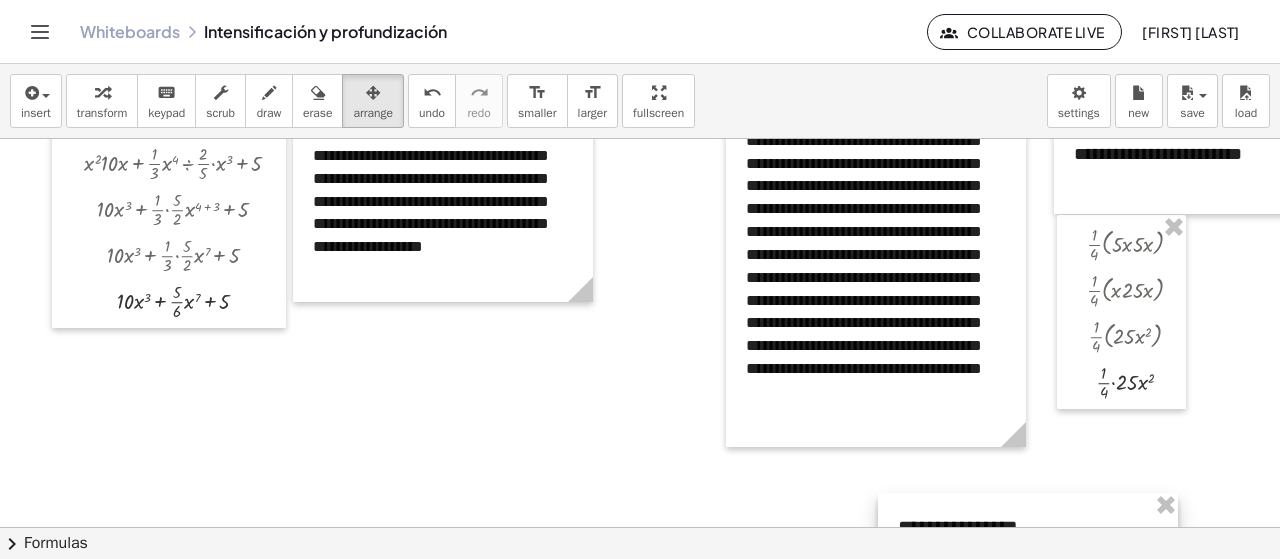drag, startPoint x: 357, startPoint y: 382, endPoint x: 1108, endPoint y: 506, distance: 761.16815 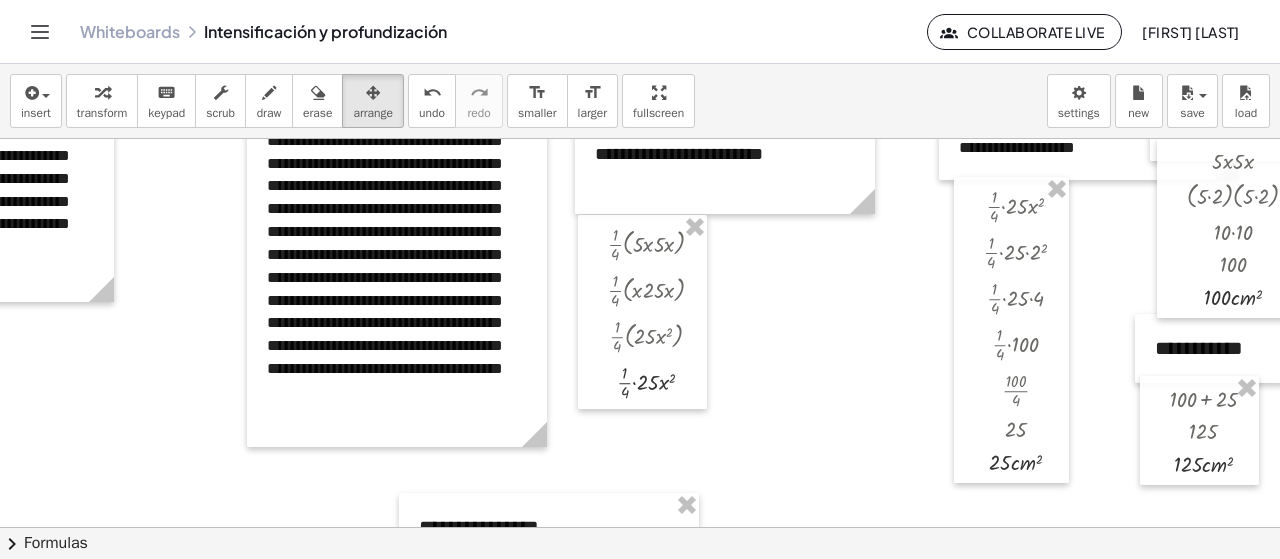 scroll, scrollTop: 700, scrollLeft: 532, axis: both 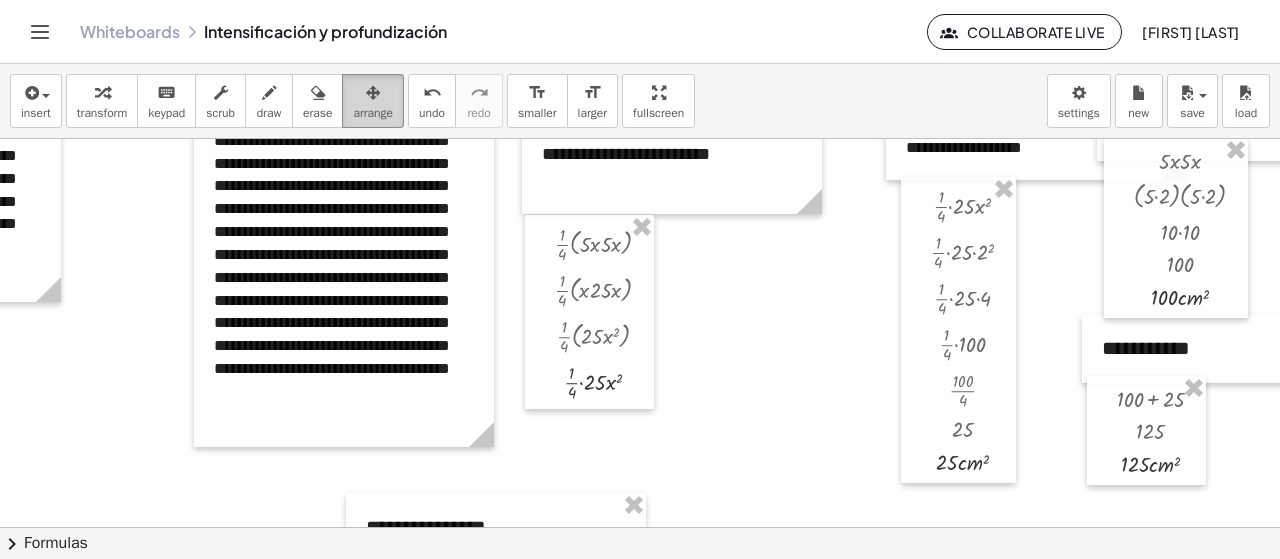 click on "arrange" at bounding box center (373, 101) 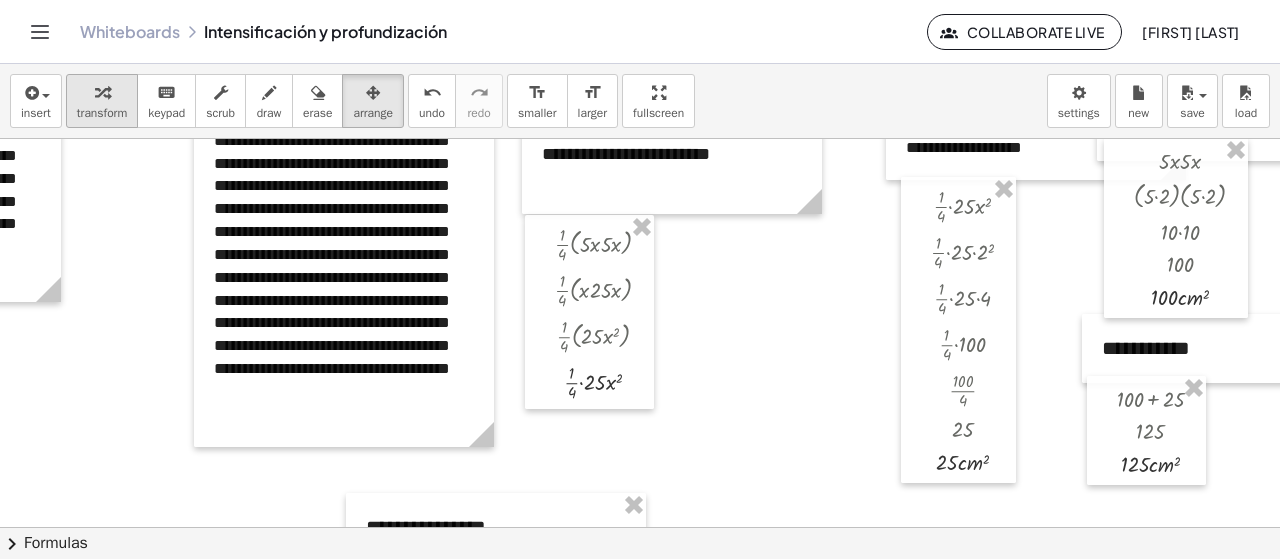 click at bounding box center [102, 93] 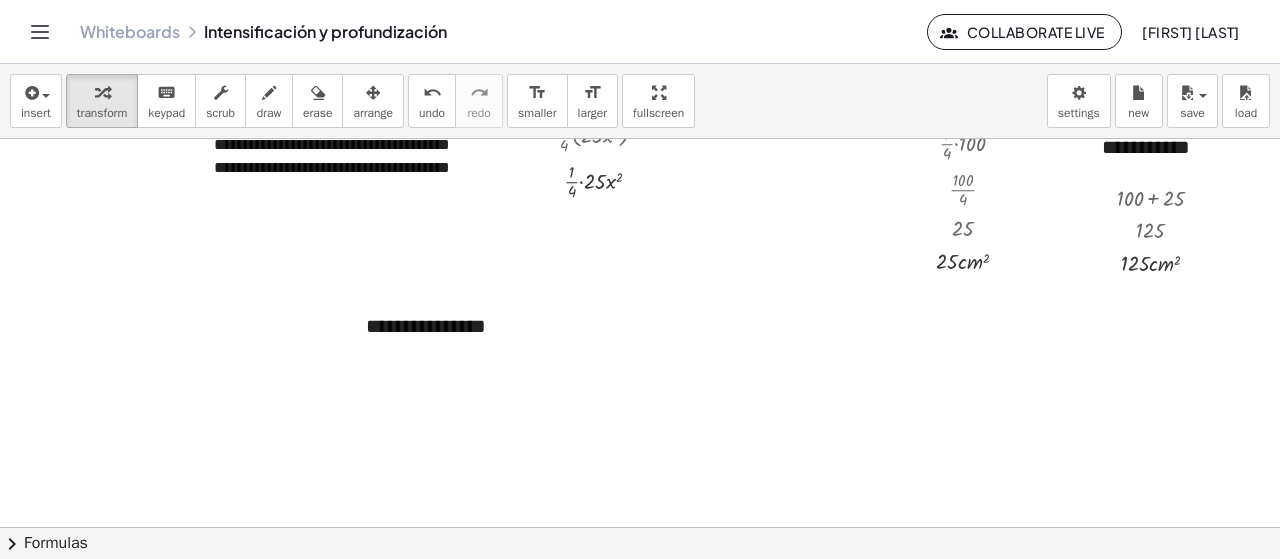 scroll, scrollTop: 900, scrollLeft: 532, axis: both 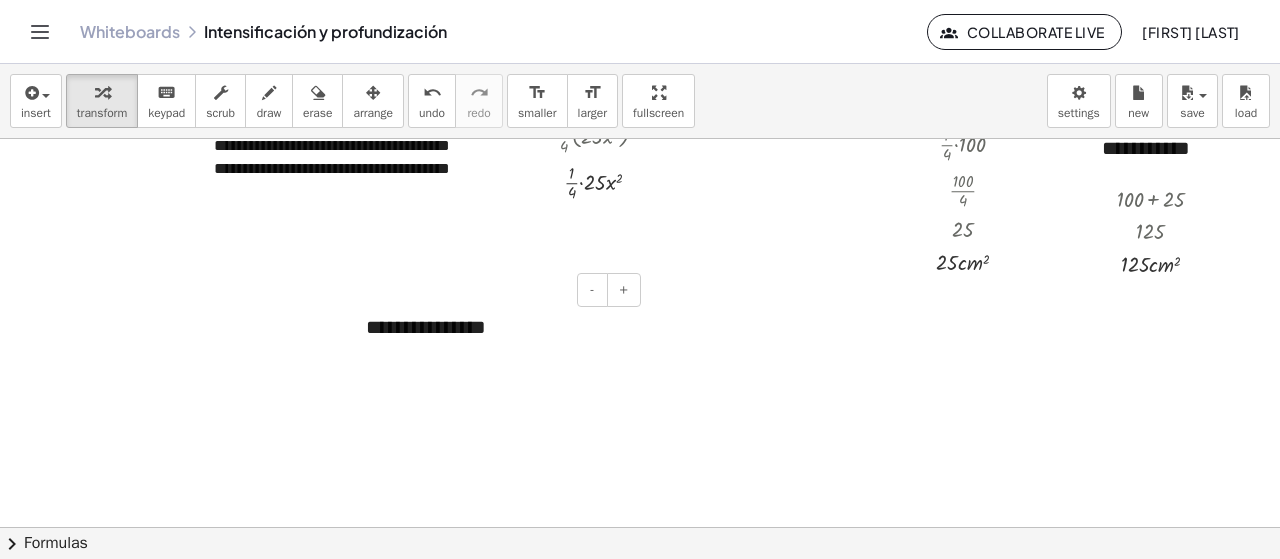 click on "**********" at bounding box center (496, 327) 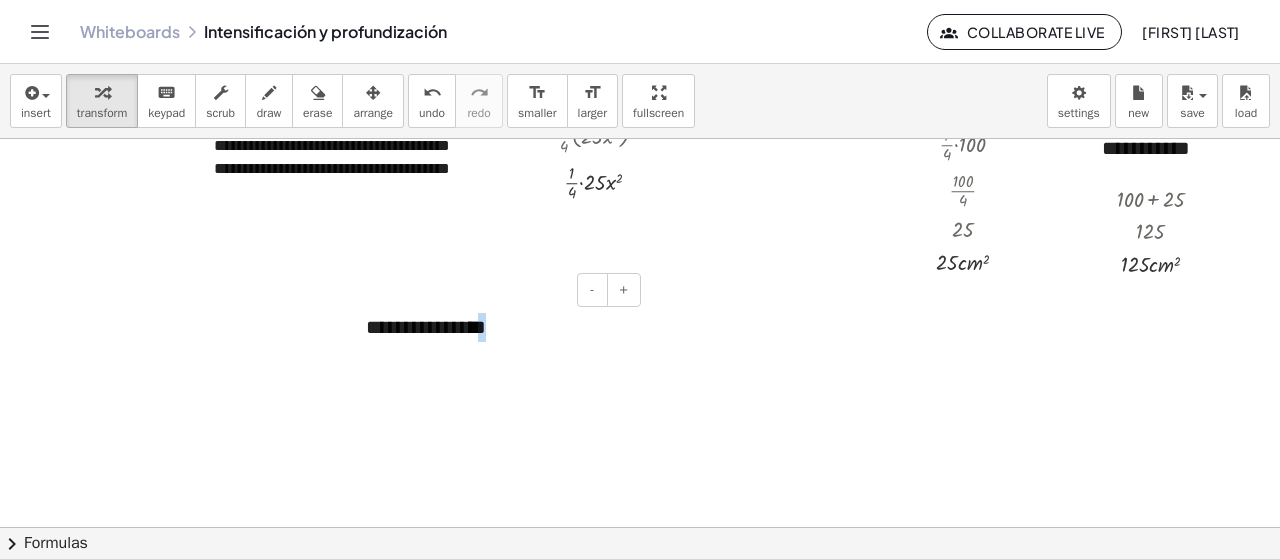 click on "**********" at bounding box center [496, 327] 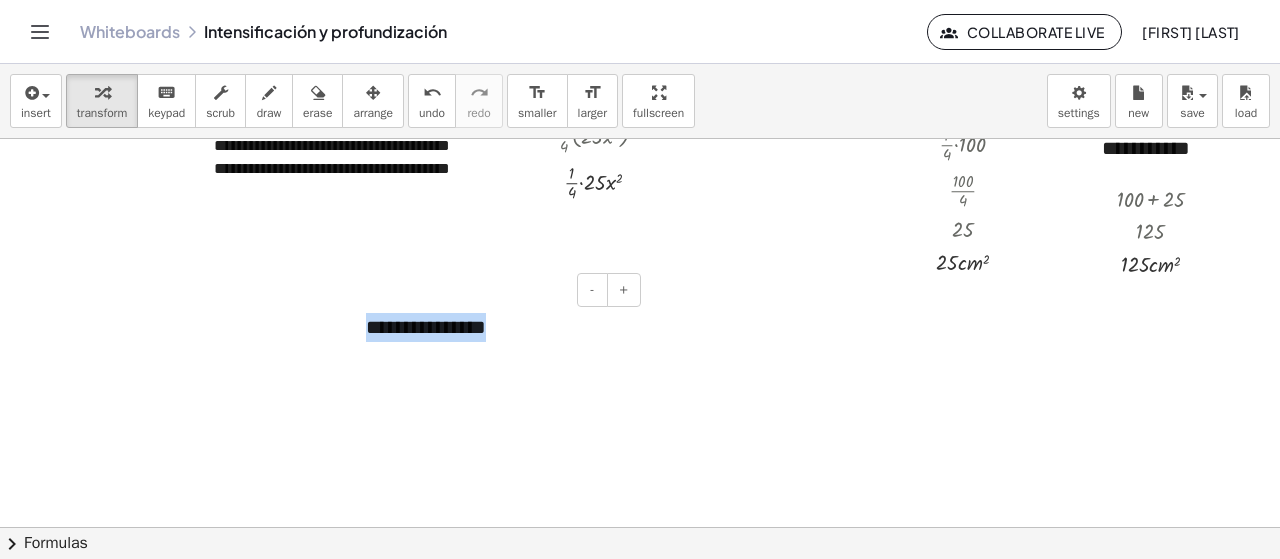 drag, startPoint x: 495, startPoint y: 338, endPoint x: 362, endPoint y: 331, distance: 133.18408 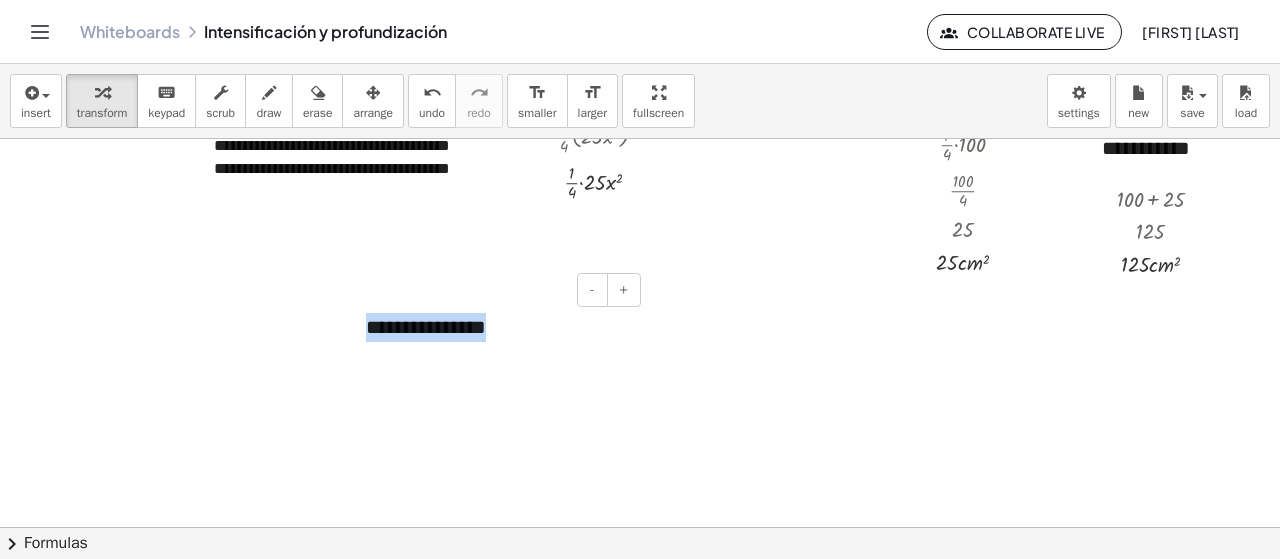 type 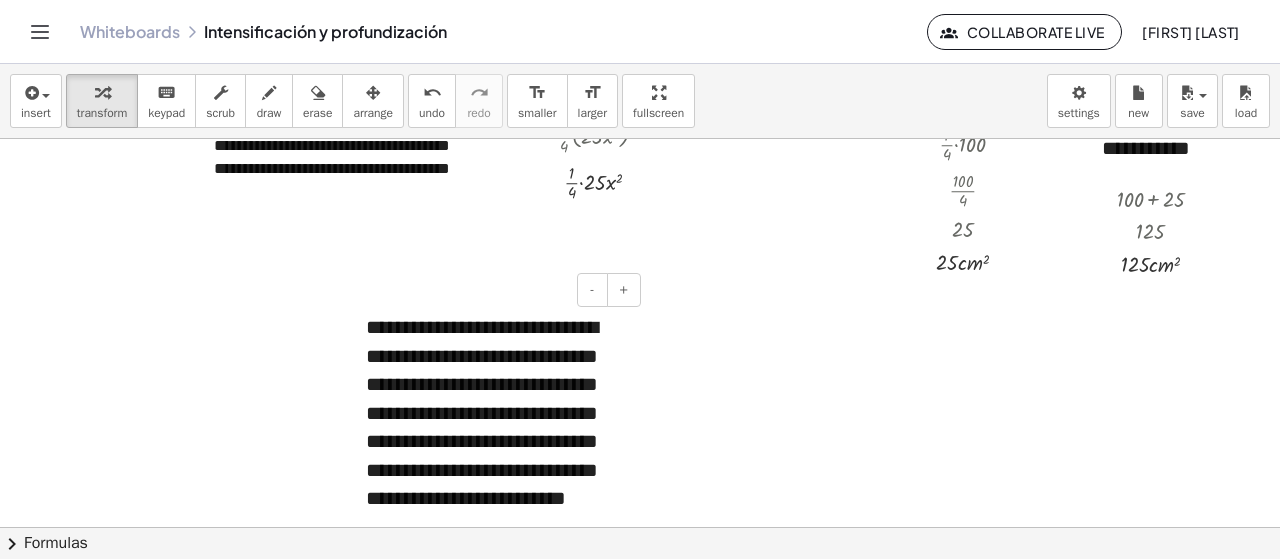 click on "**********" at bounding box center [496, 413] 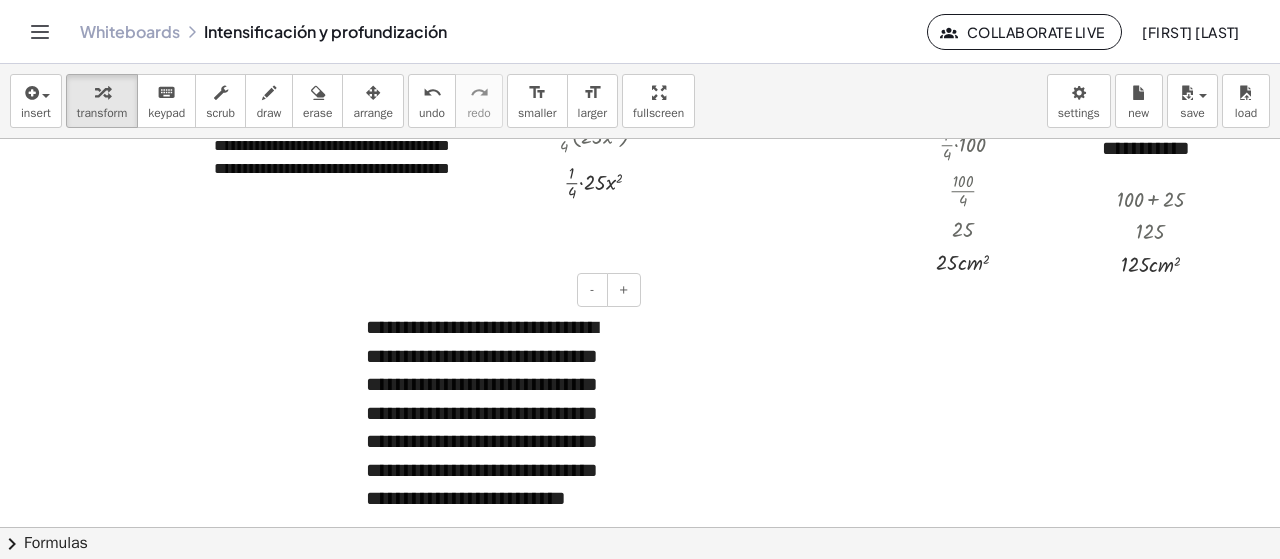 click on "**********" at bounding box center (496, 413) 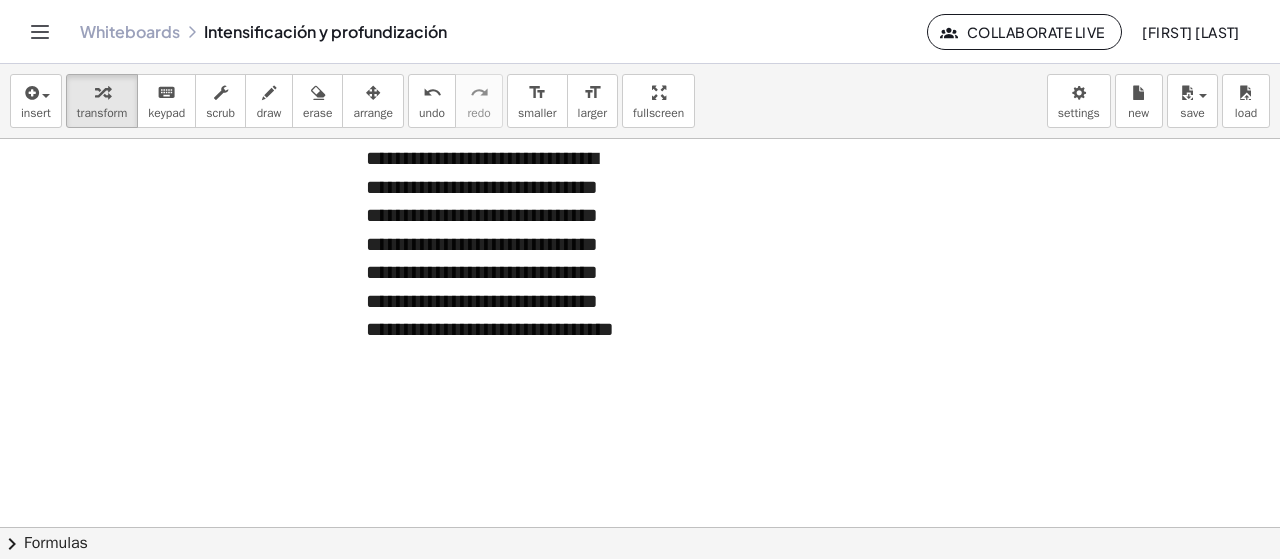 scroll, scrollTop: 1100, scrollLeft: 532, axis: both 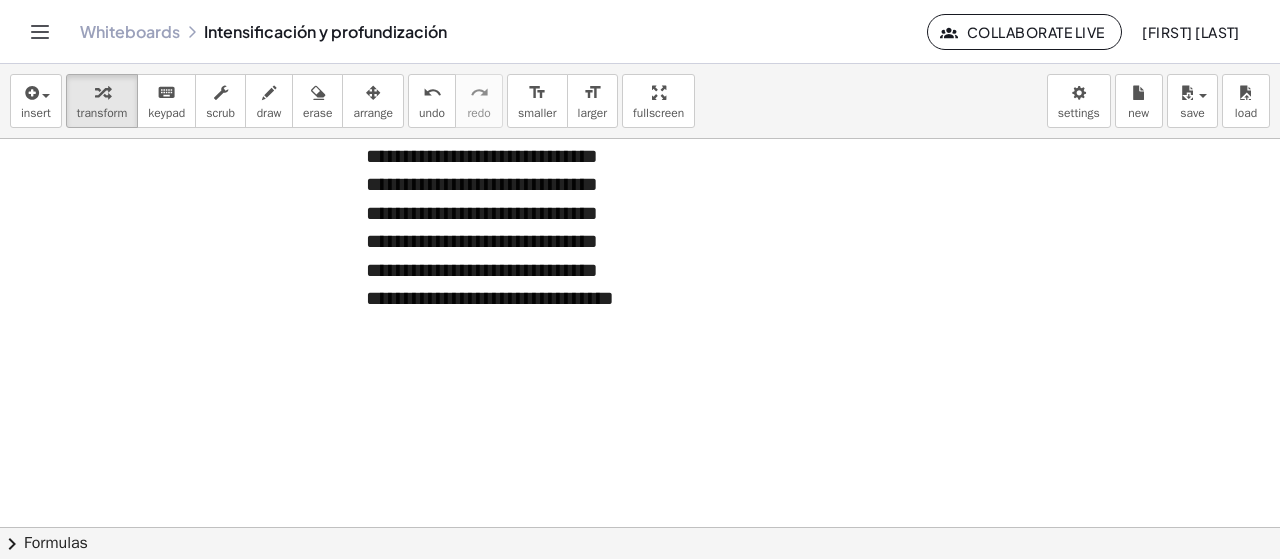 click on "**********" at bounding box center (496, 227) 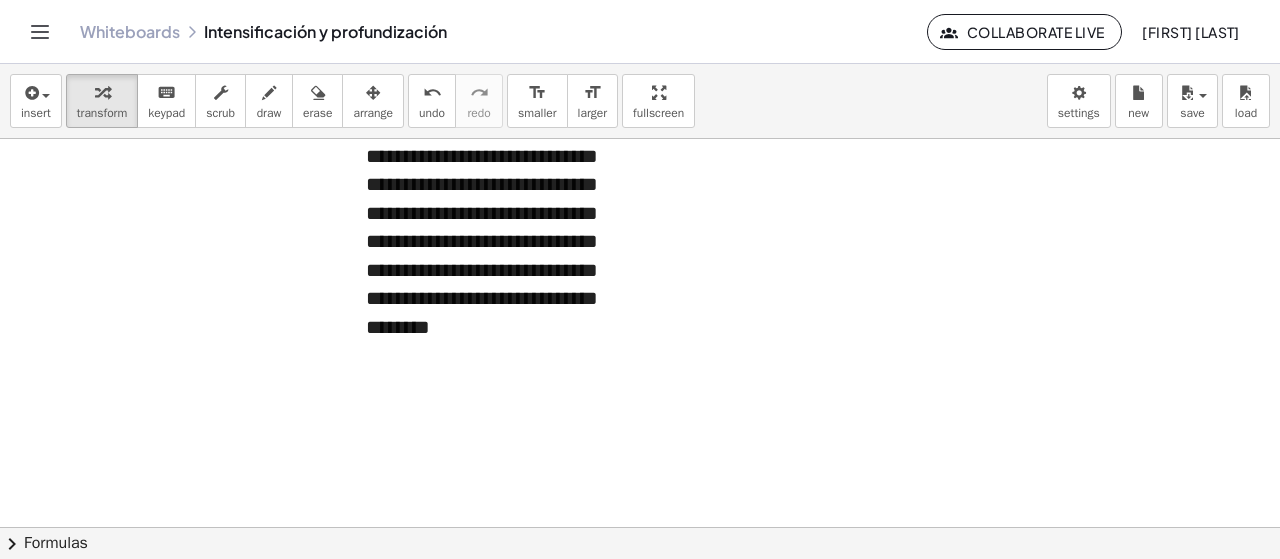 click at bounding box center [435, -185] 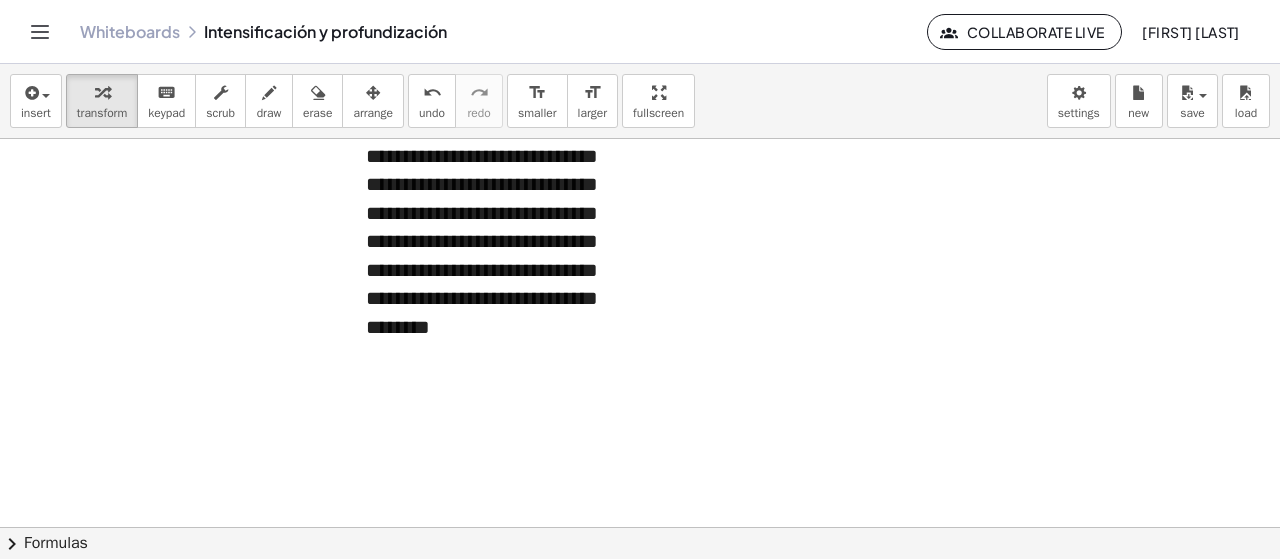 click on "**********" at bounding box center [496, 227] 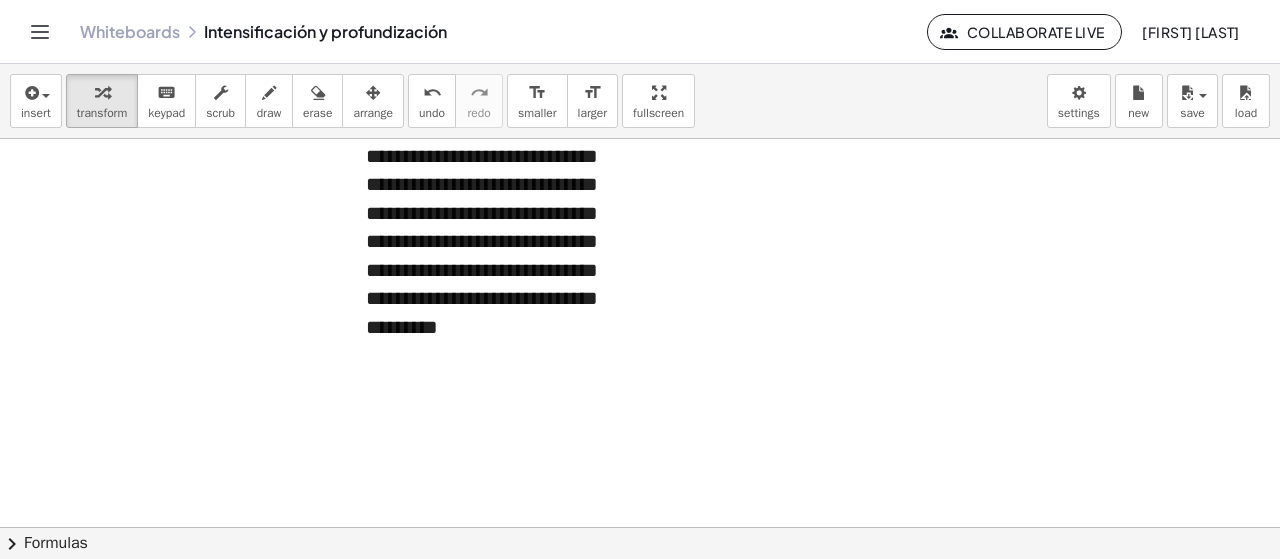 click at bounding box center [435, -185] 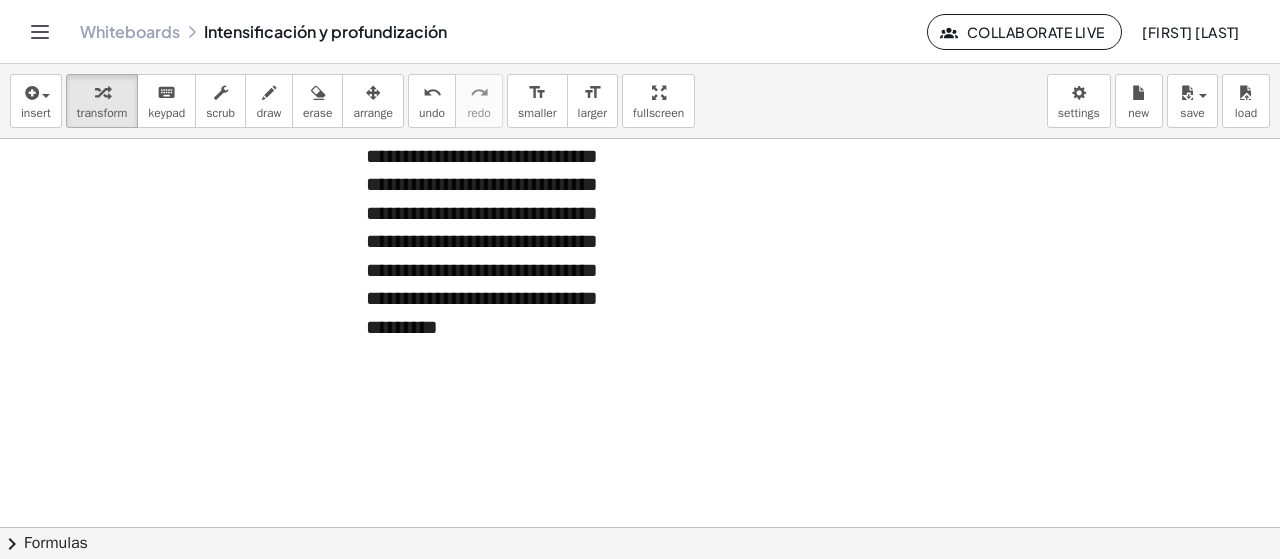 click on "**********" at bounding box center [496, 227] 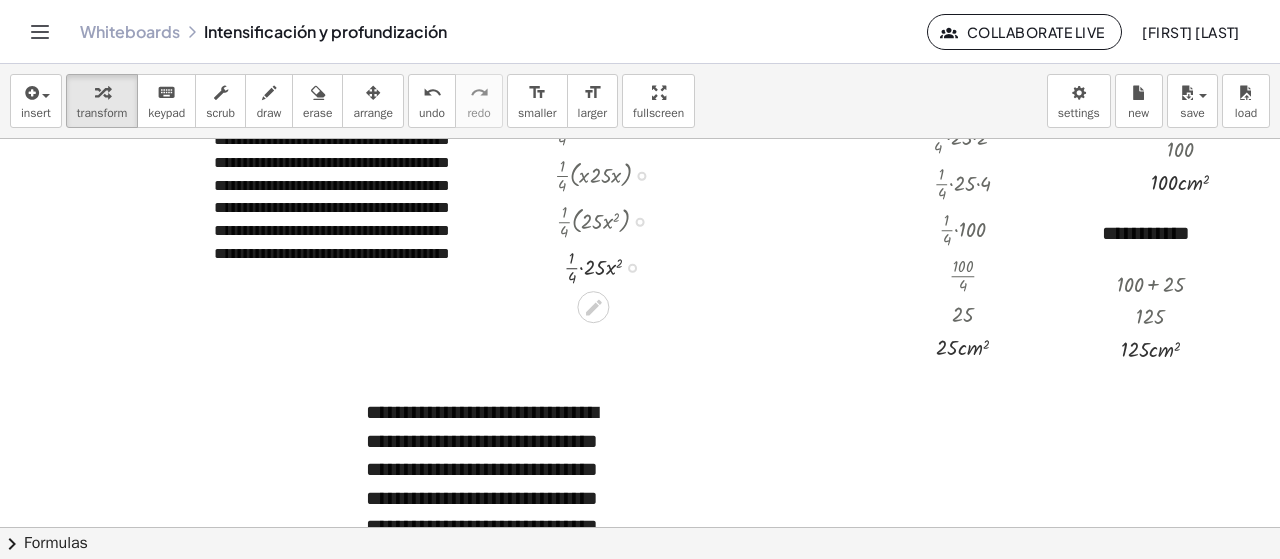 scroll, scrollTop: 800, scrollLeft: 532, axis: both 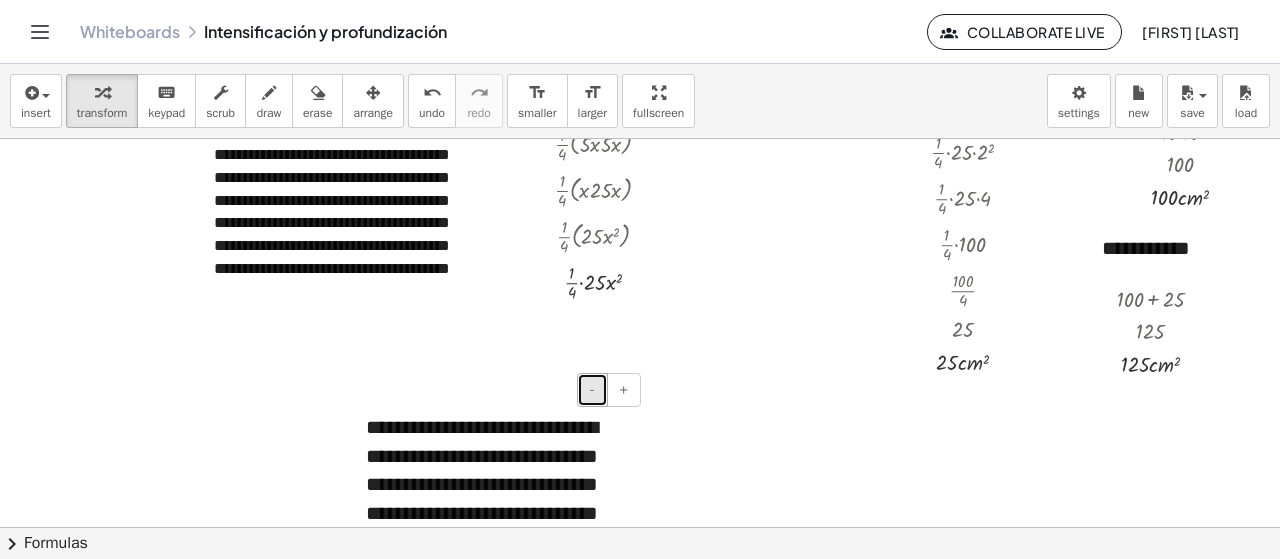 click on "-" at bounding box center (592, 390) 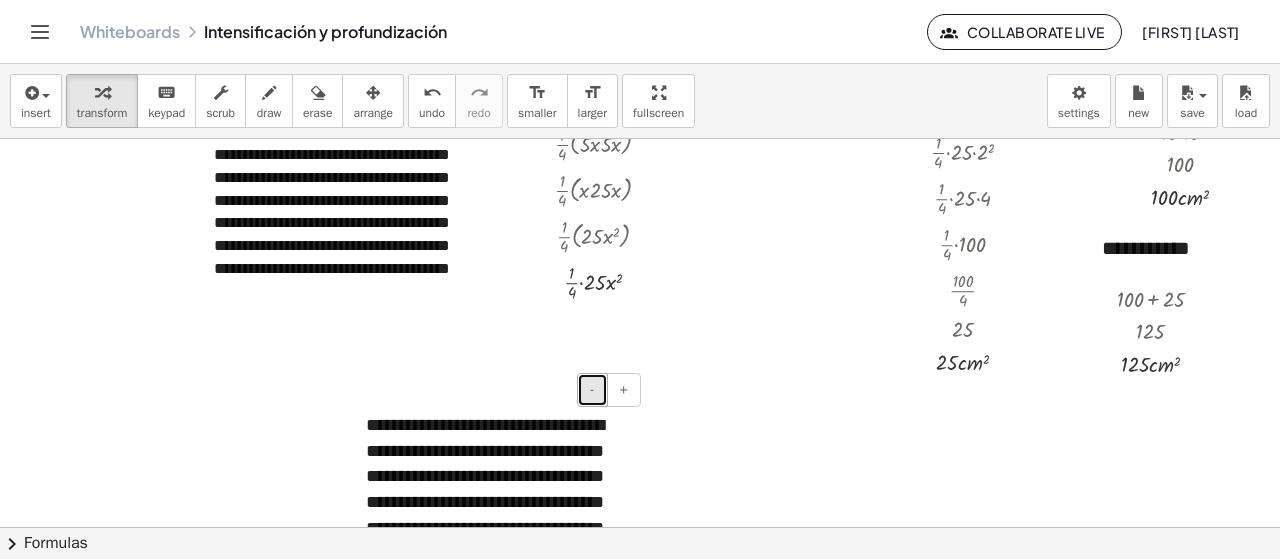 click on "-" at bounding box center [592, 390] 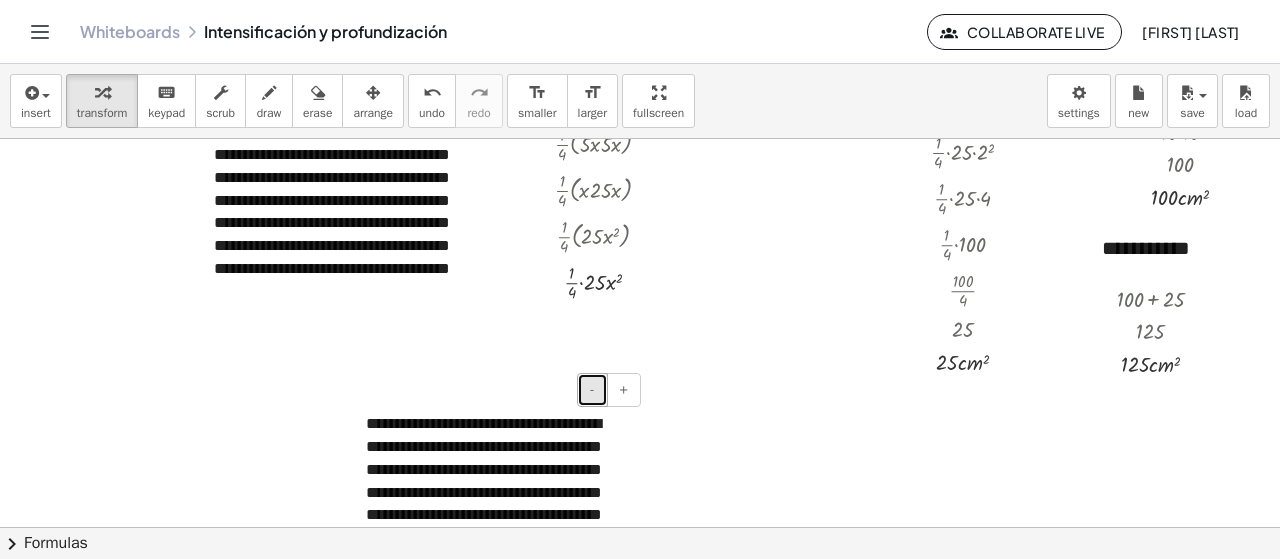 click on "-" at bounding box center (592, 390) 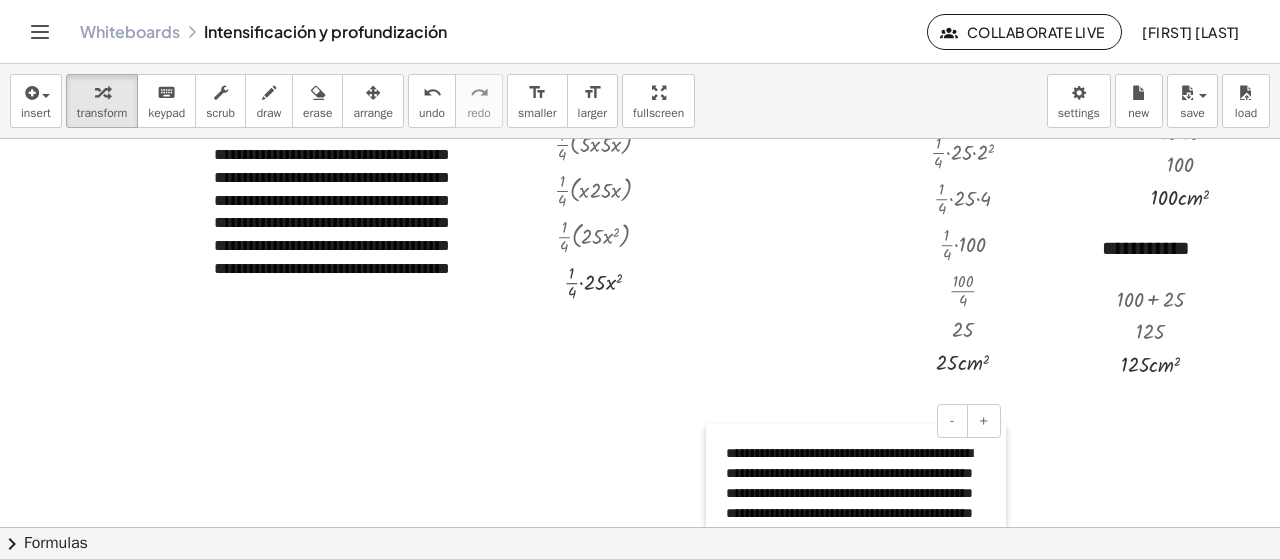 drag, startPoint x: 353, startPoint y: 412, endPoint x: 713, endPoint y: 443, distance: 361.33224 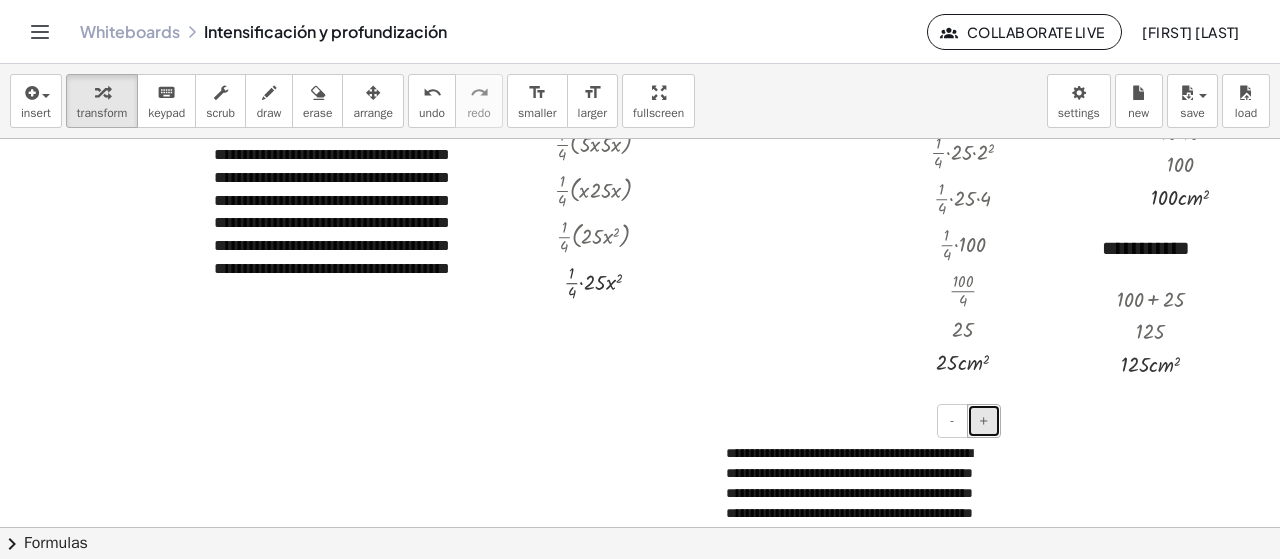 click on "+" at bounding box center [984, 421] 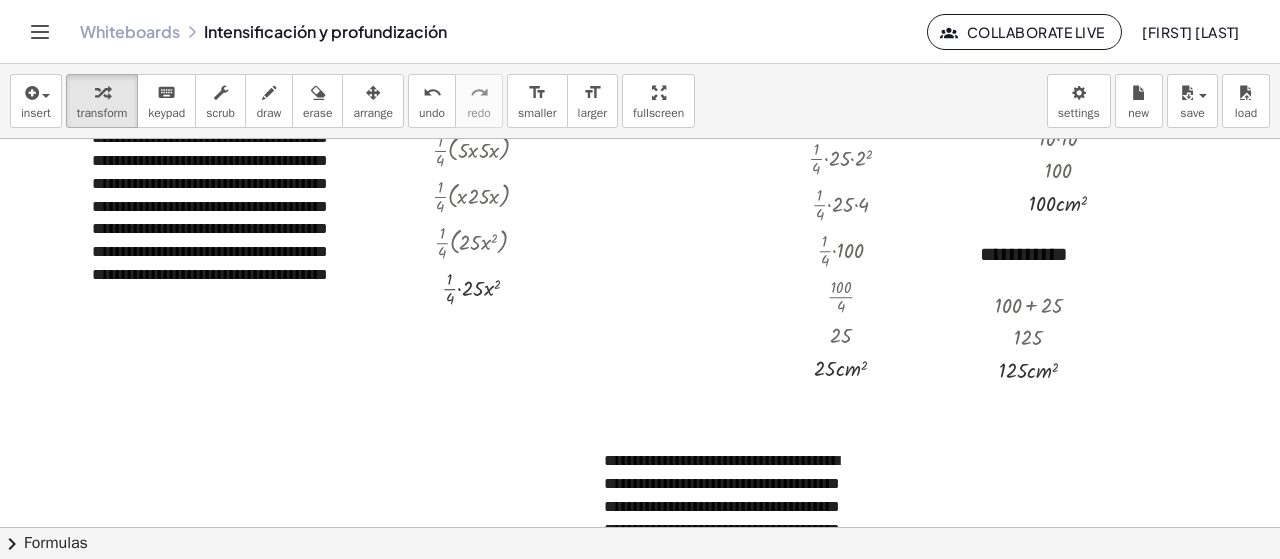 scroll, scrollTop: 800, scrollLeft: 669, axis: both 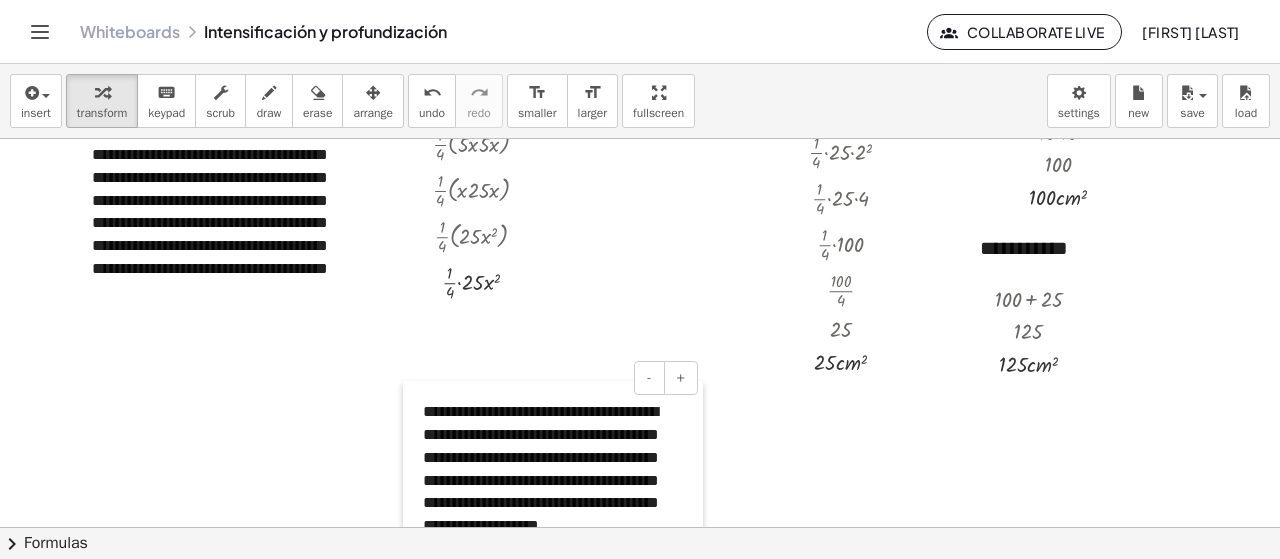 drag, startPoint x: 574, startPoint y: 442, endPoint x: 393, endPoint y: 398, distance: 186.2713 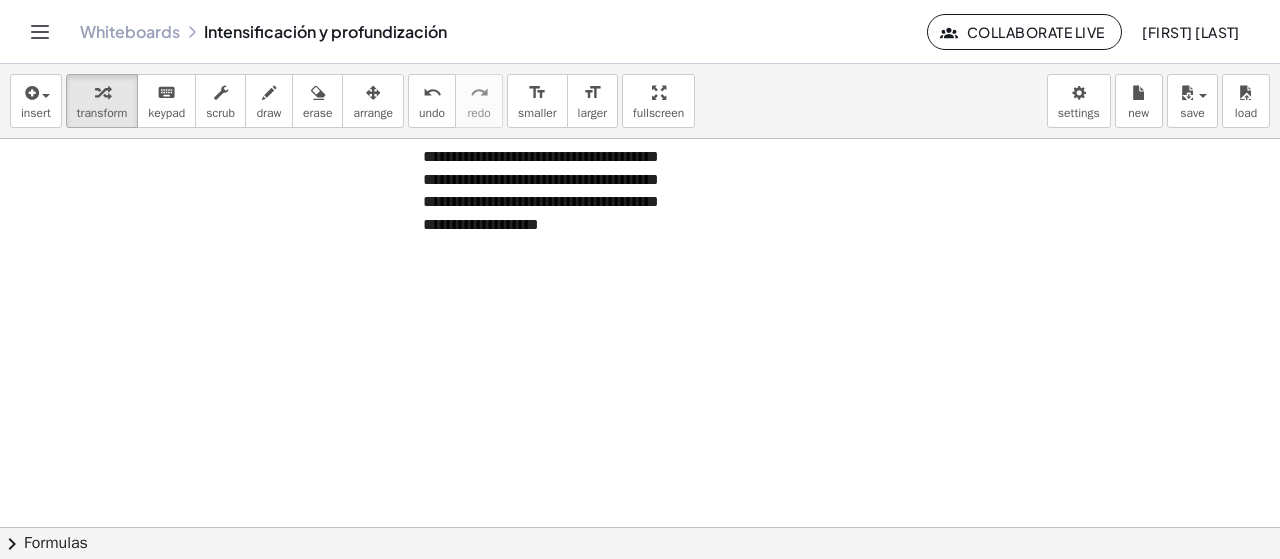 click at bounding box center (313, -185) 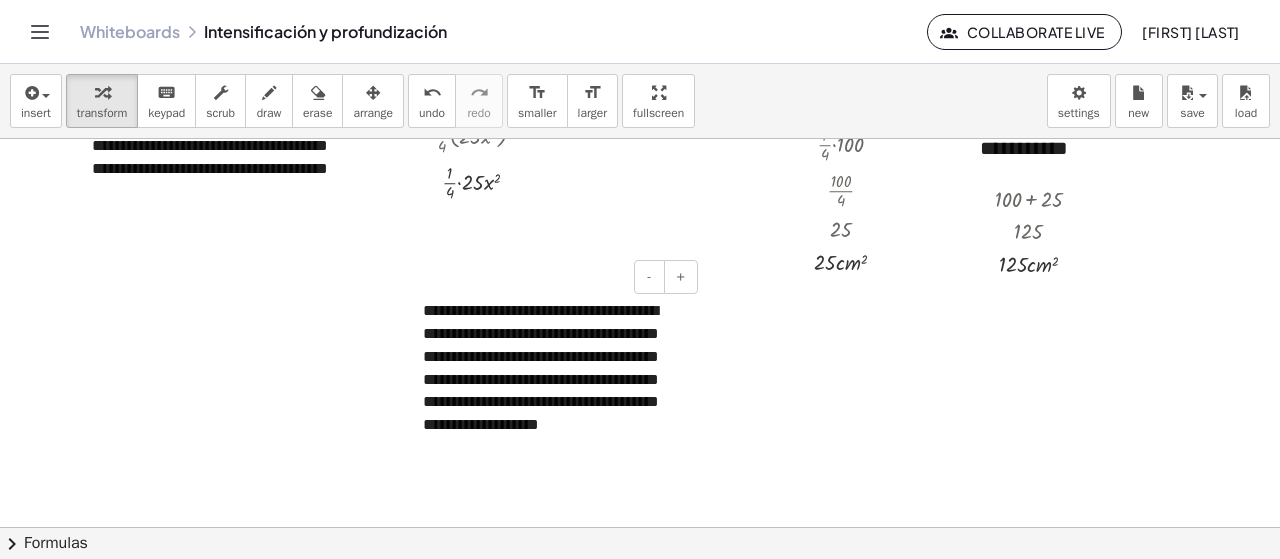 scroll, scrollTop: 1000, scrollLeft: 669, axis: both 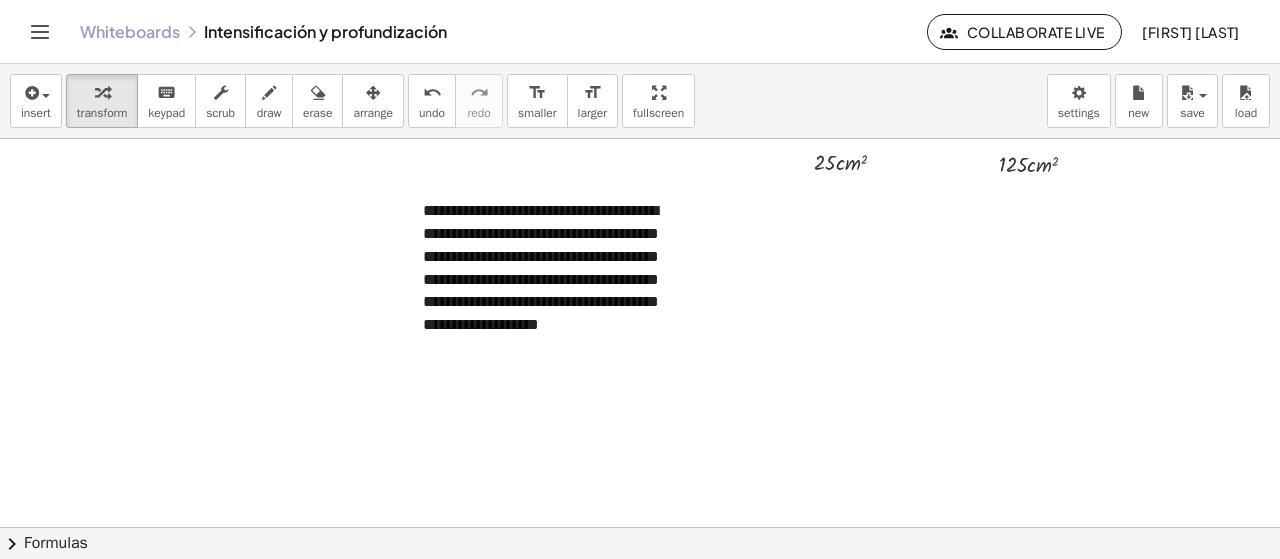 click at bounding box center (313, -85) 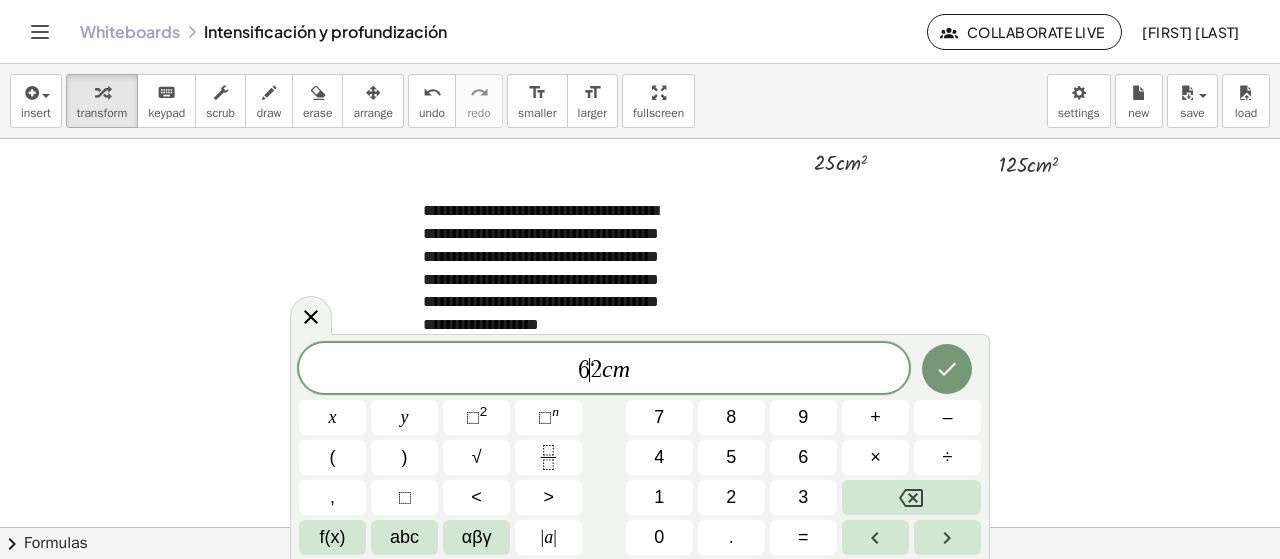 click on "2" at bounding box center [596, 370] 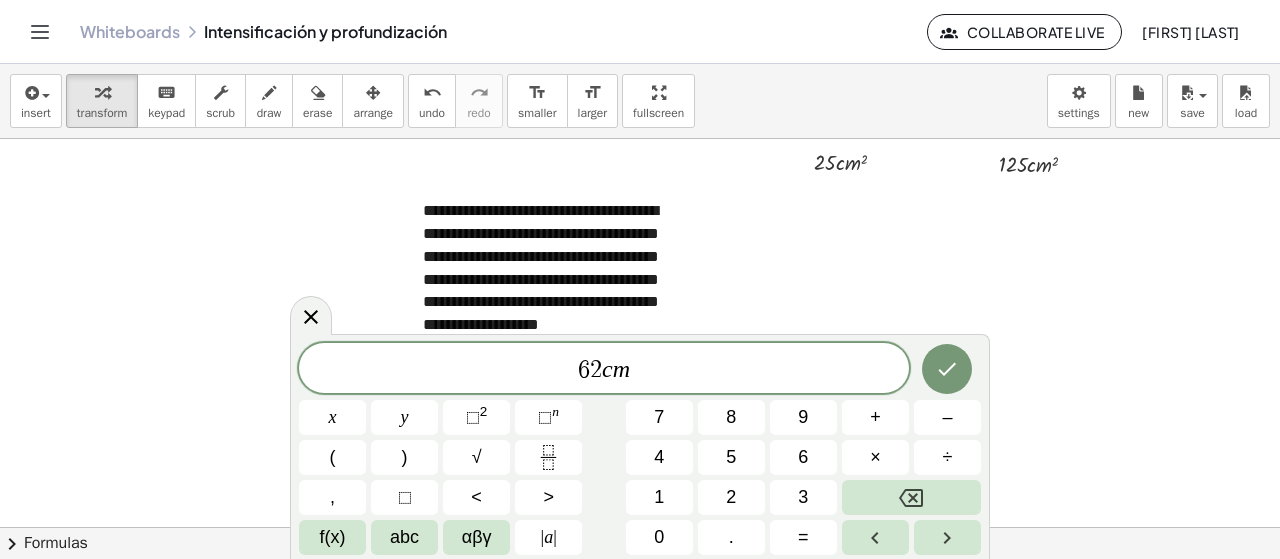 click on "6 ​ 2 c m" at bounding box center (604, 370) 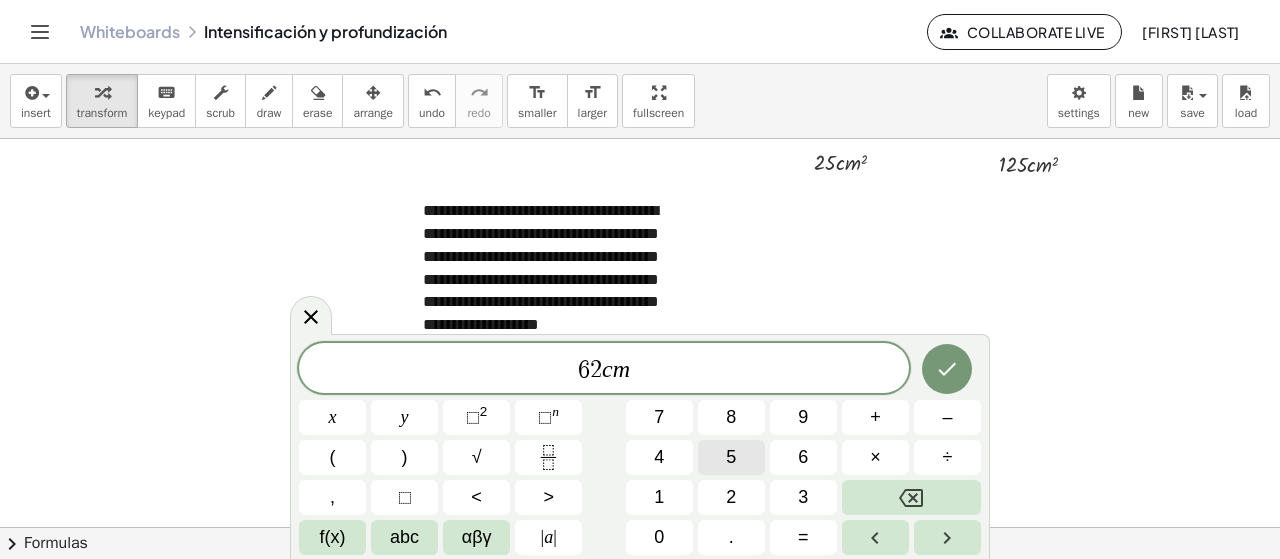click on "5" at bounding box center (731, 457) 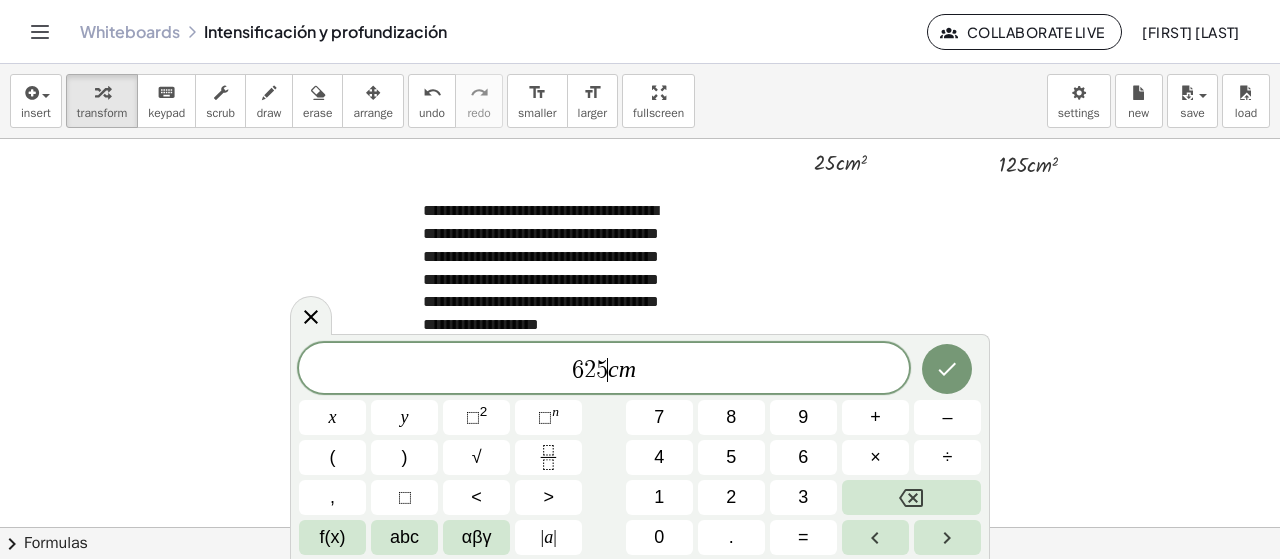 click on "6 2 5 ​ c m" at bounding box center (604, 370) 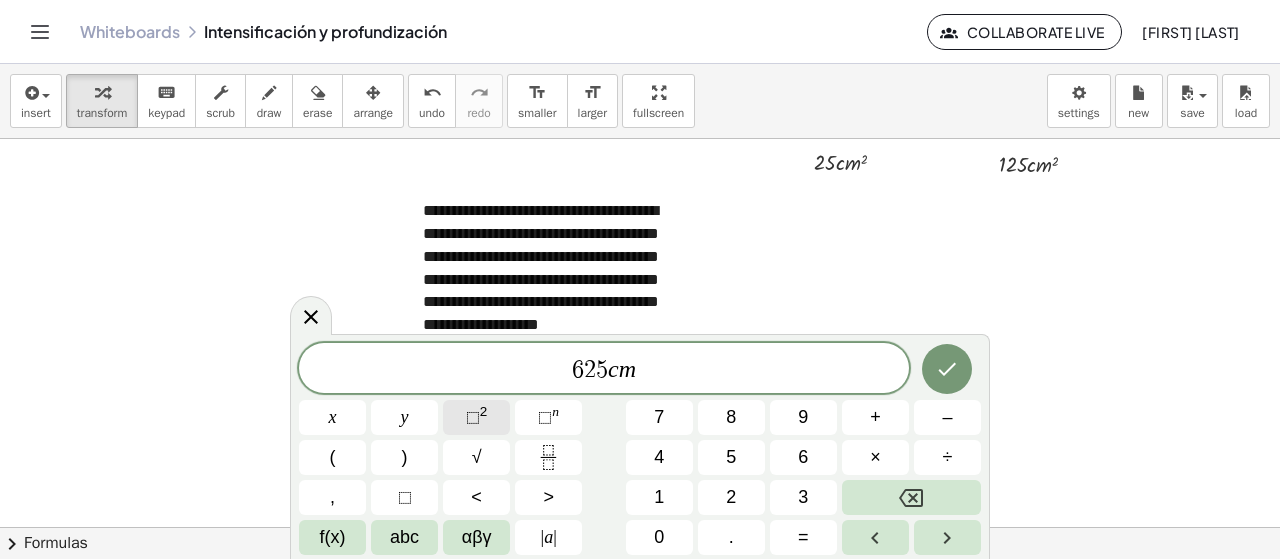 click on "⬚ 2" at bounding box center [476, 417] 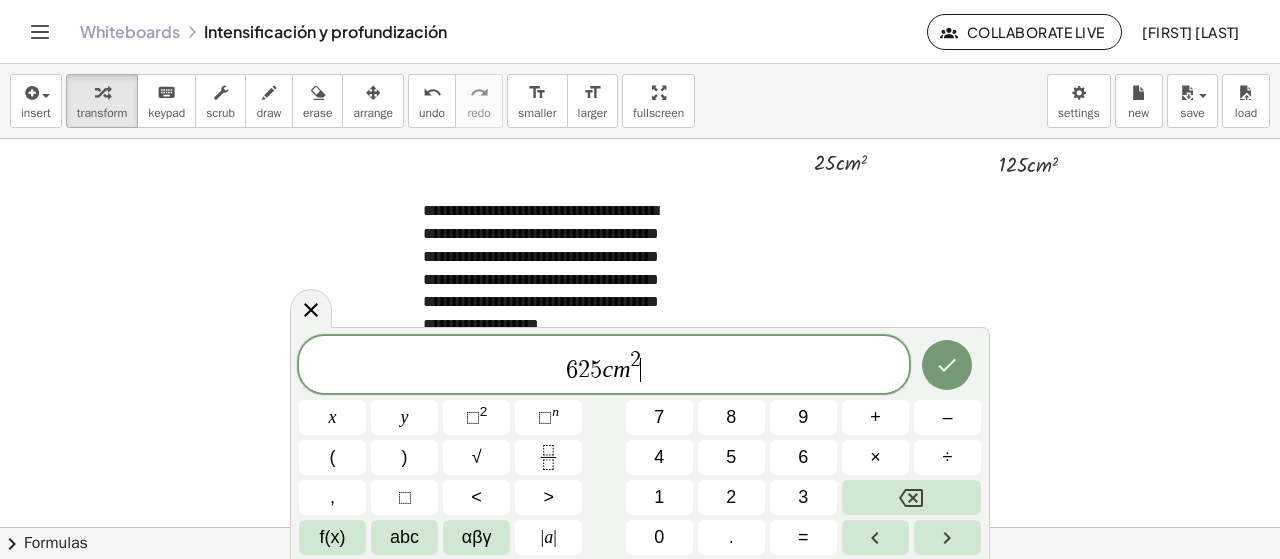 click on "6 2 5 c m 2 ​" at bounding box center (604, 366) 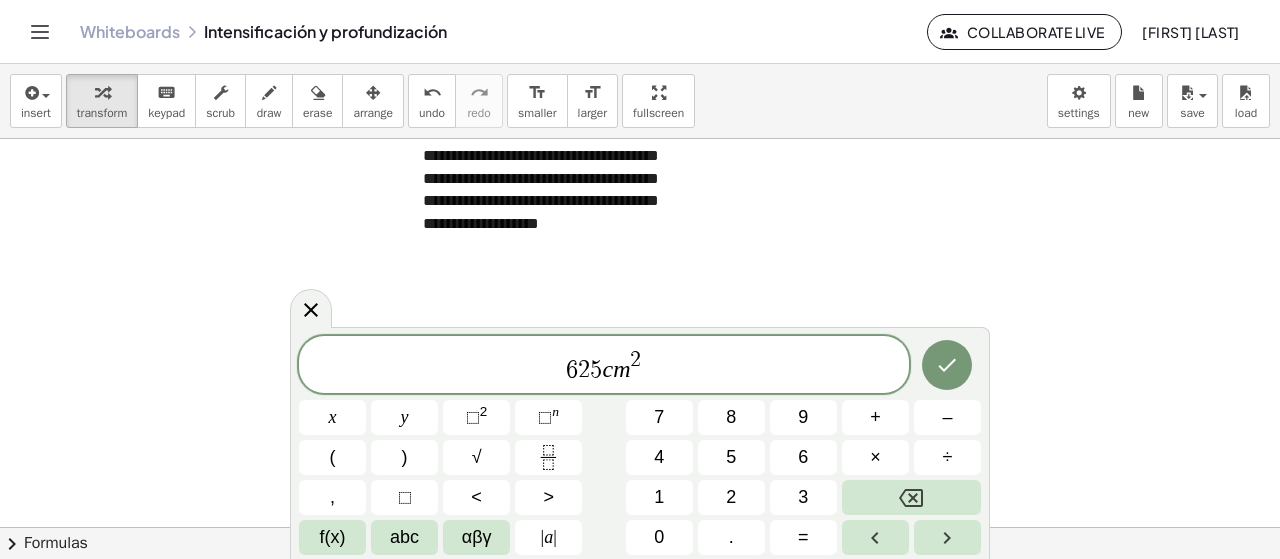 scroll, scrollTop: 1079, scrollLeft: 669, axis: both 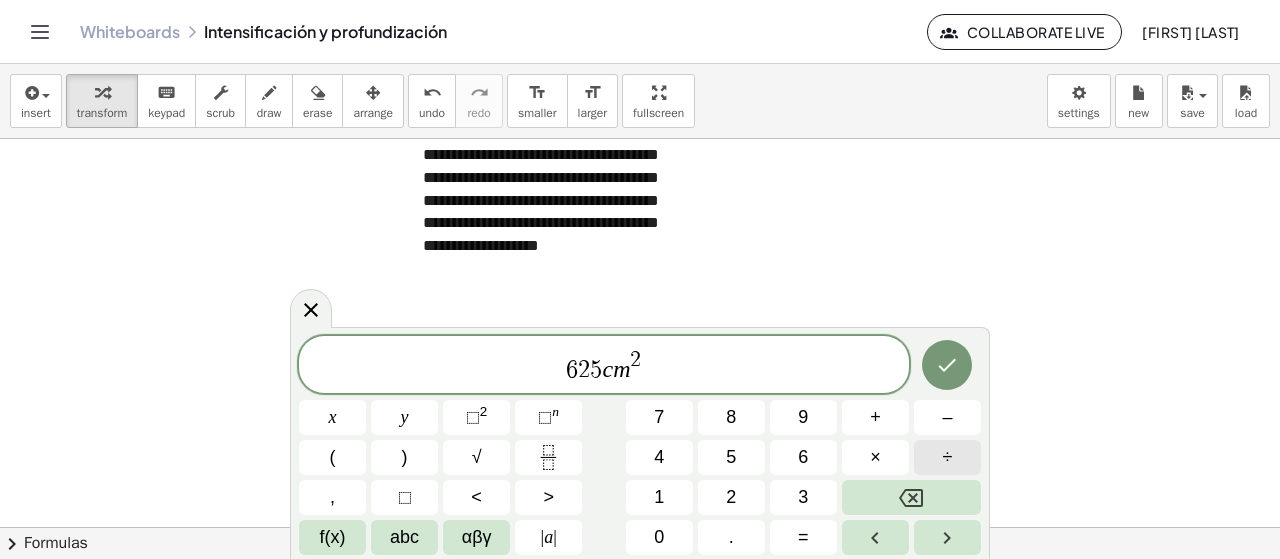 click on "÷" at bounding box center [947, 457] 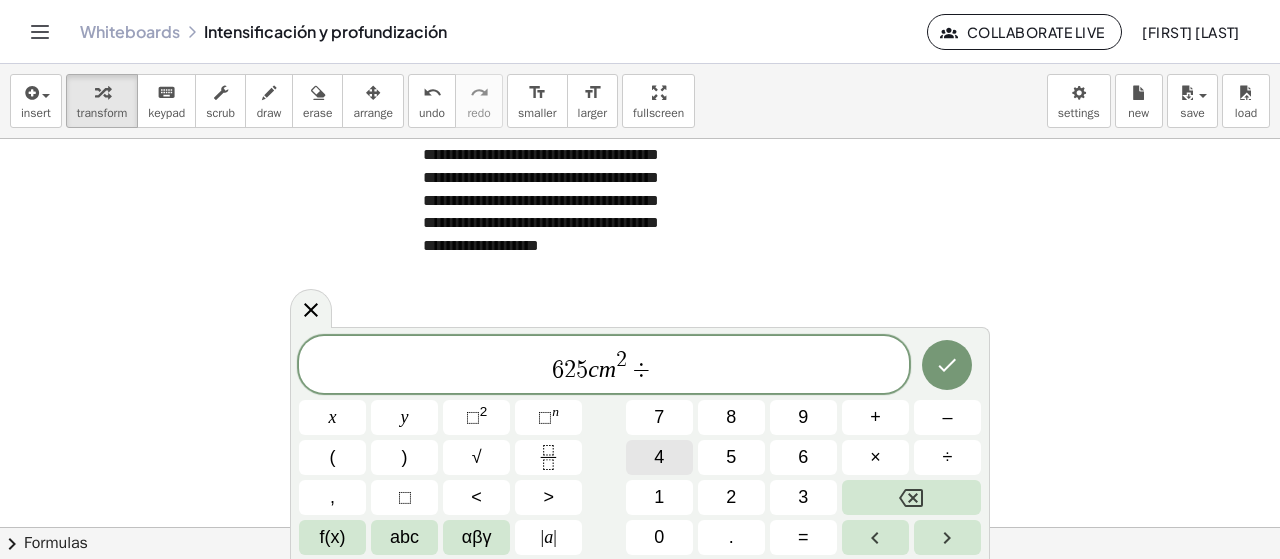 click on "4" at bounding box center [659, 457] 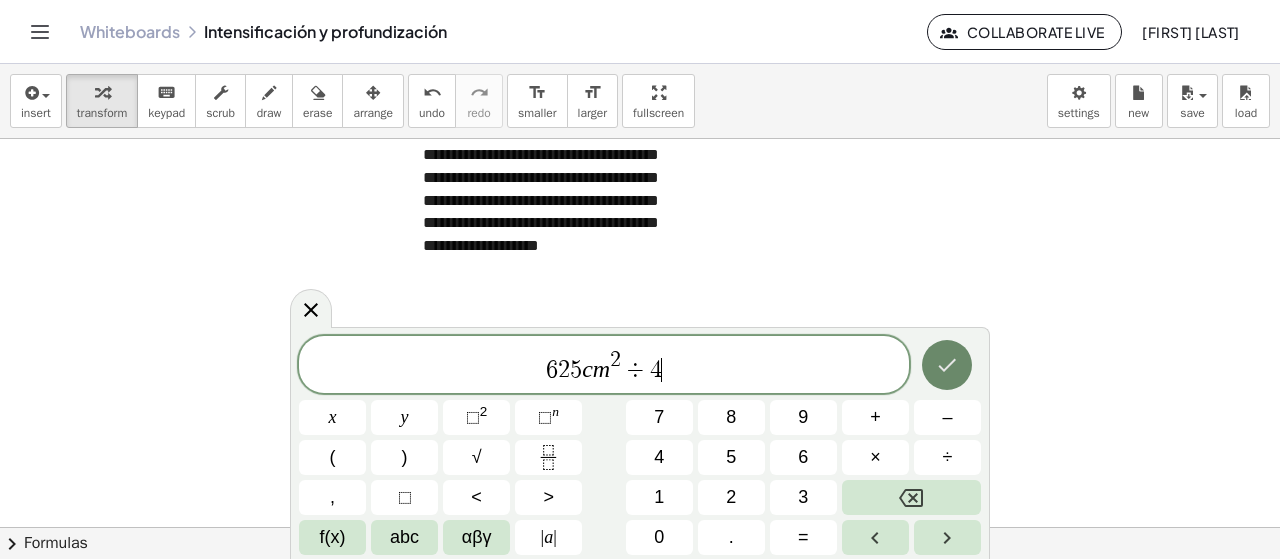 click 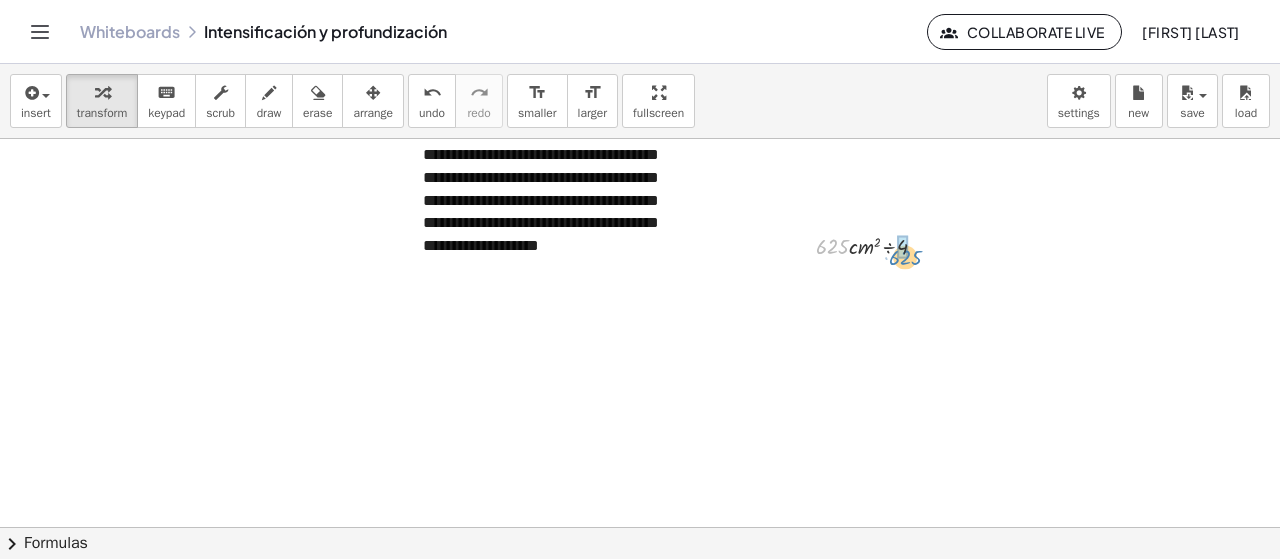 drag, startPoint x: 813, startPoint y: 254, endPoint x: 886, endPoint y: 265, distance: 73.82411 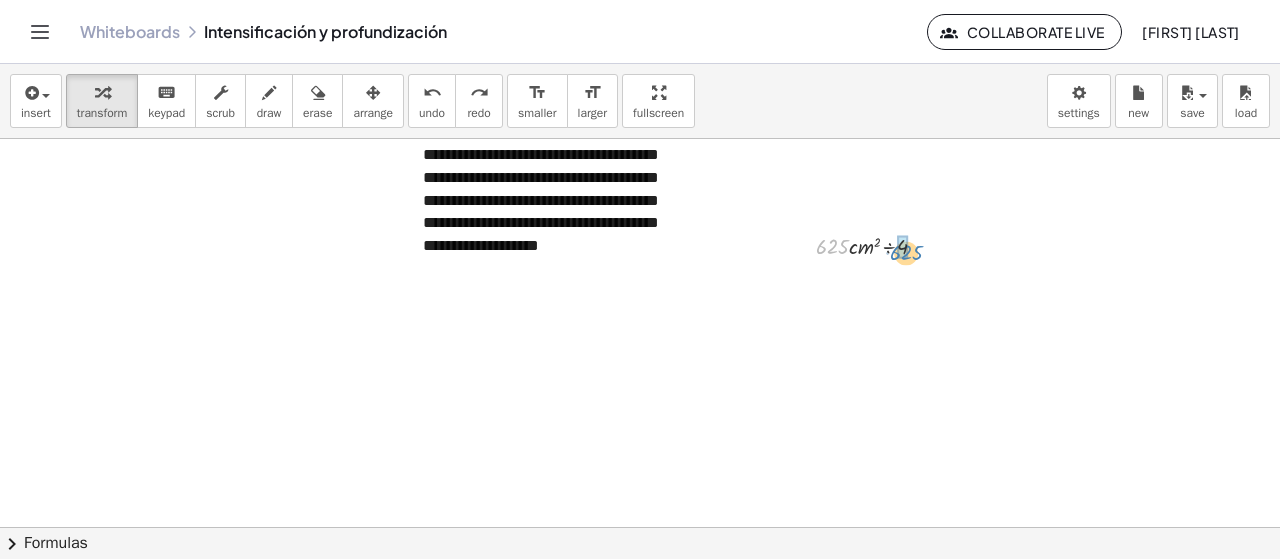 drag, startPoint x: 811, startPoint y: 250, endPoint x: 885, endPoint y: 256, distance: 74.24284 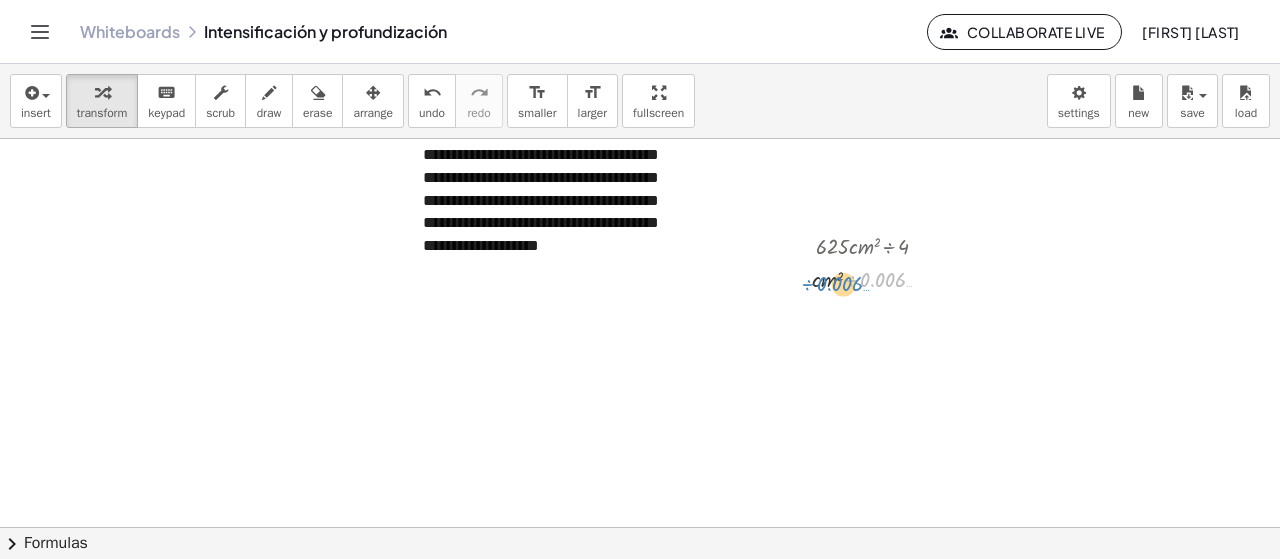 drag, startPoint x: 869, startPoint y: 285, endPoint x: 835, endPoint y: 288, distance: 34.132095 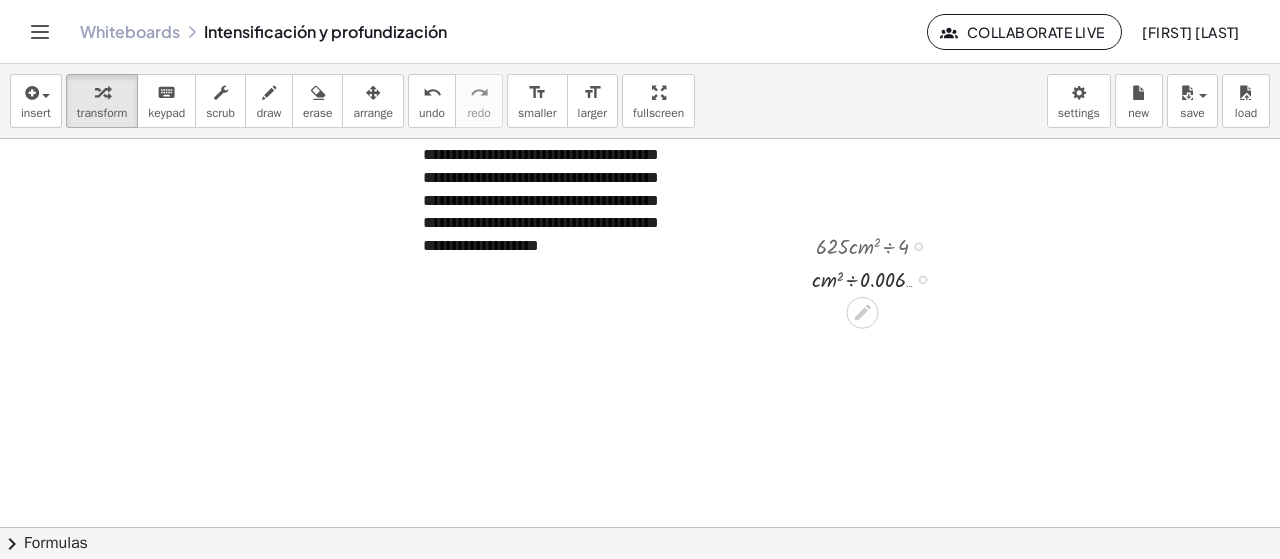 click at bounding box center (880, 277) 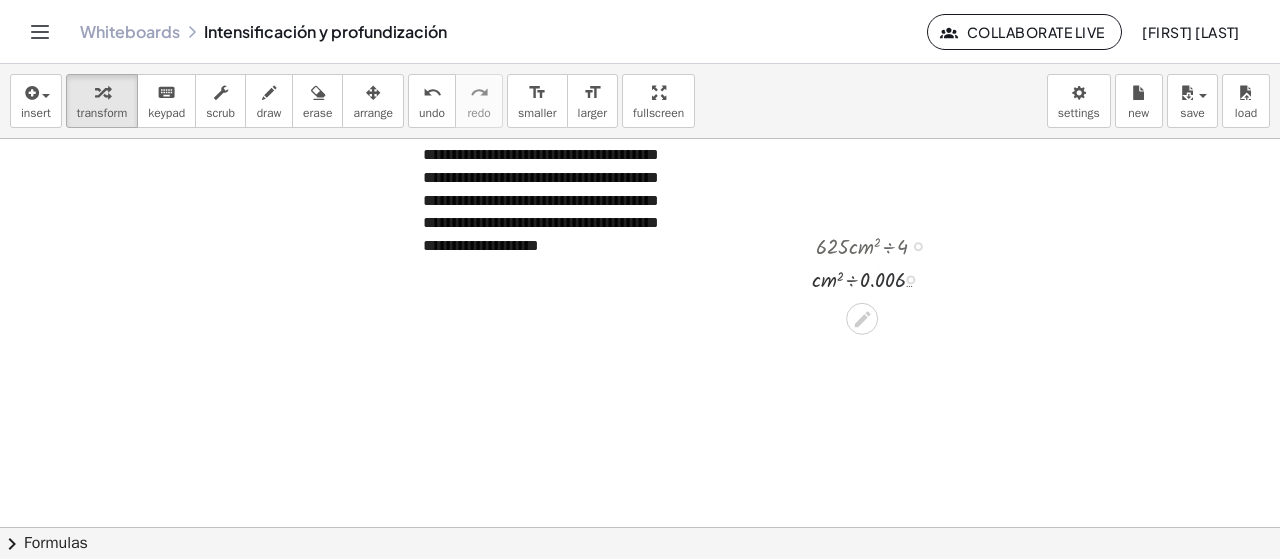 click at bounding box center [879, 278] 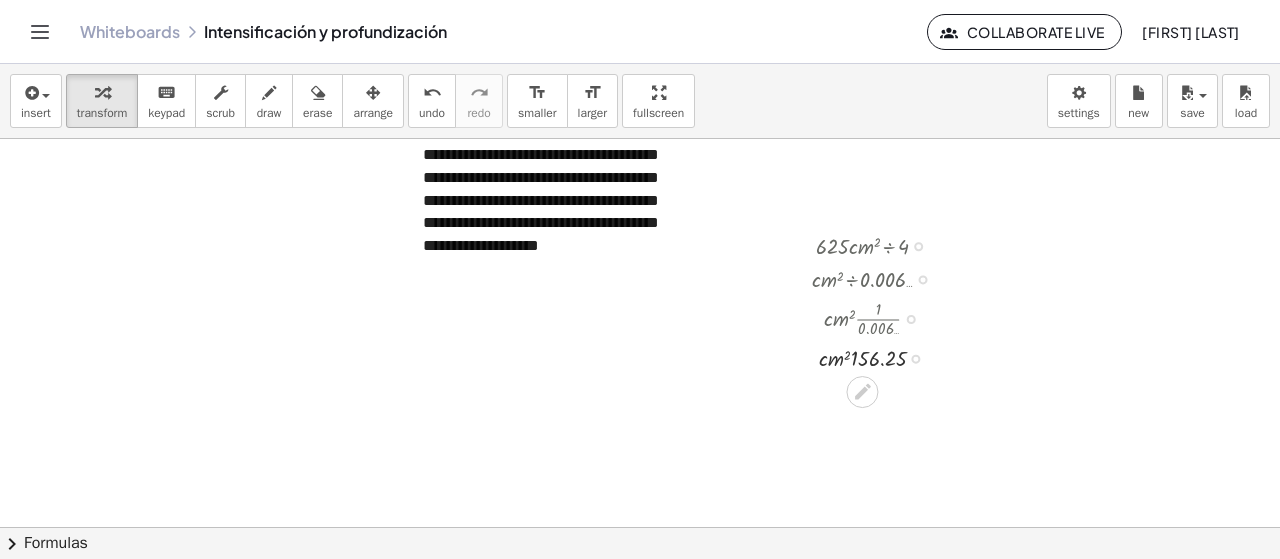 click at bounding box center [880, 317] 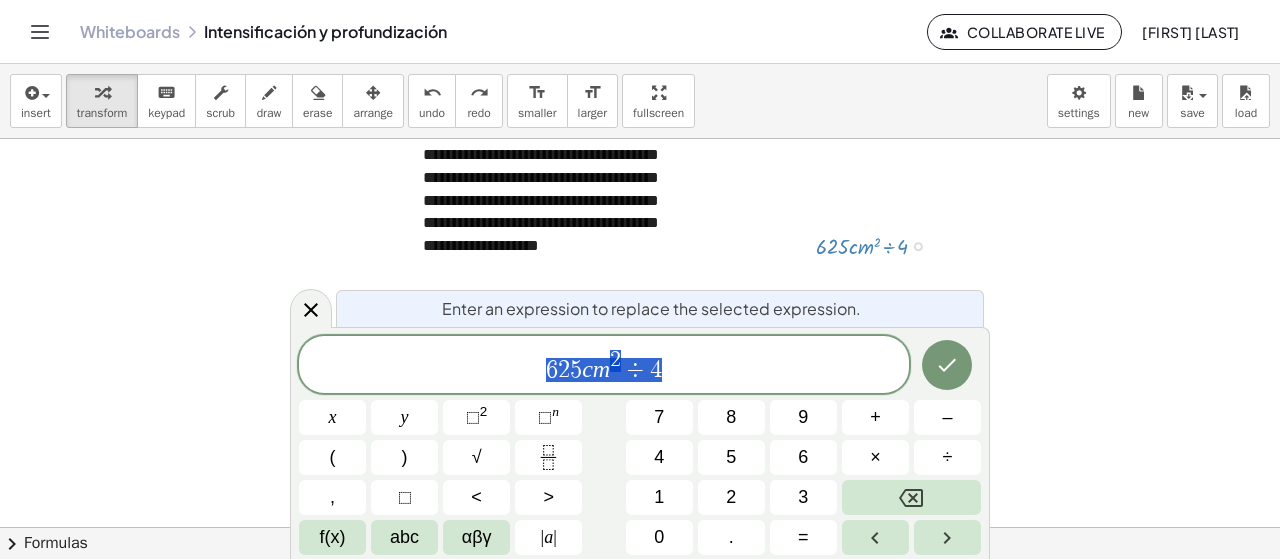 click on "6 2 5 c m 2 ÷ 4" at bounding box center (604, 366) 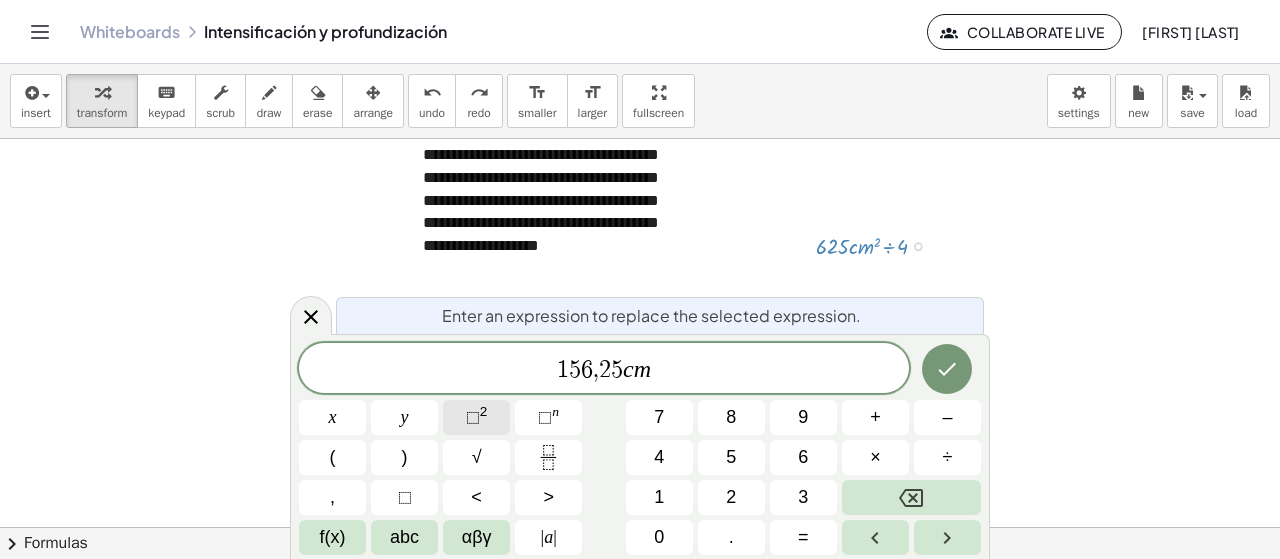 click on "2" at bounding box center [484, 411] 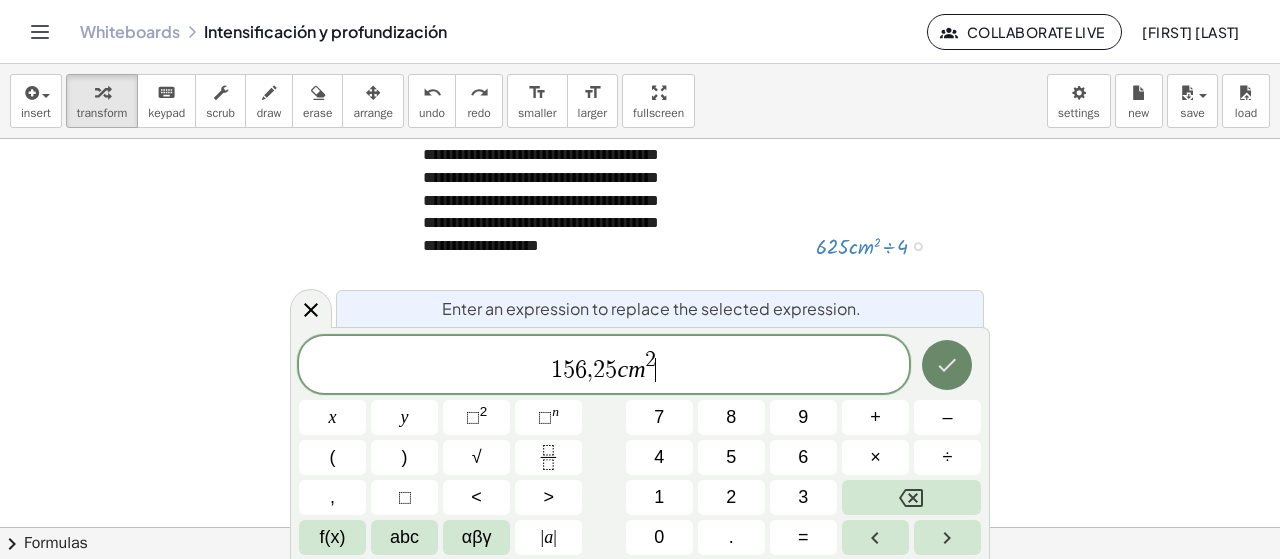 click 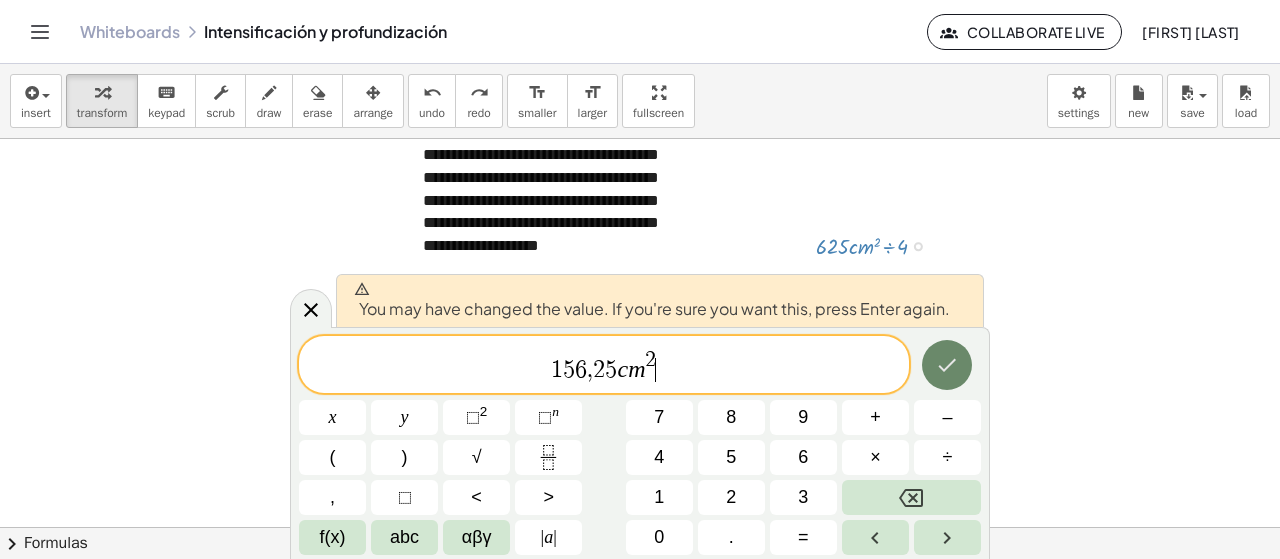 click 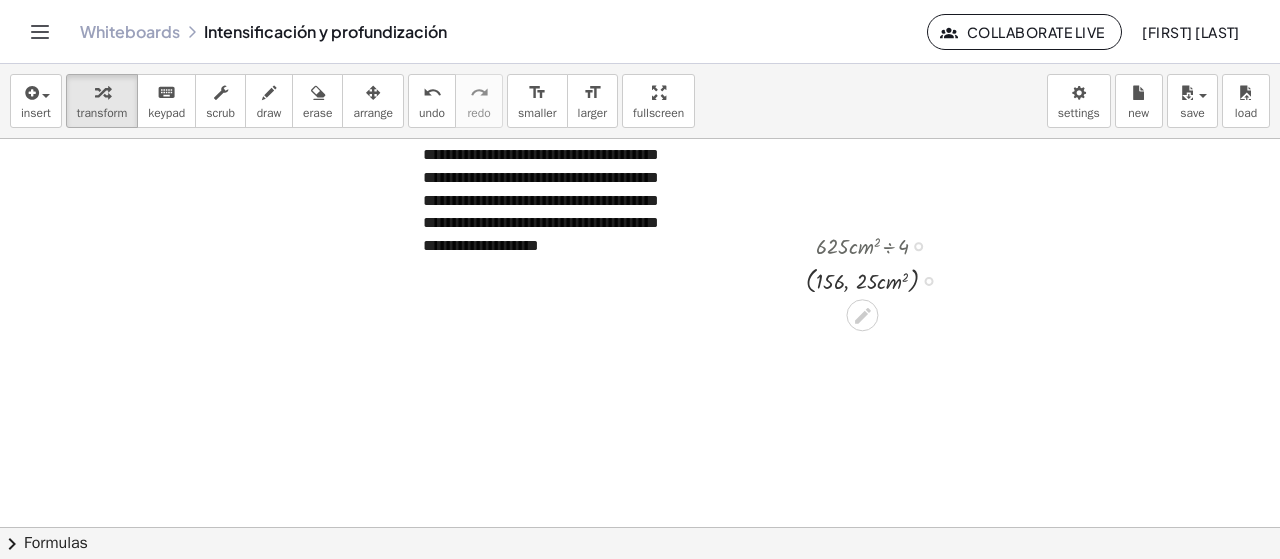 click at bounding box center [880, 279] 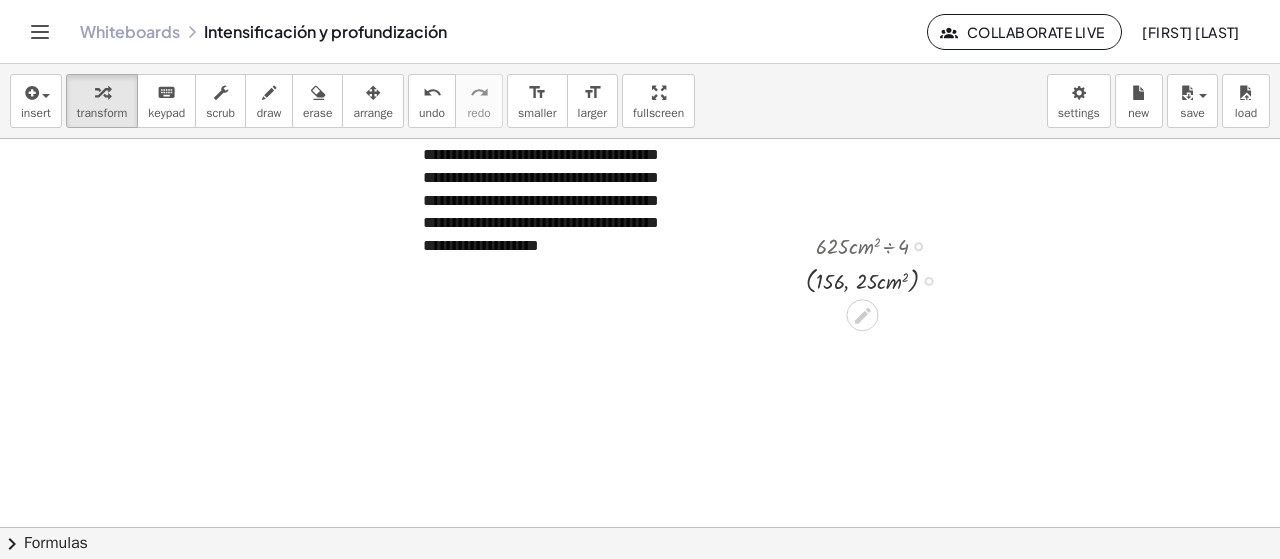 click at bounding box center (880, 279) 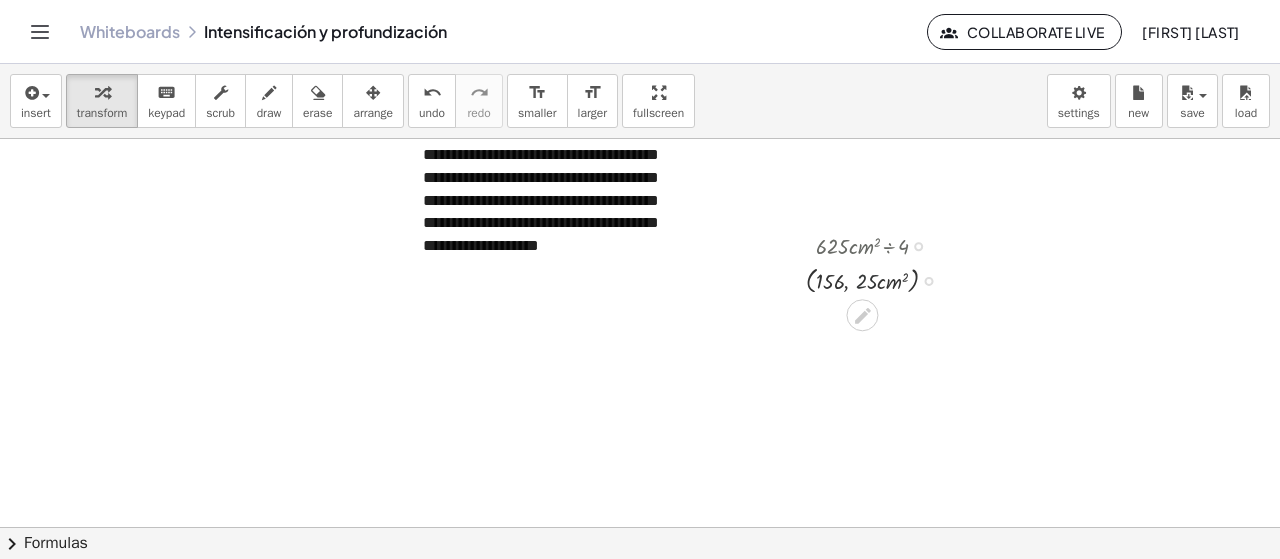 click at bounding box center [880, 279] 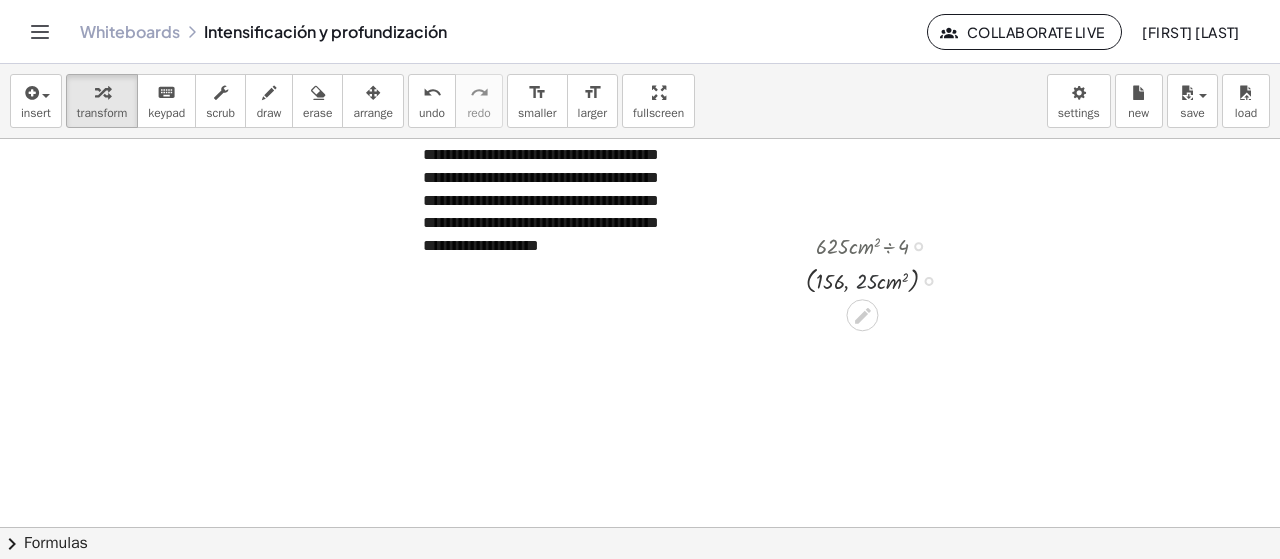 click at bounding box center (880, 279) 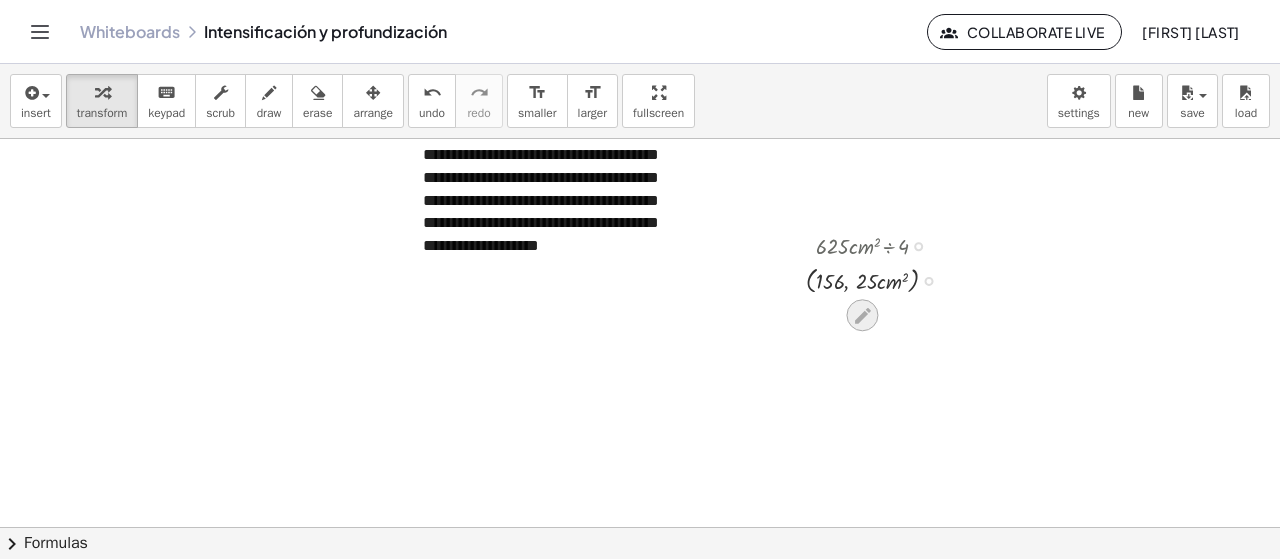 click 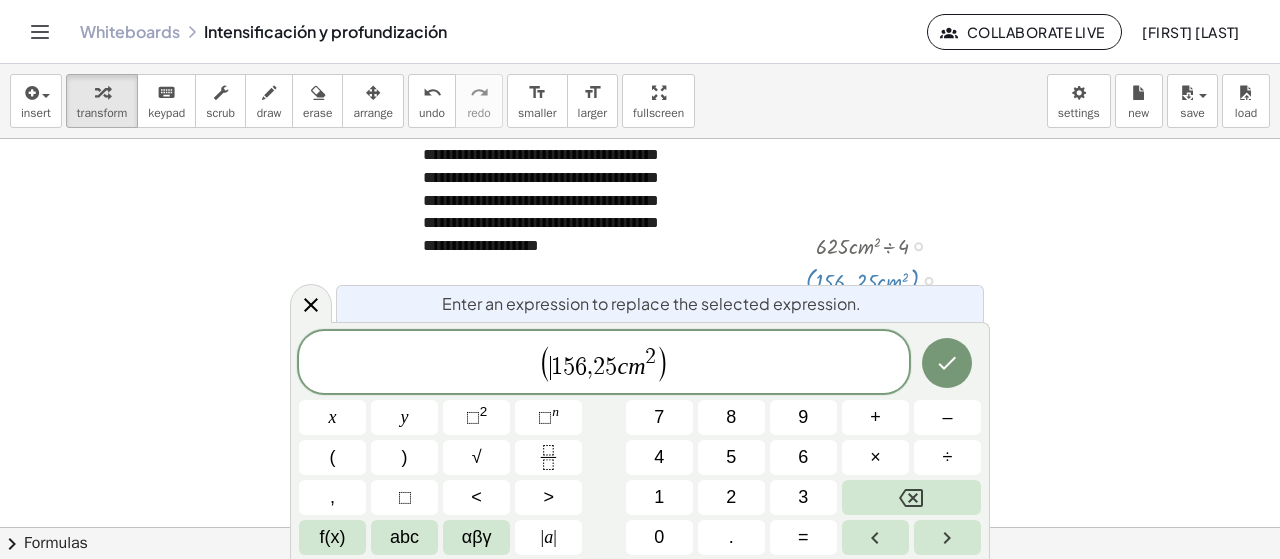 click on "2" at bounding box center [599, 368] 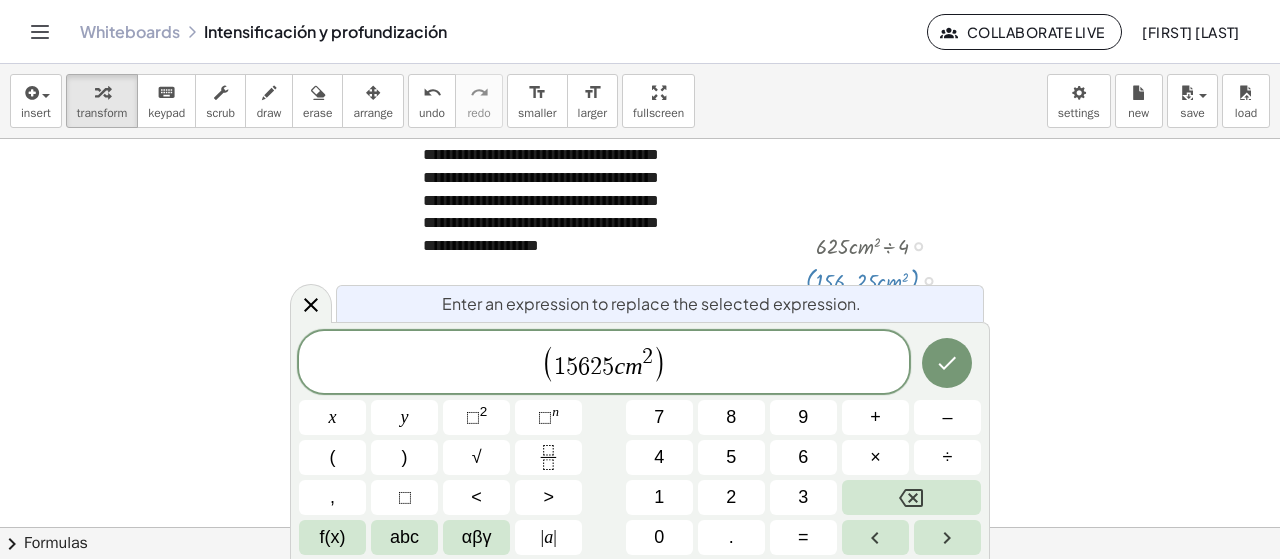 click on "( 1 5 6 2 5 c m 2 ) x y ⬚ 2 ⬚ n 7 8 9 + – ( ) √ 4 5 6 × ÷ , ⬚ < > 1 2 3 f(x) abc αβγ | a | 0 . =" at bounding box center [640, 443] 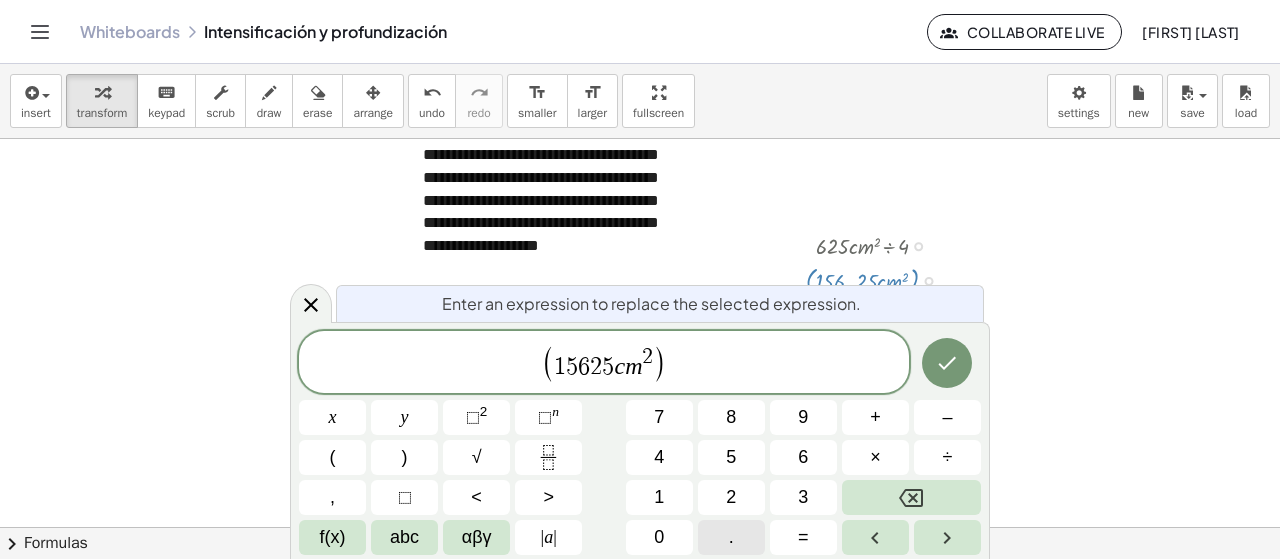 click on "." at bounding box center [731, 537] 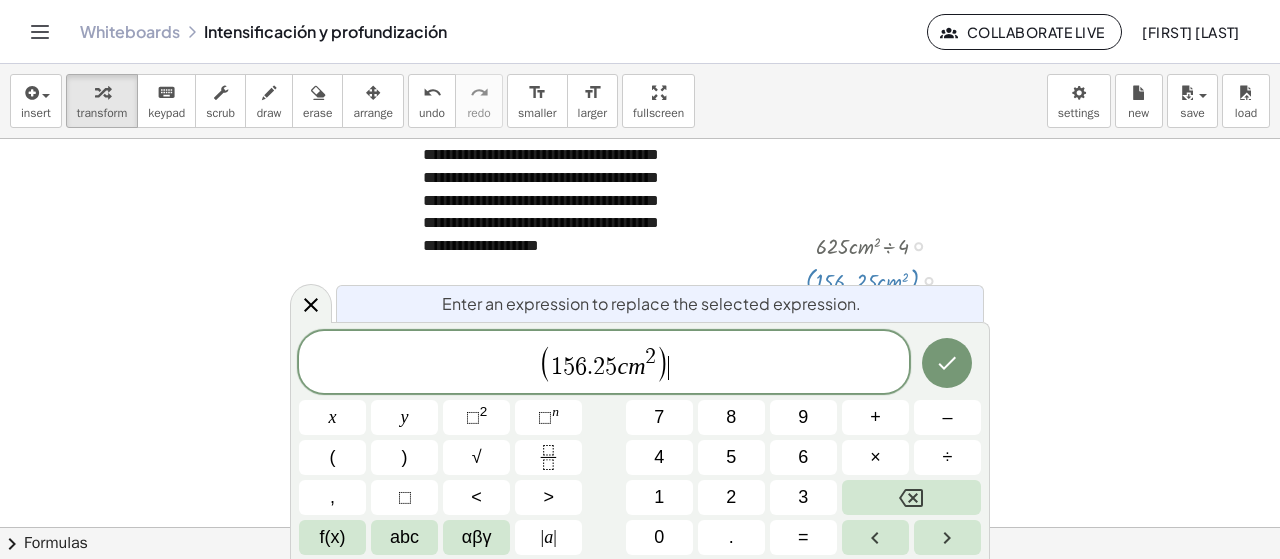 click on "( 1 5 6 . 2 5 c m 2 ) ​" at bounding box center (604, 363) 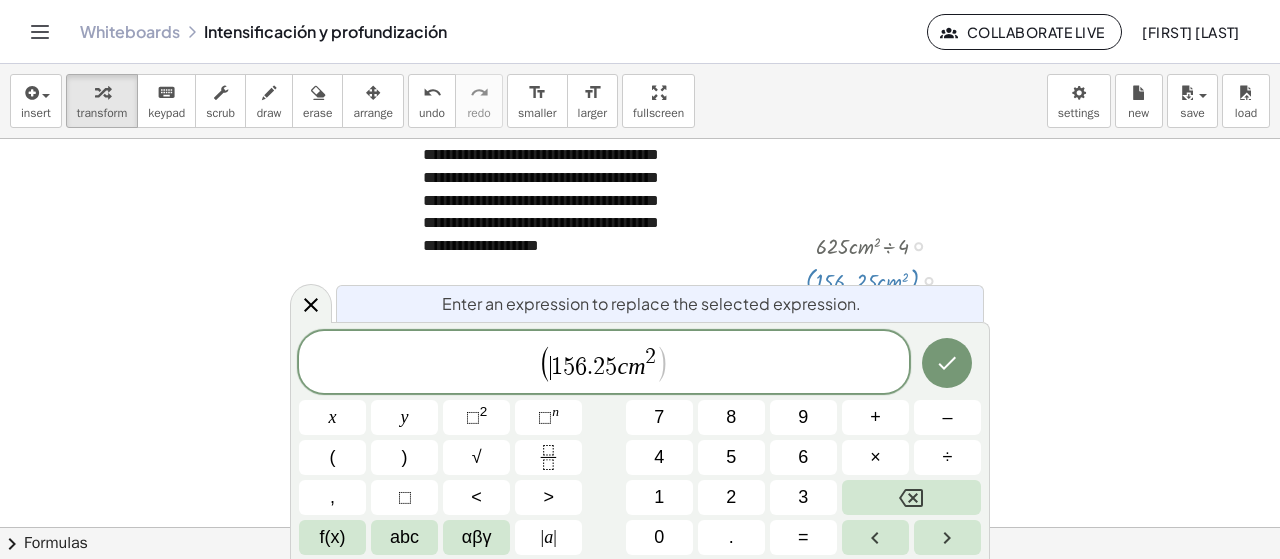 click on "1" at bounding box center [557, 368] 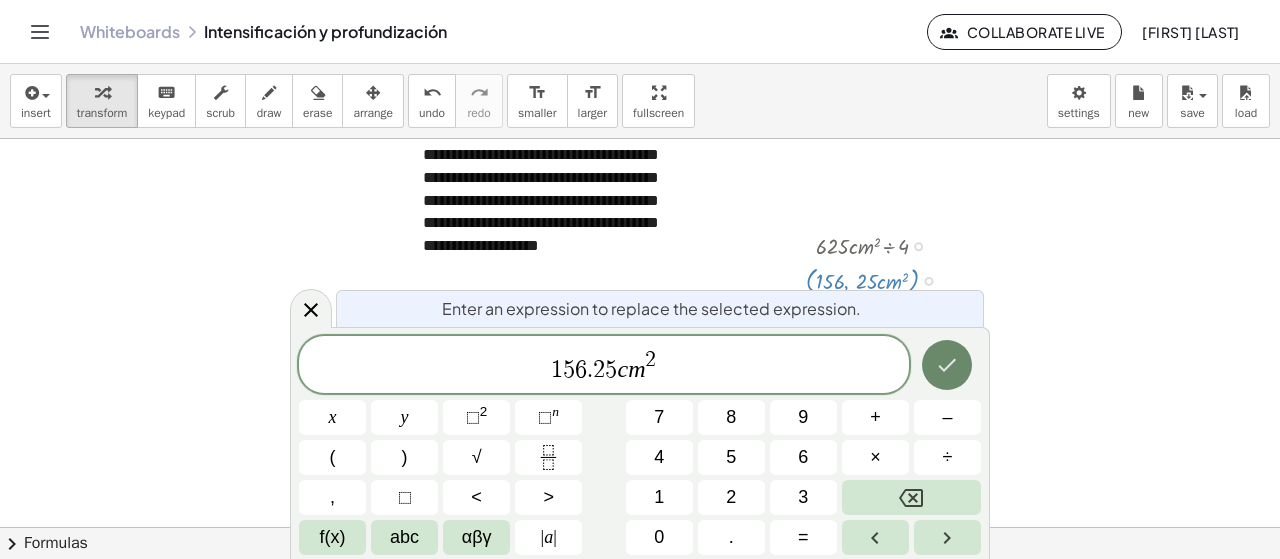 click at bounding box center (947, 365) 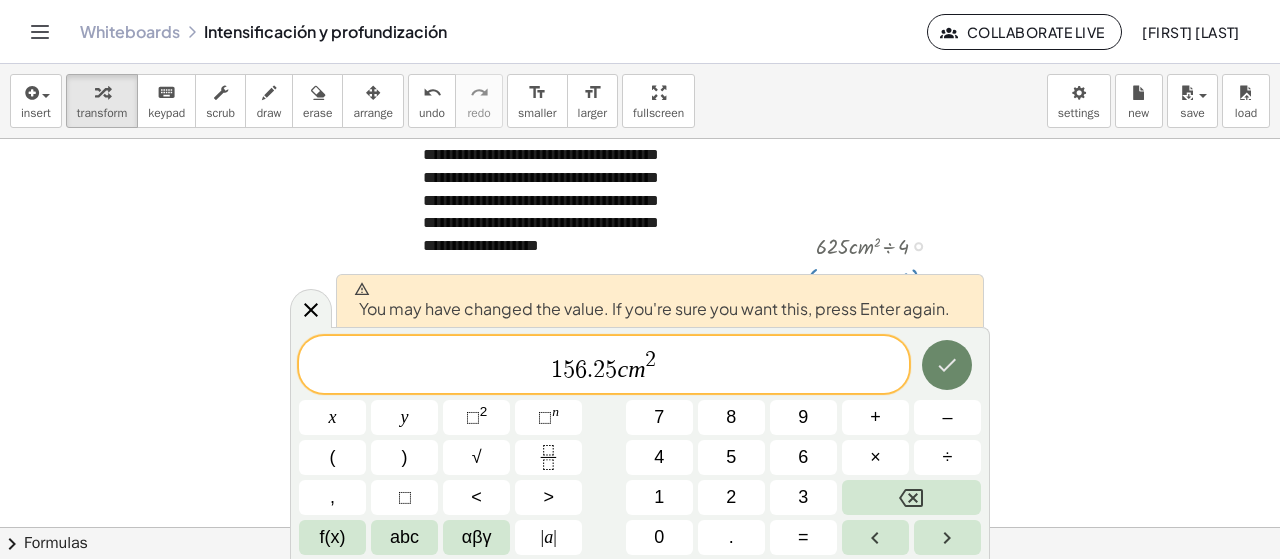 click at bounding box center [947, 365] 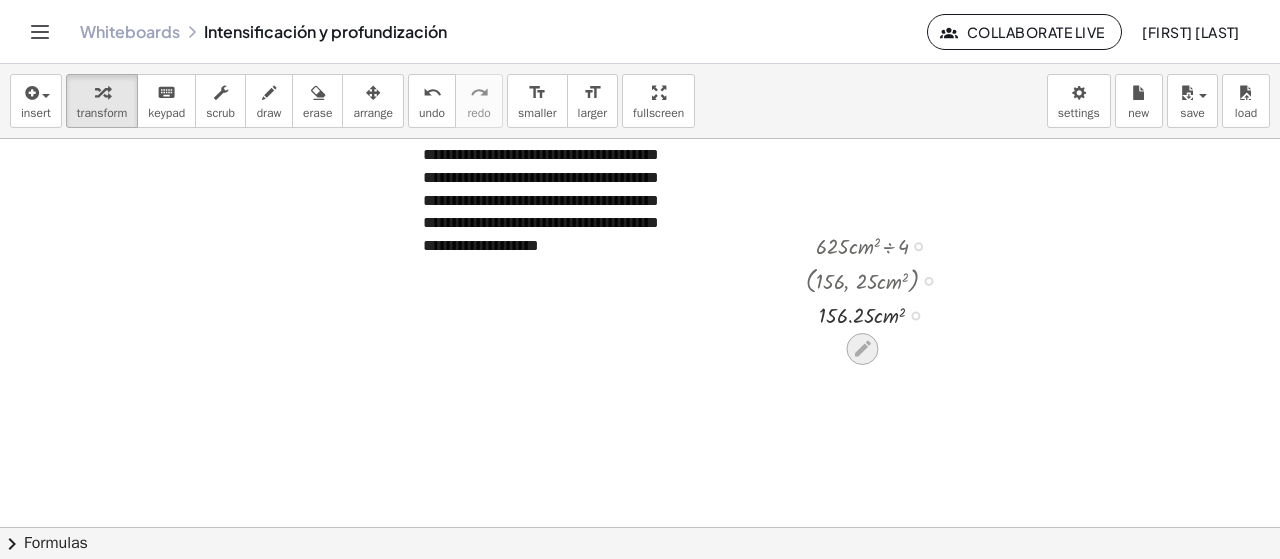 click 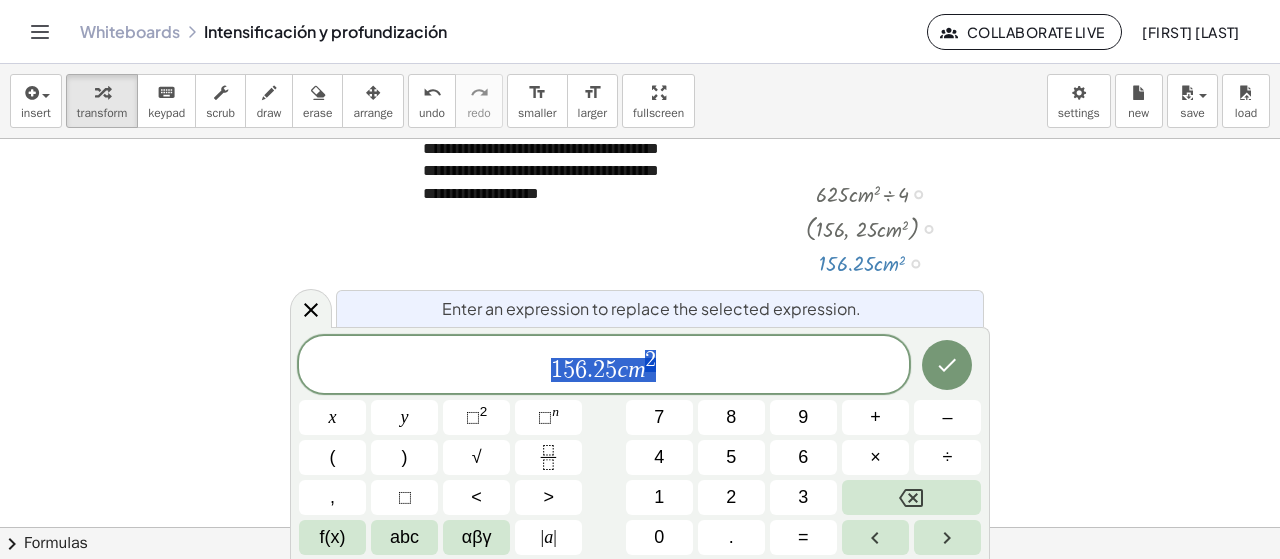 click at bounding box center (313, -216) 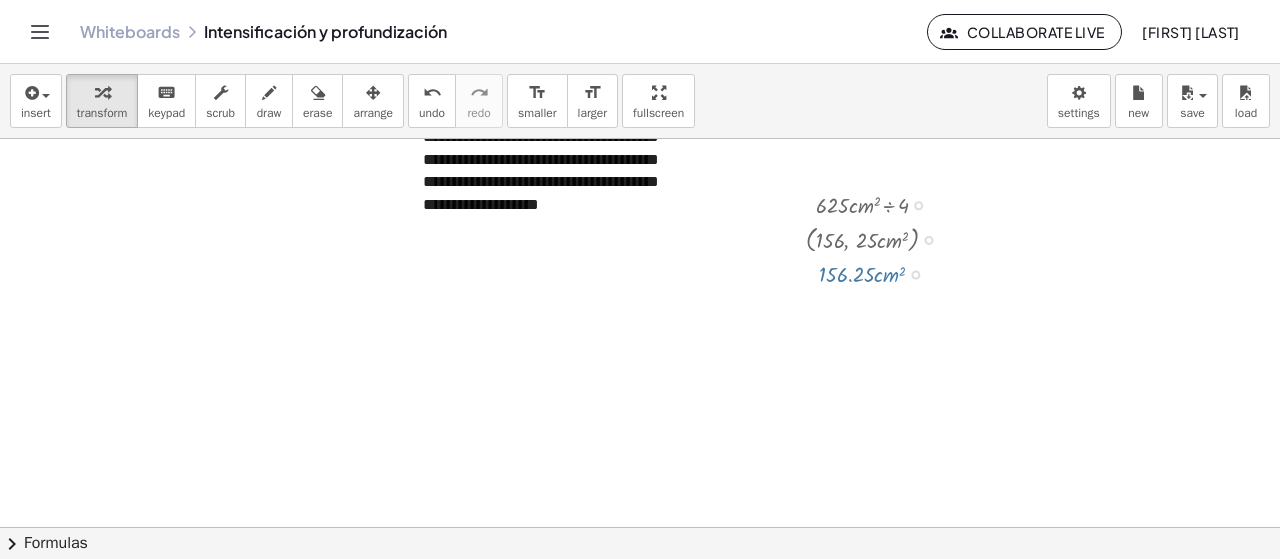click at bounding box center (313, -205) 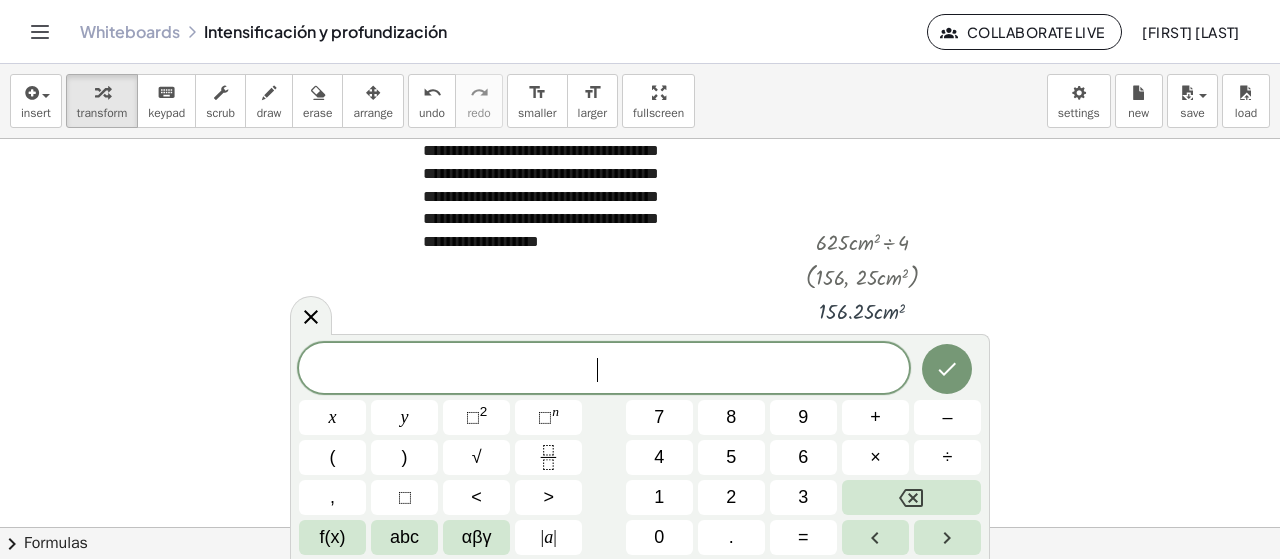 scroll, scrollTop: 1079, scrollLeft: 669, axis: both 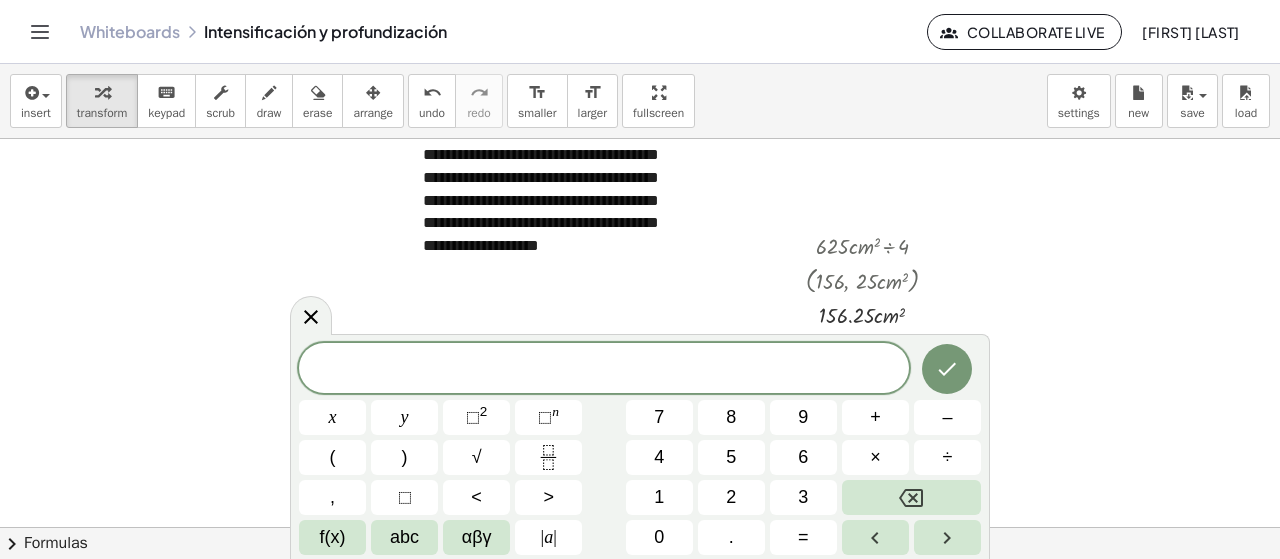 click on "**********" at bounding box center [553, 201] 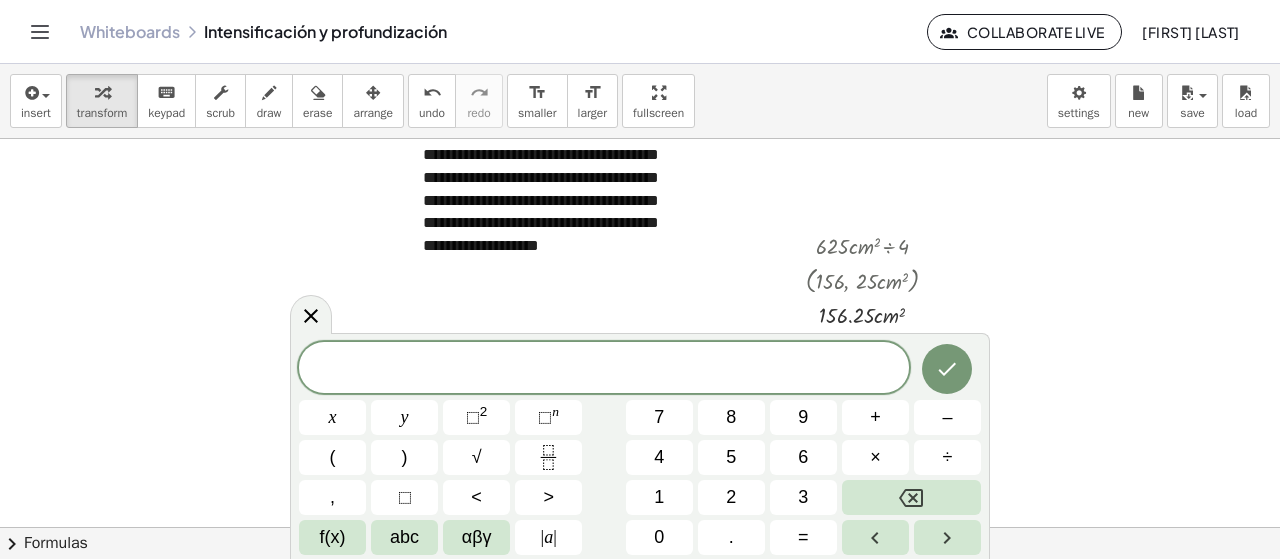 click at bounding box center (313, -164) 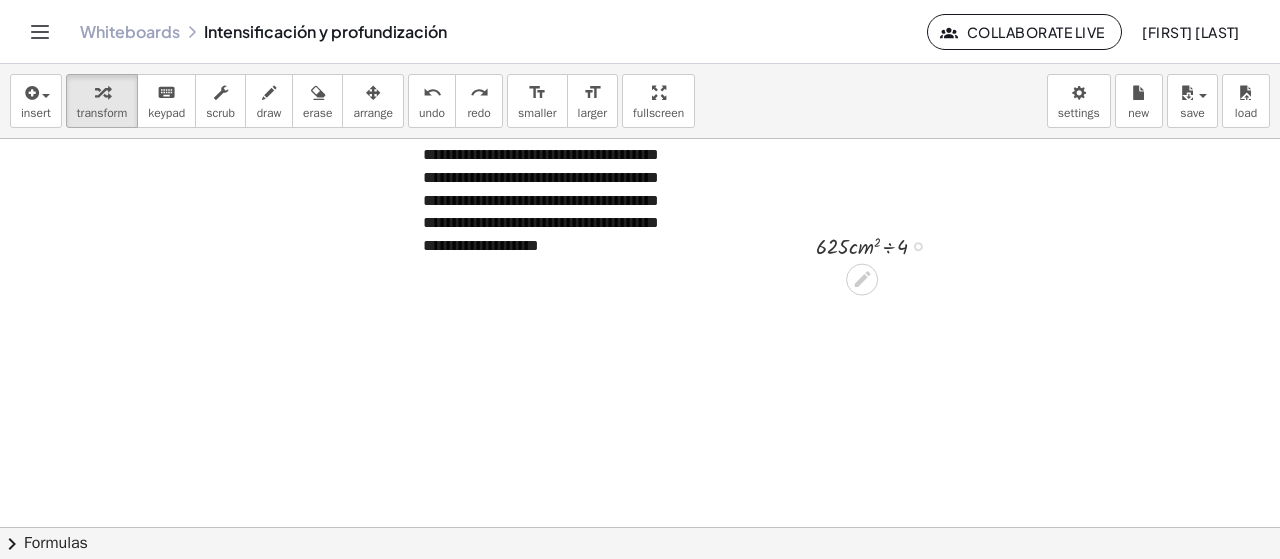 drag, startPoint x: 851, startPoint y: 278, endPoint x: 866, endPoint y: 274, distance: 15.524175 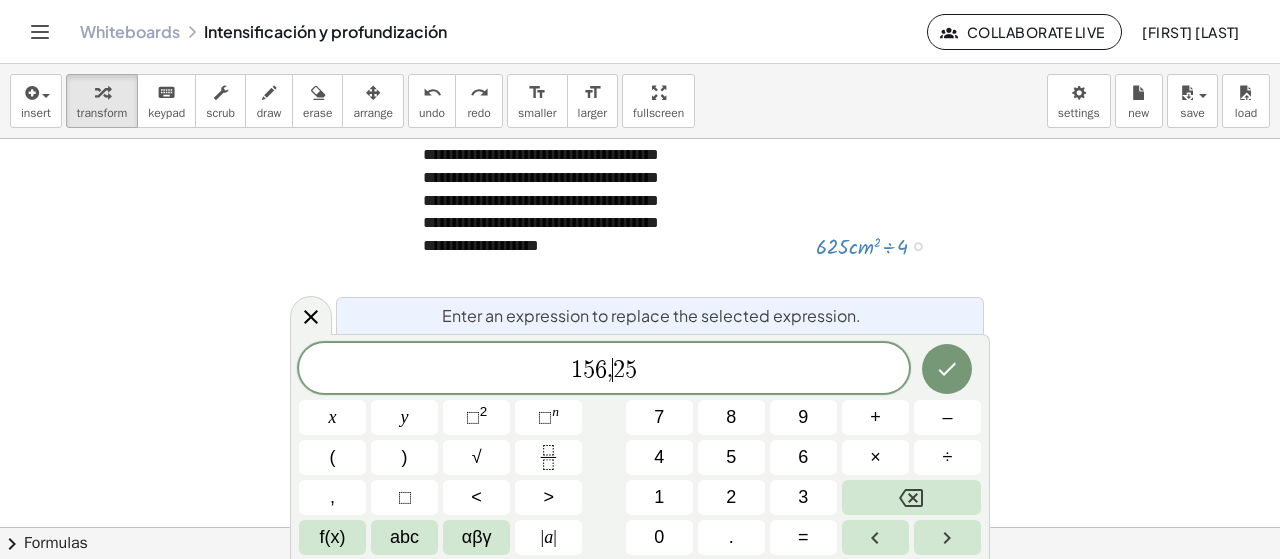 click on "1 5 6 , ​ 2 5" at bounding box center (604, 370) 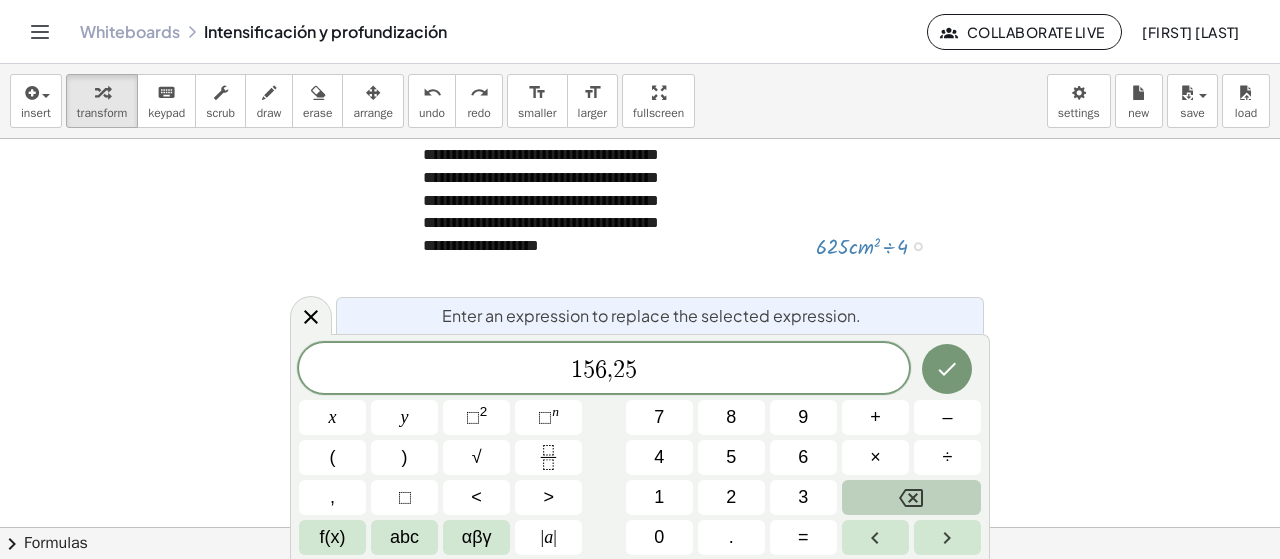 click at bounding box center [911, 497] 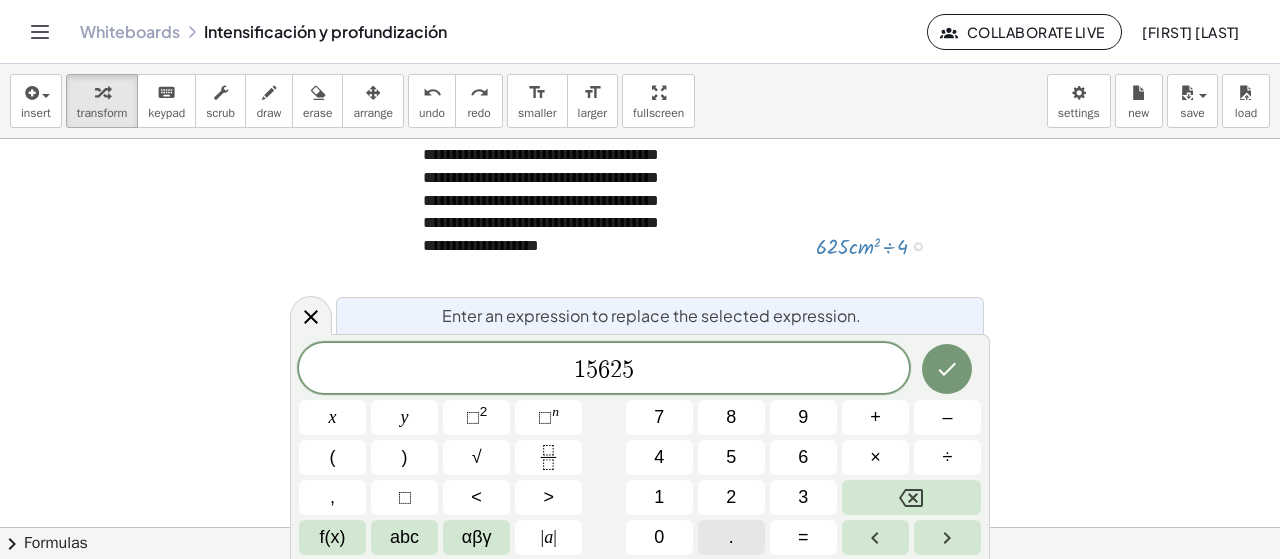 click on "." at bounding box center (731, 537) 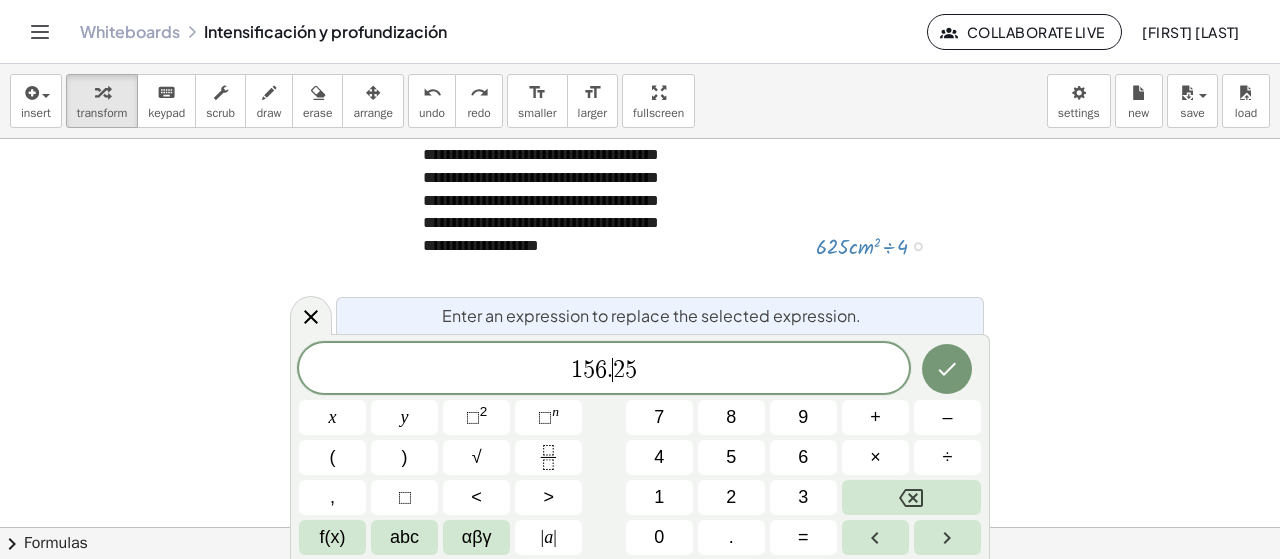 click on "1 5 6 . ​ 2 5" at bounding box center [604, 370] 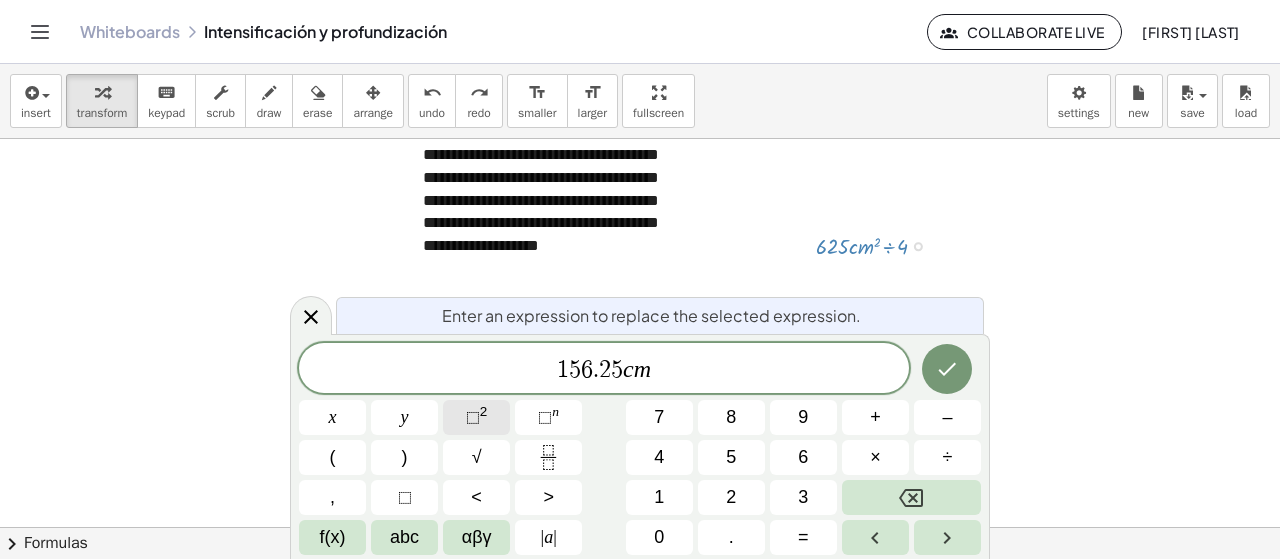 click on "⬚ 2" at bounding box center [476, 417] 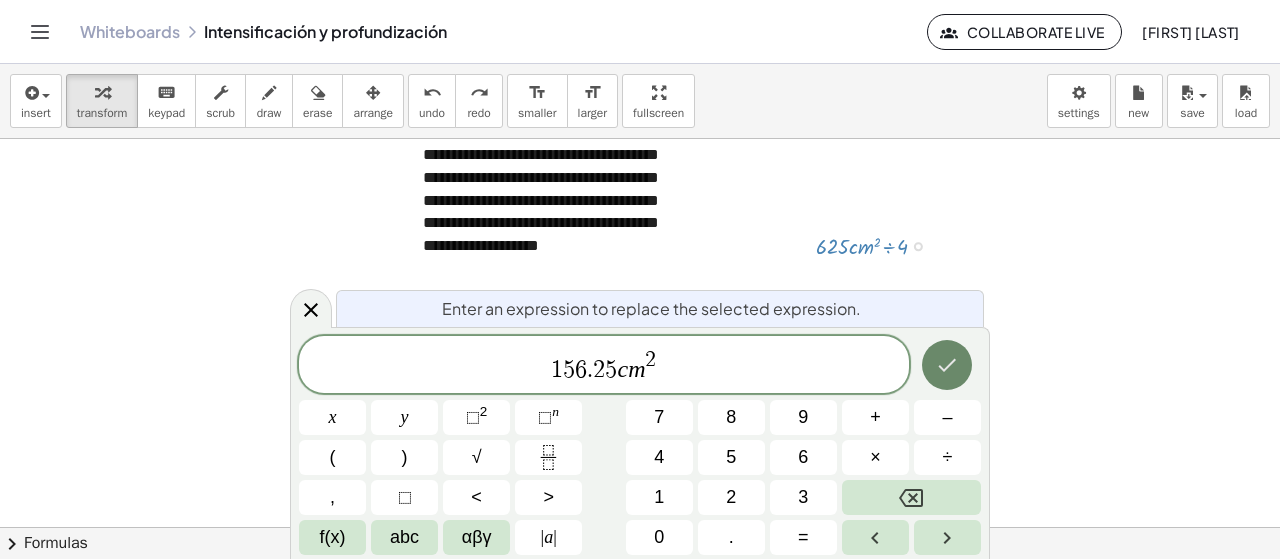 click at bounding box center [947, 365] 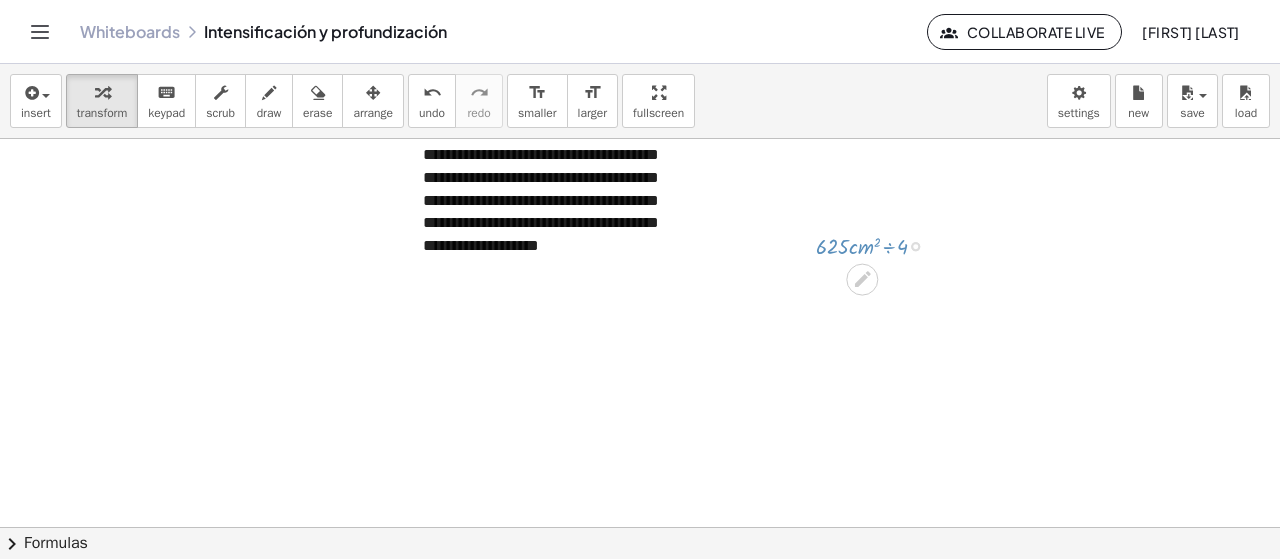 click at bounding box center [313, -164] 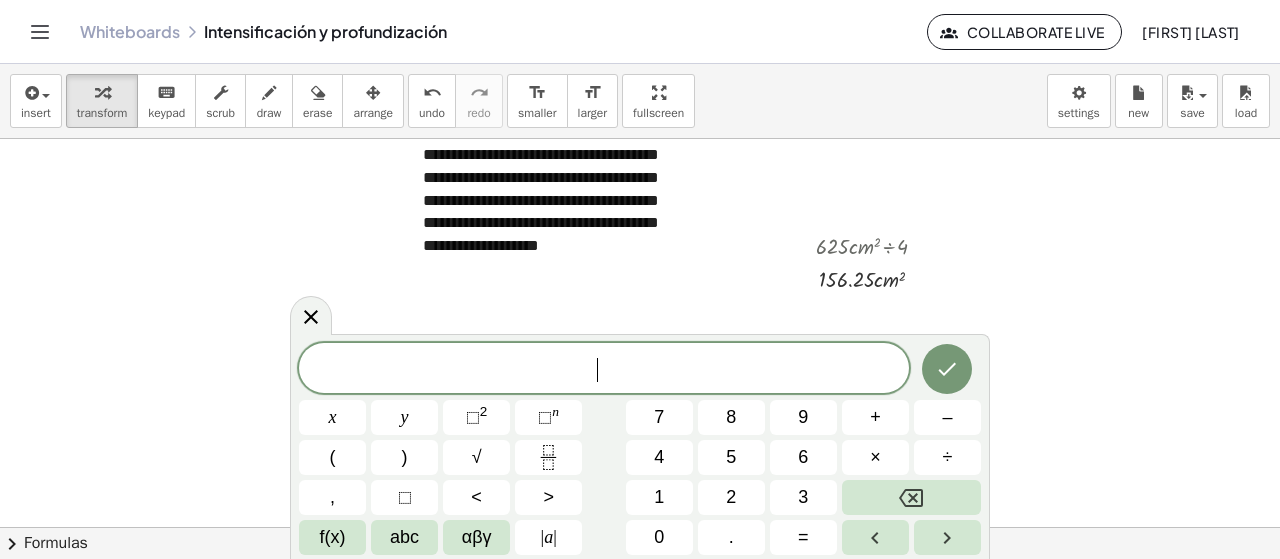 click at bounding box center [313, -164] 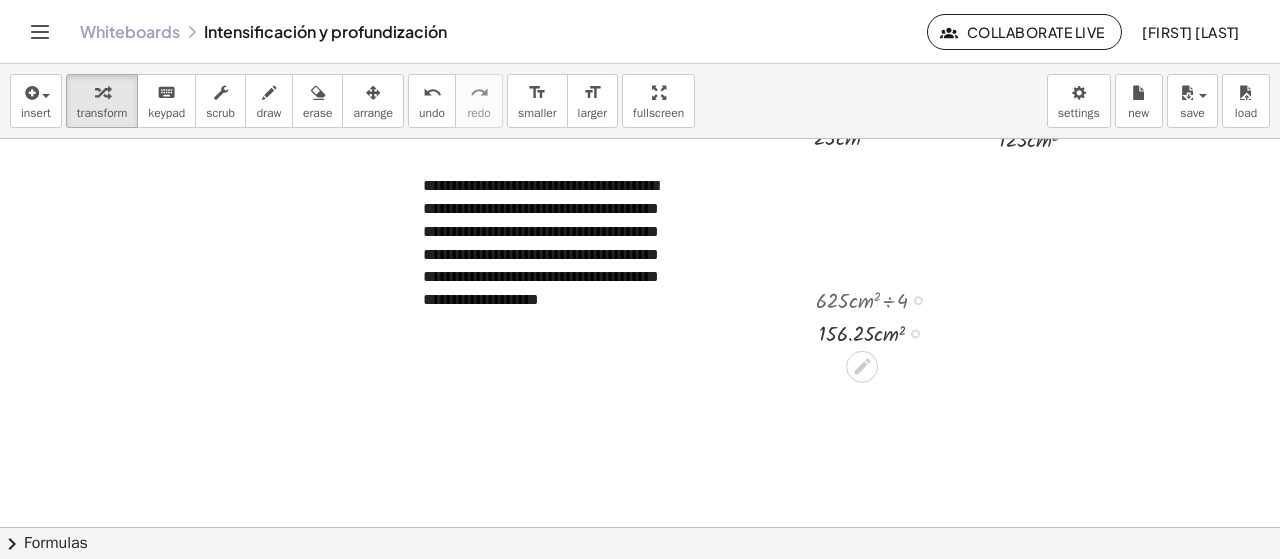 scroll, scrollTop: 979, scrollLeft: 669, axis: both 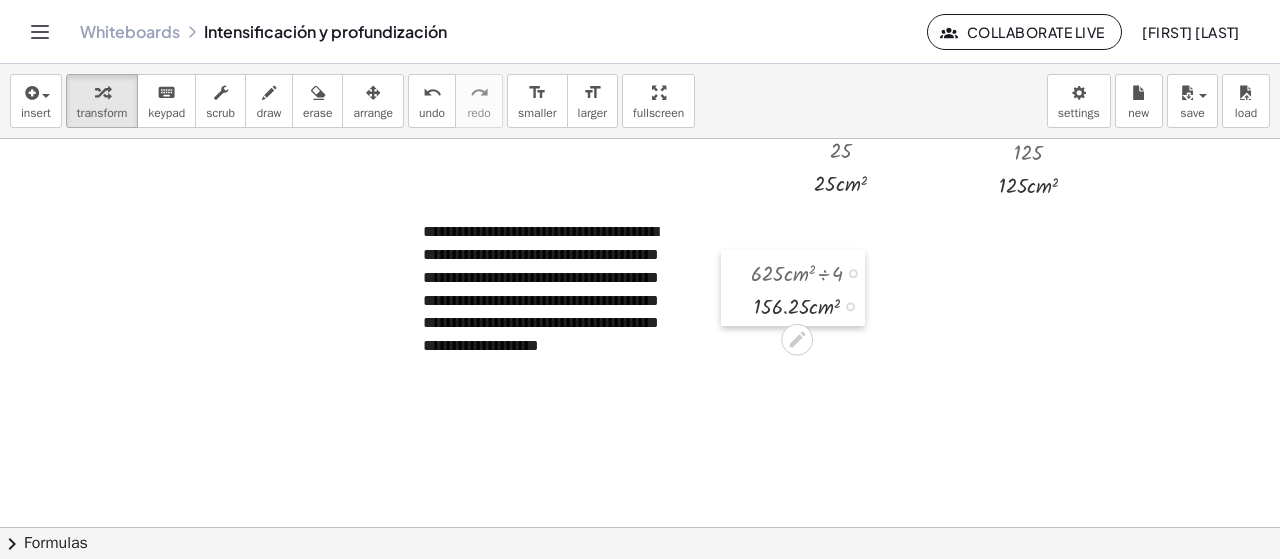 drag, startPoint x: 794, startPoint y: 341, endPoint x: 729, endPoint y: 268, distance: 97.74457 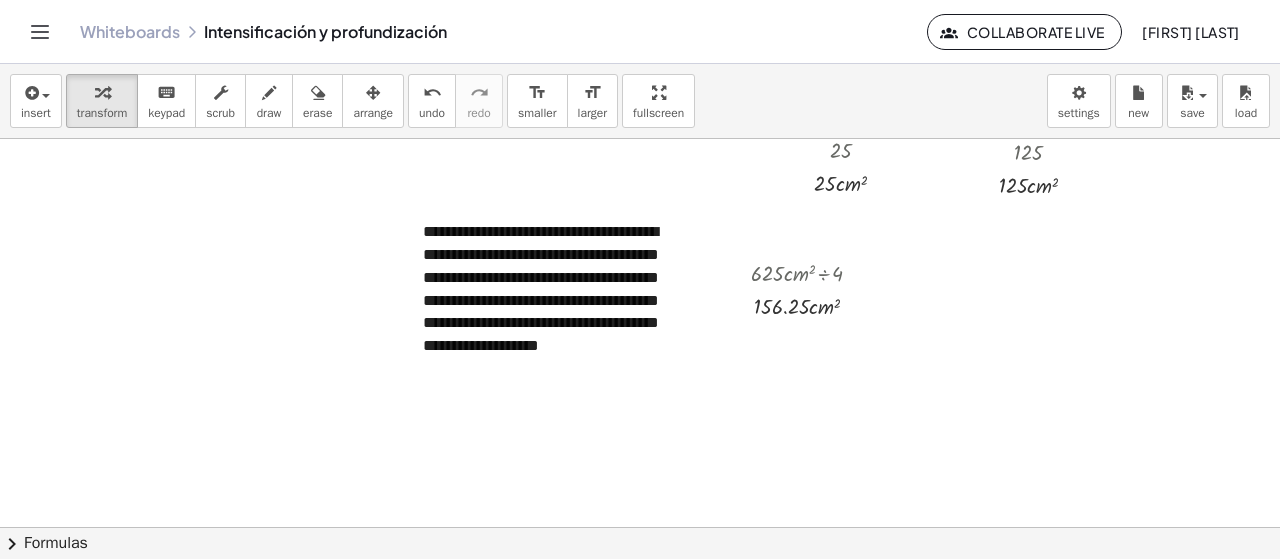 click at bounding box center (313, -64) 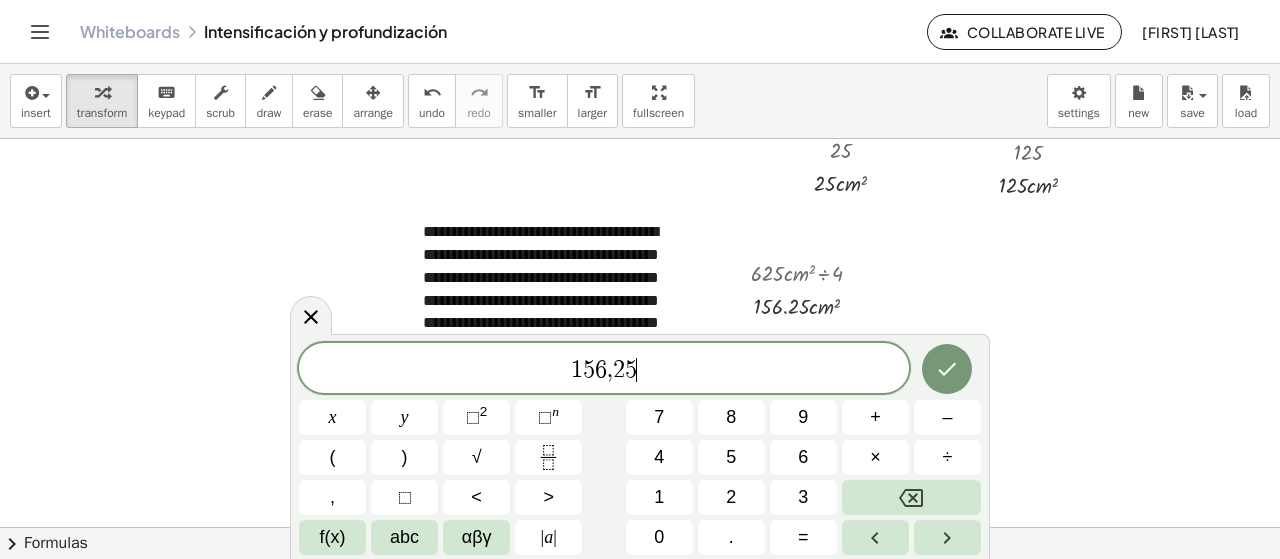 click on "1 5 6 , 2 5 ​" at bounding box center (604, 370) 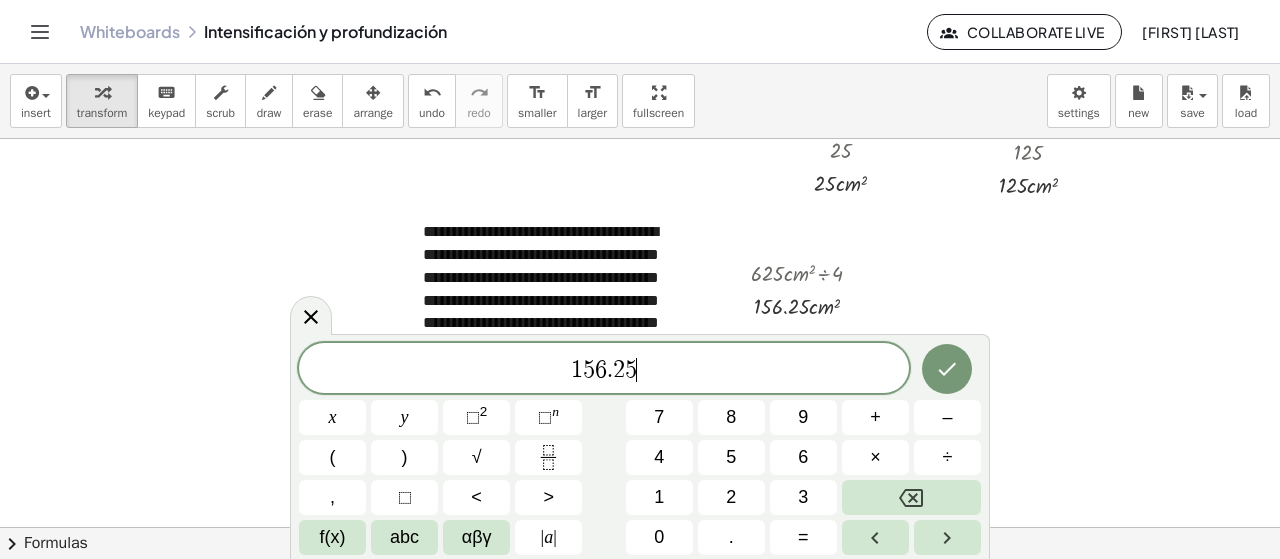 click on "1 5 6 . 2 5 ​" at bounding box center [604, 370] 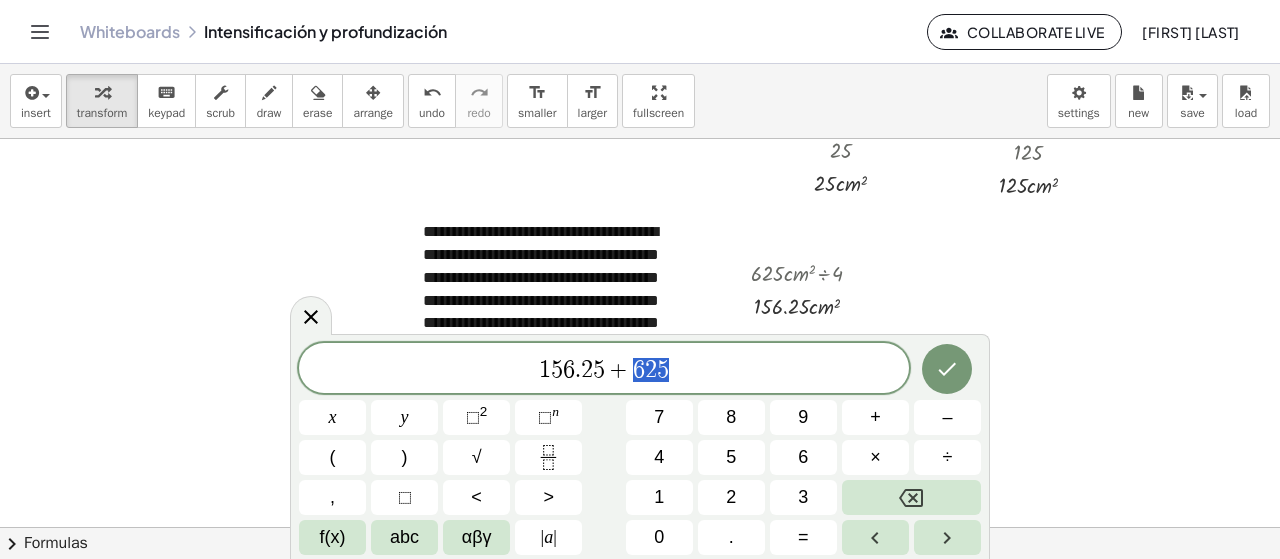 drag, startPoint x: 701, startPoint y: 373, endPoint x: 631, endPoint y: 370, distance: 70.064255 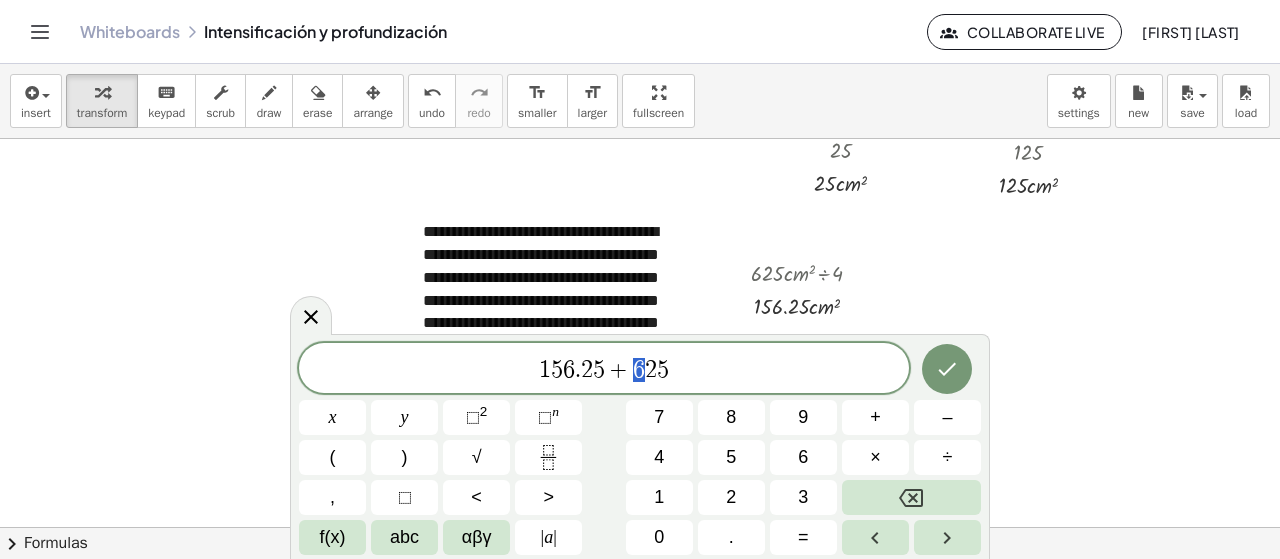 drag, startPoint x: 641, startPoint y: 371, endPoint x: 628, endPoint y: 373, distance: 13.152946 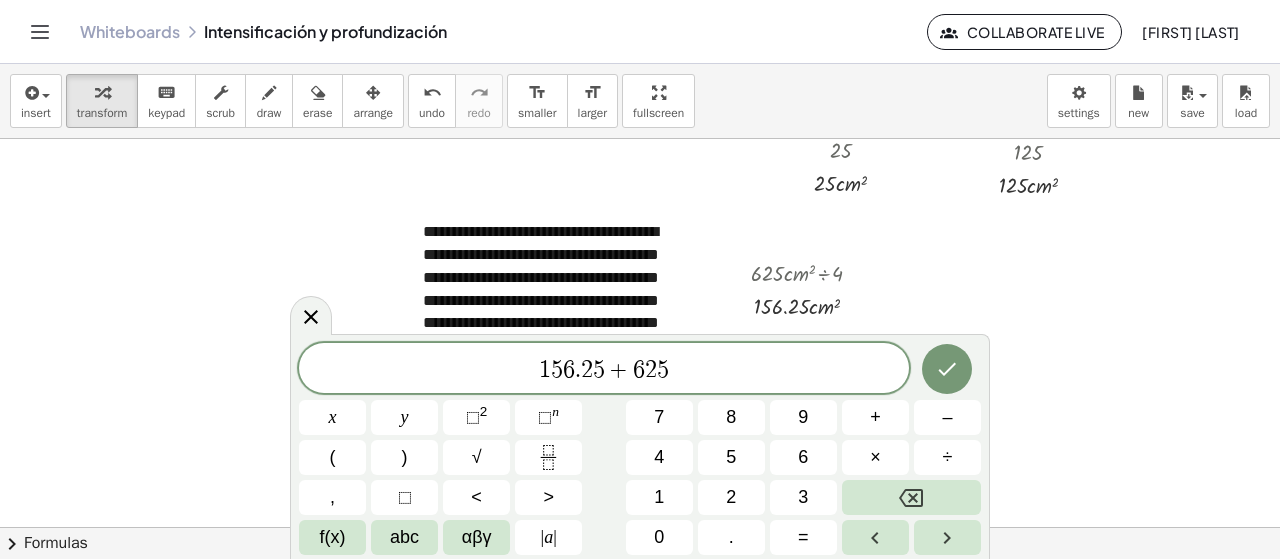 click on "1 5 6 . 2 5 + 6 2 5" at bounding box center [604, 370] 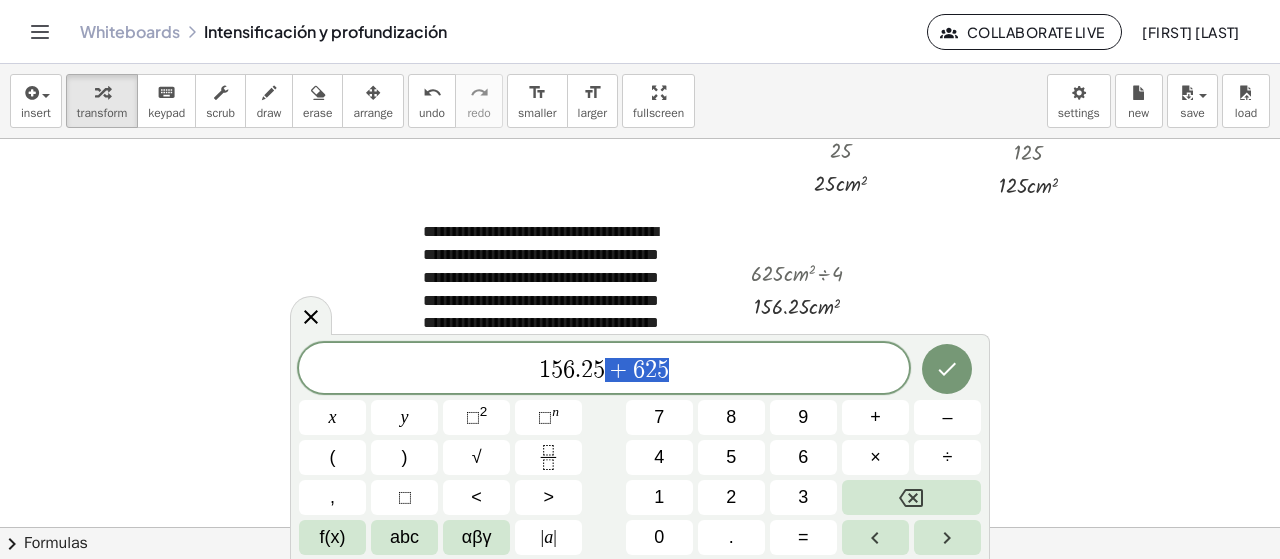 drag, startPoint x: 685, startPoint y: 373, endPoint x: 603, endPoint y: 375, distance: 82.02438 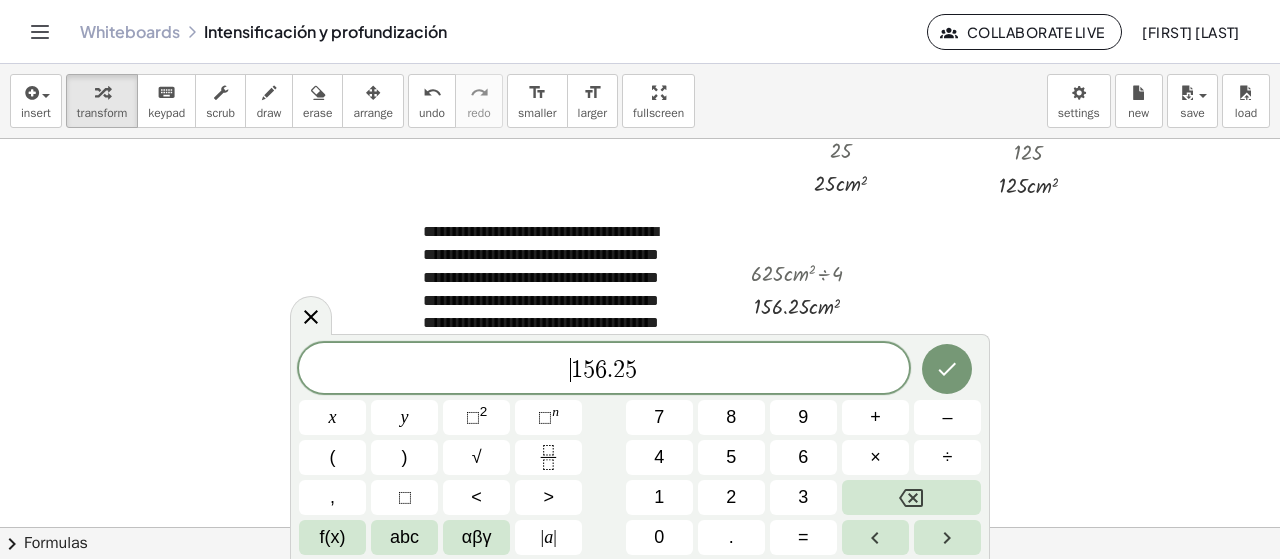 click on "​ 1 5 6 . 2 5" at bounding box center [604, 370] 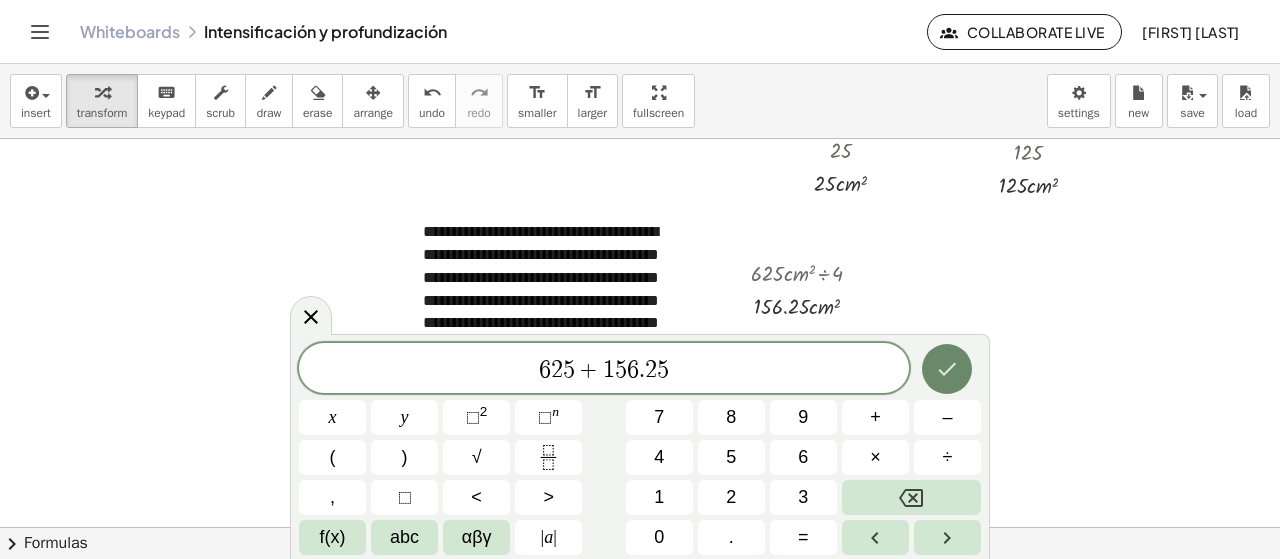 click 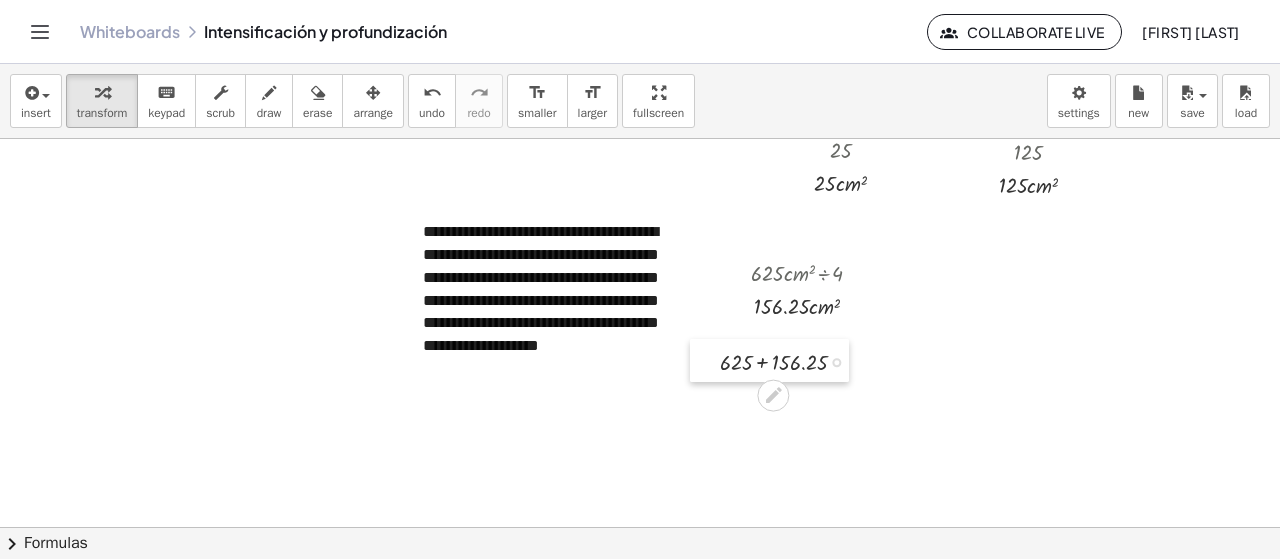 drag, startPoint x: 777, startPoint y: 396, endPoint x: 705, endPoint y: 356, distance: 82.36504 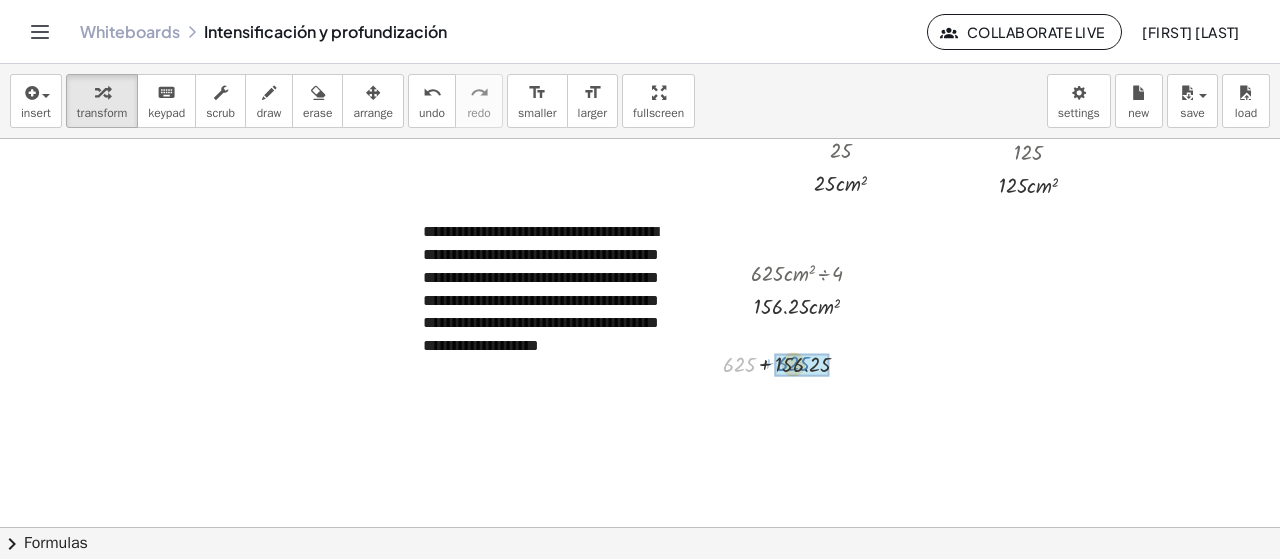 drag, startPoint x: 723, startPoint y: 363, endPoint x: 759, endPoint y: 362, distance: 36.013885 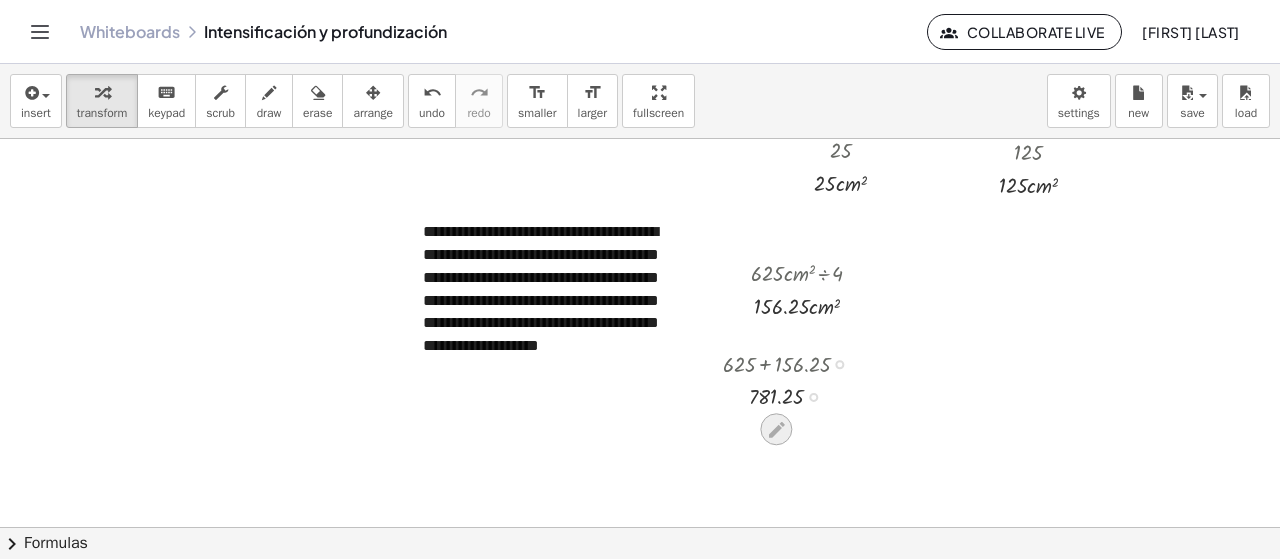 click 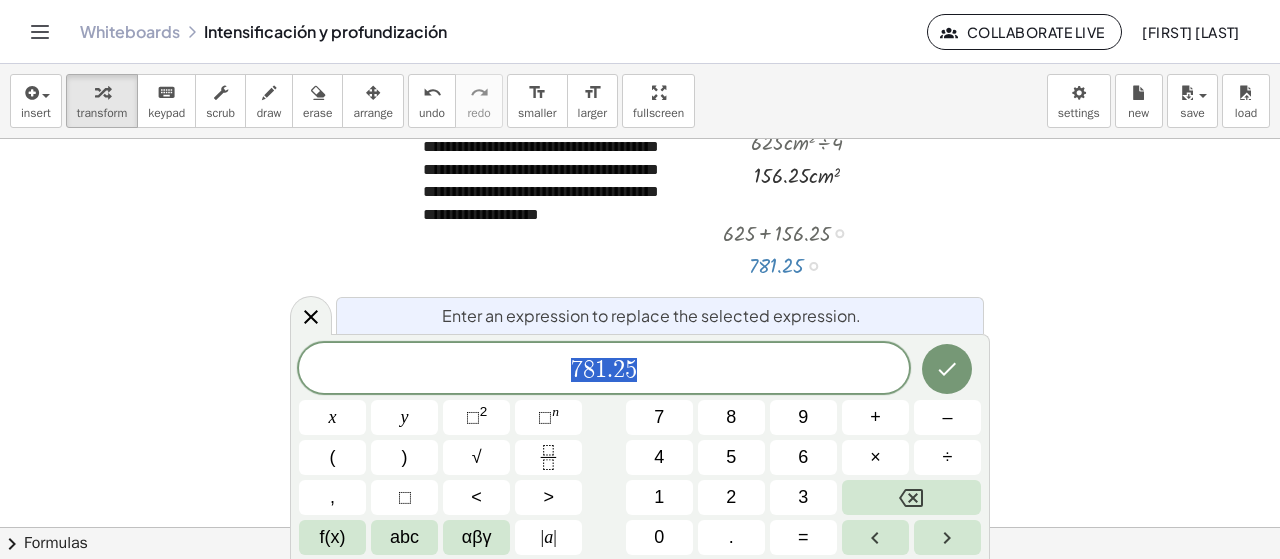 scroll, scrollTop: 1111, scrollLeft: 669, axis: both 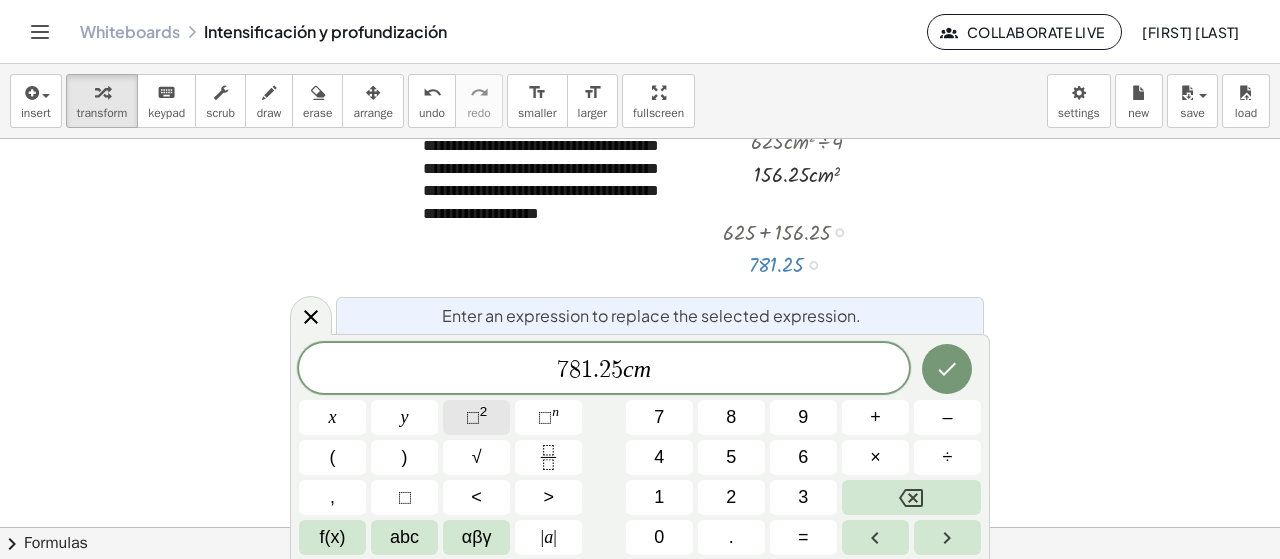 click on "⬚" at bounding box center (473, 417) 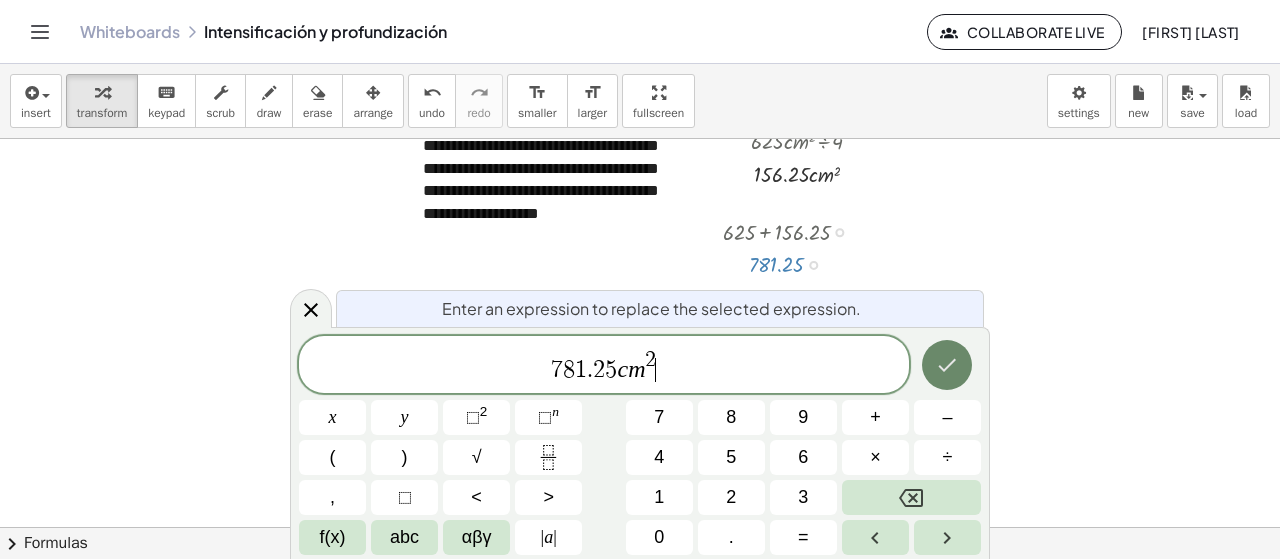 click at bounding box center [947, 365] 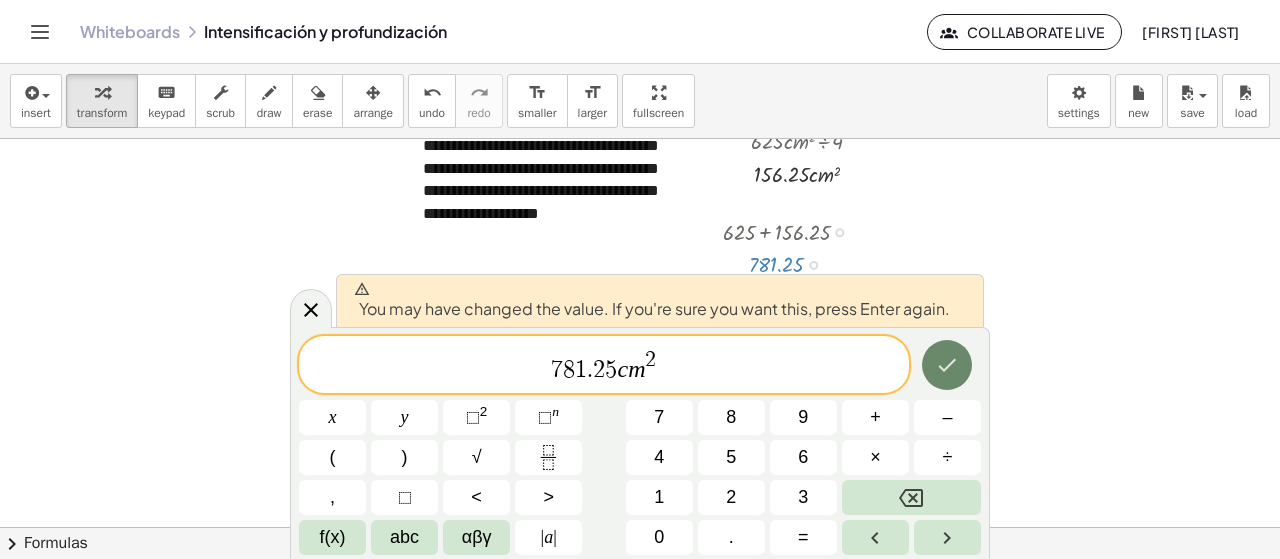 click 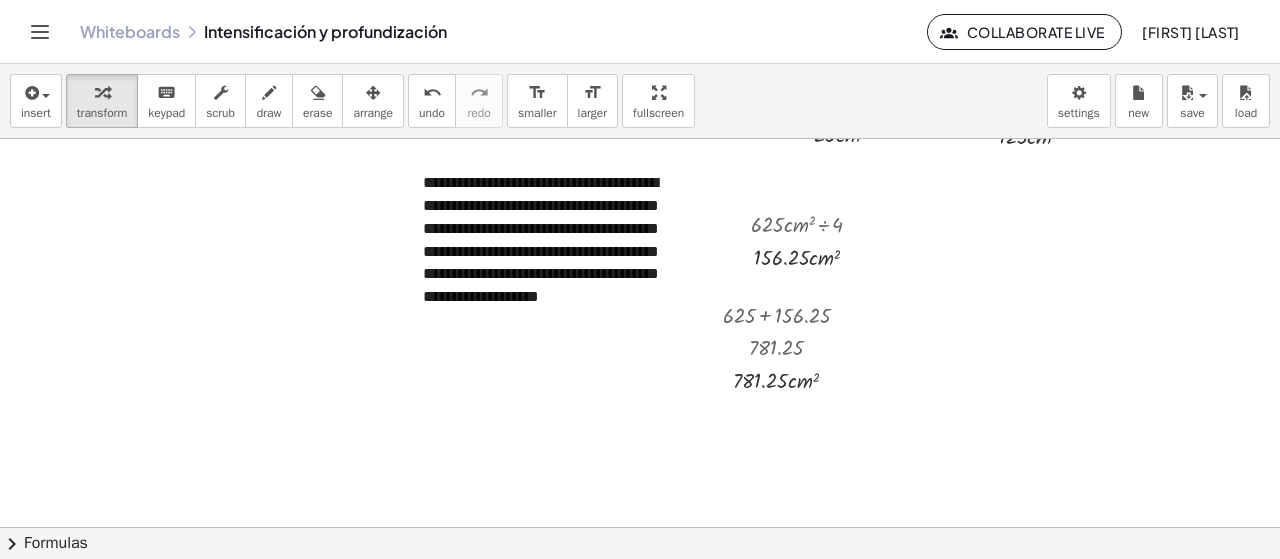 scroll, scrollTop: 979, scrollLeft: 669, axis: both 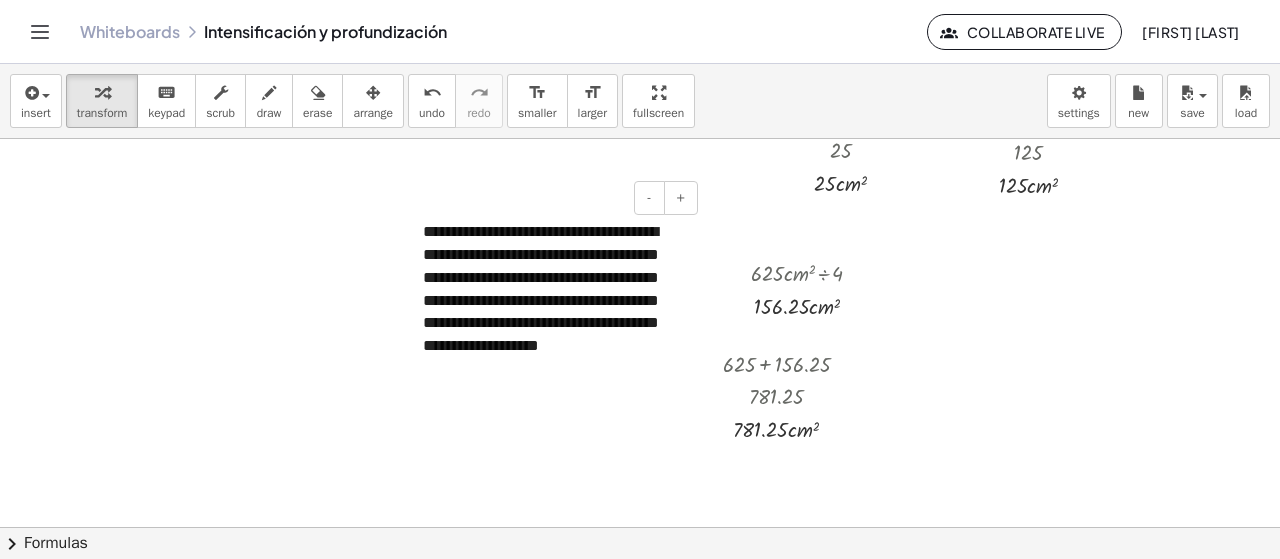 click on "**********" at bounding box center (553, 301) 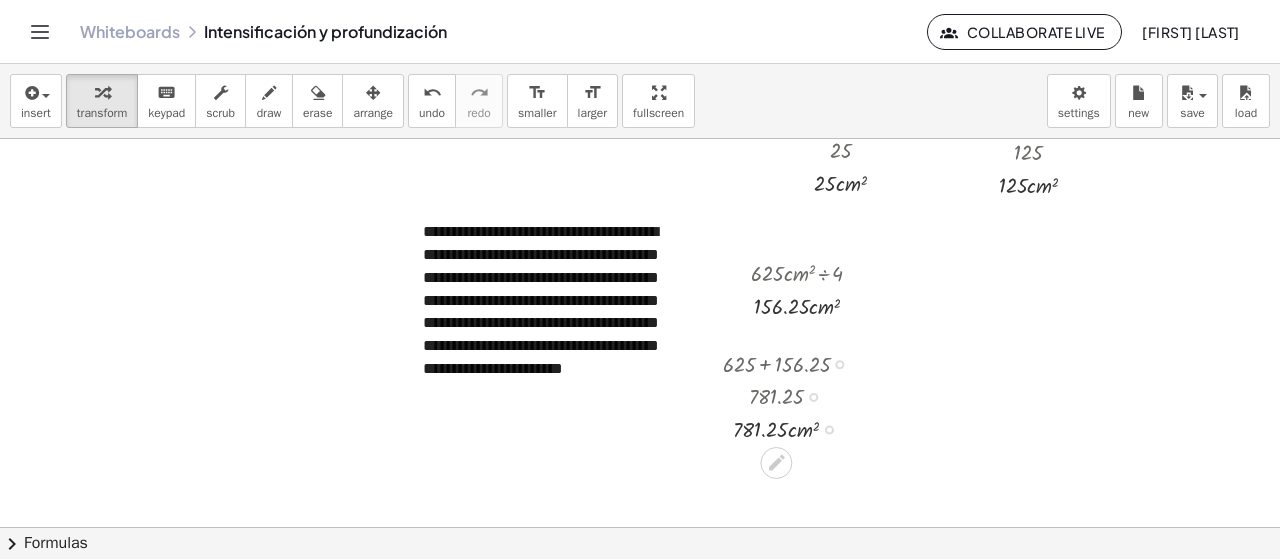 click at bounding box center [794, 427] 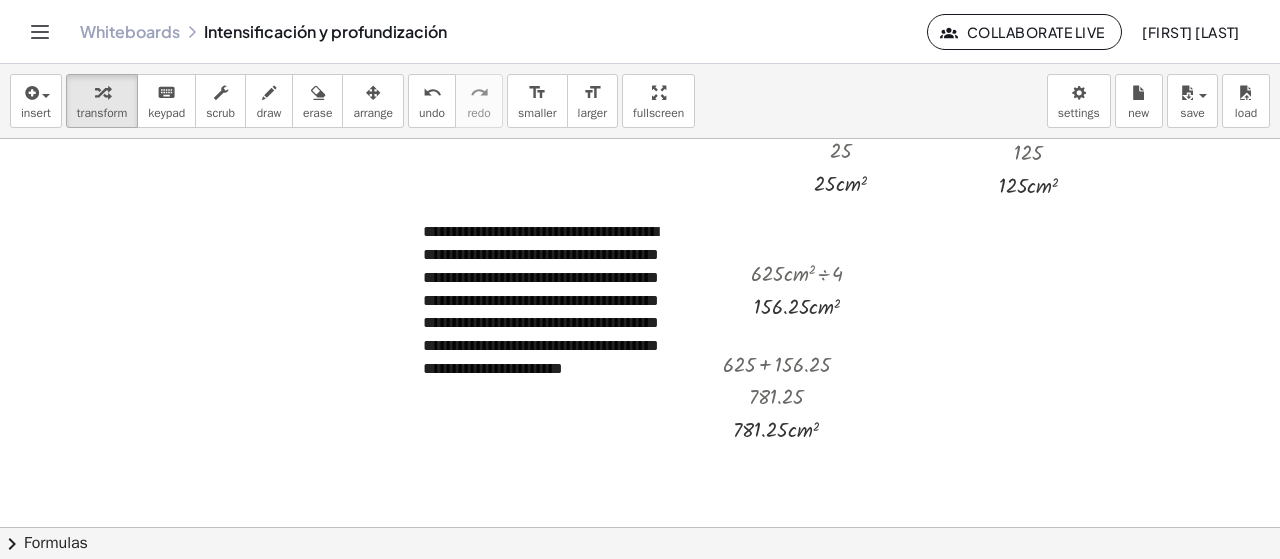 click at bounding box center [313, -64] 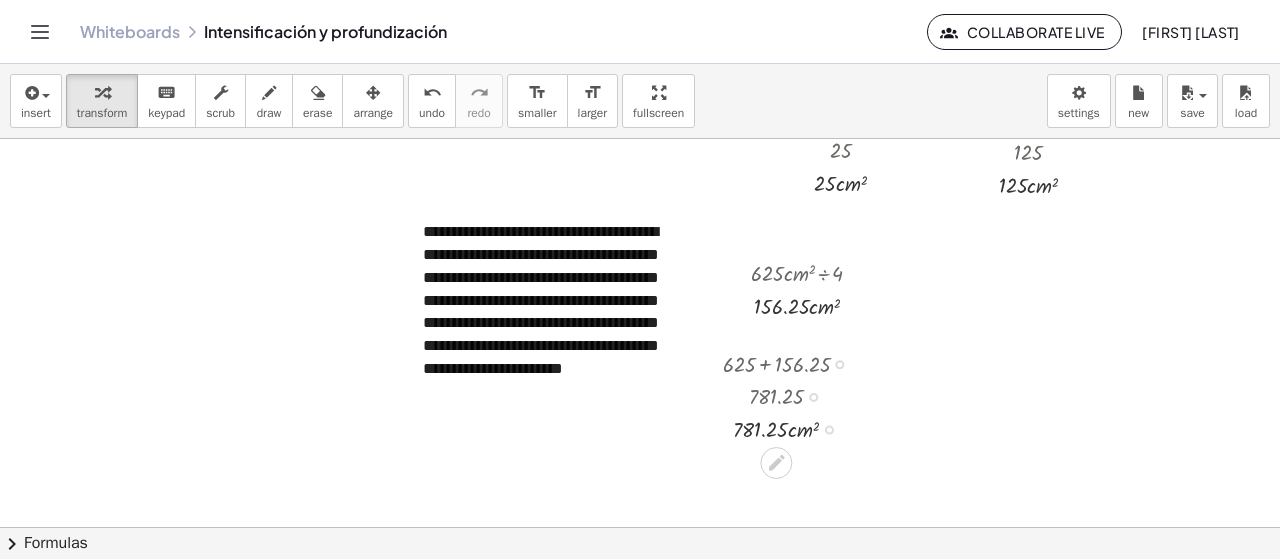 click 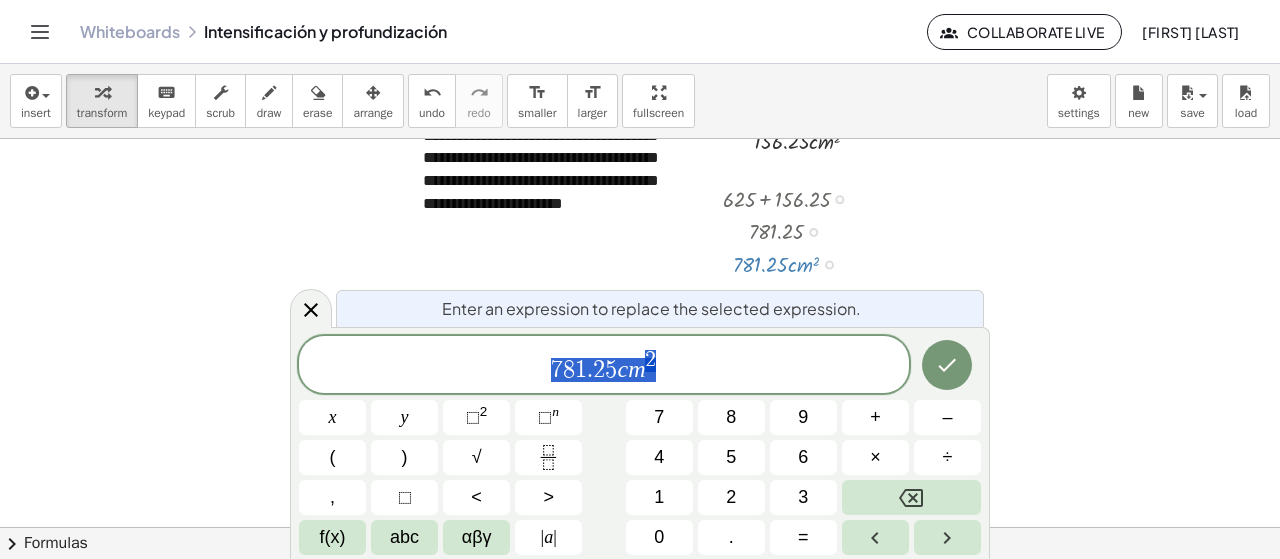 scroll, scrollTop: 1145, scrollLeft: 669, axis: both 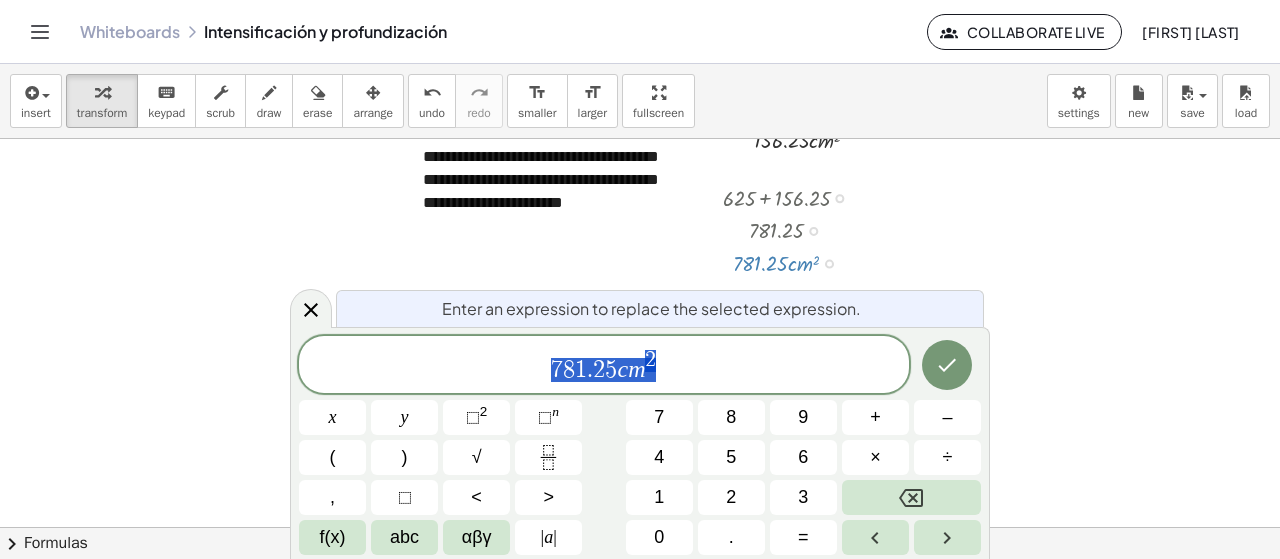 click 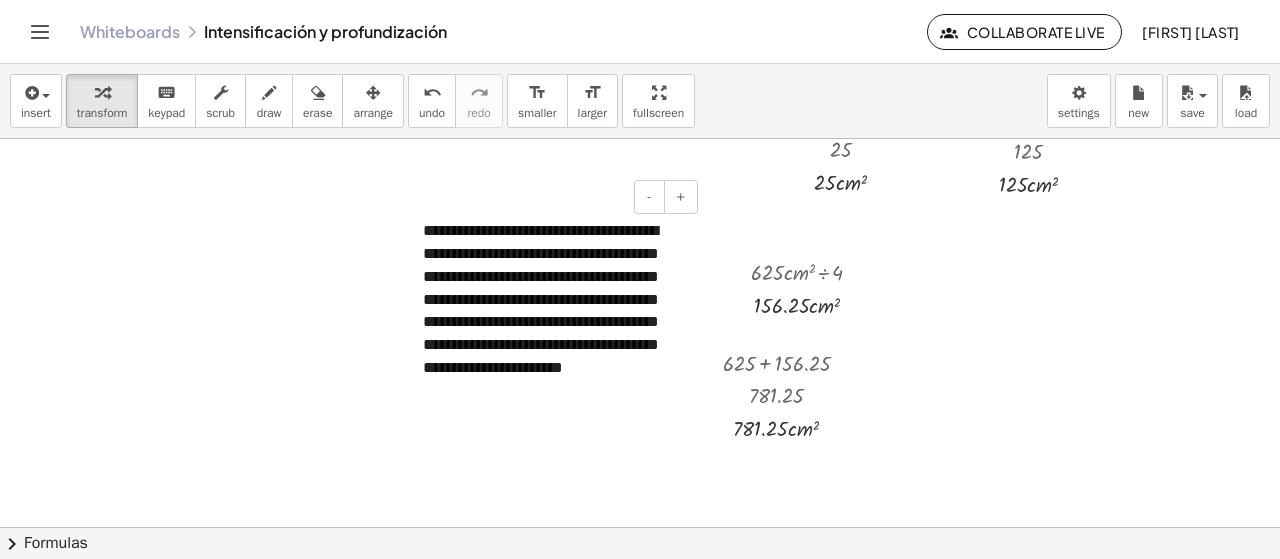 scroll, scrollTop: 979, scrollLeft: 669, axis: both 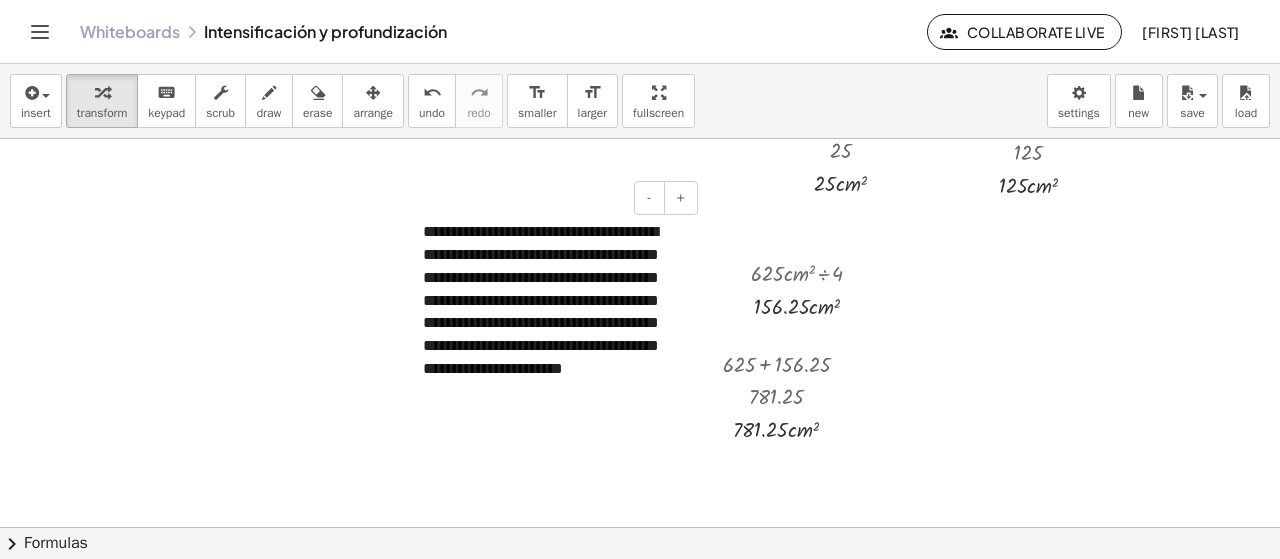 click on "**********" at bounding box center (553, 312) 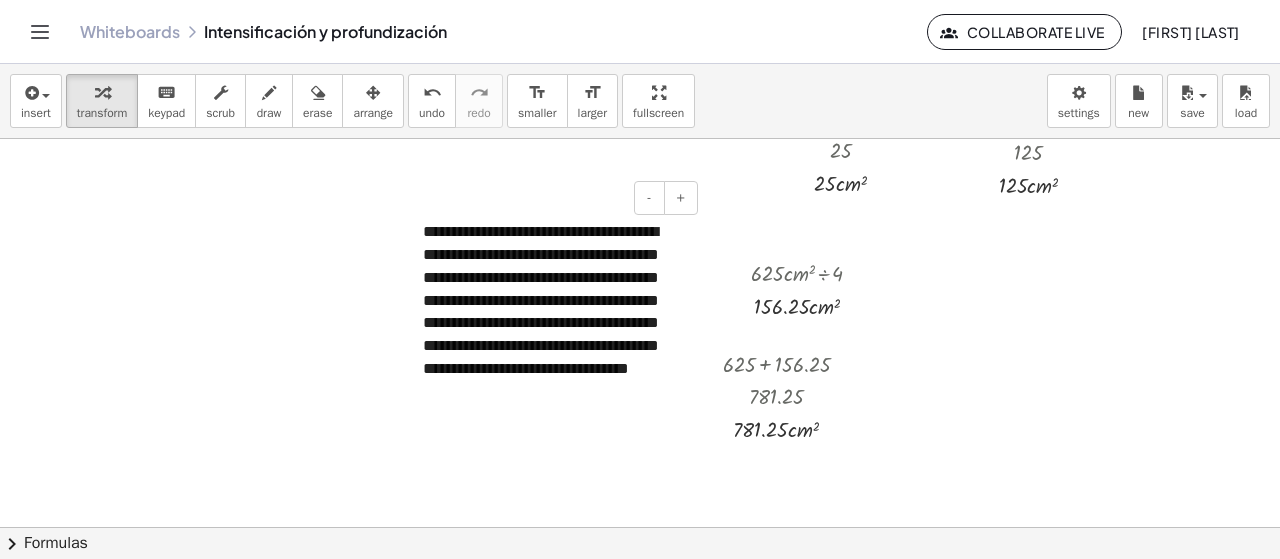 click on "**********" at bounding box center [553, 312] 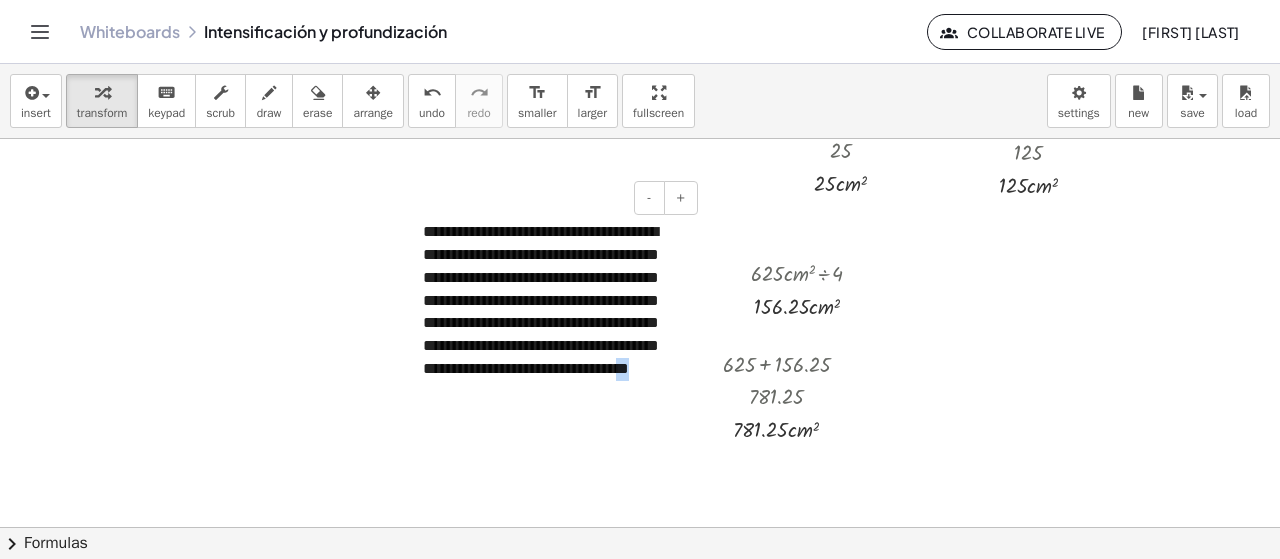 drag, startPoint x: 645, startPoint y: 404, endPoint x: 608, endPoint y: 393, distance: 38.600517 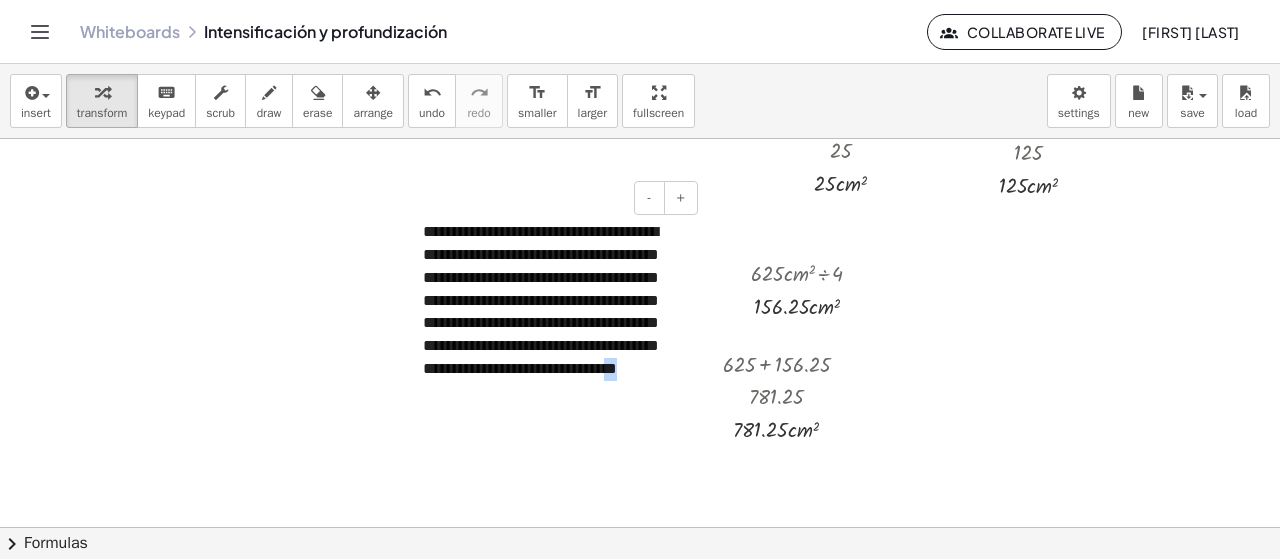 drag, startPoint x: 623, startPoint y: 395, endPoint x: 584, endPoint y: 392, distance: 39.115215 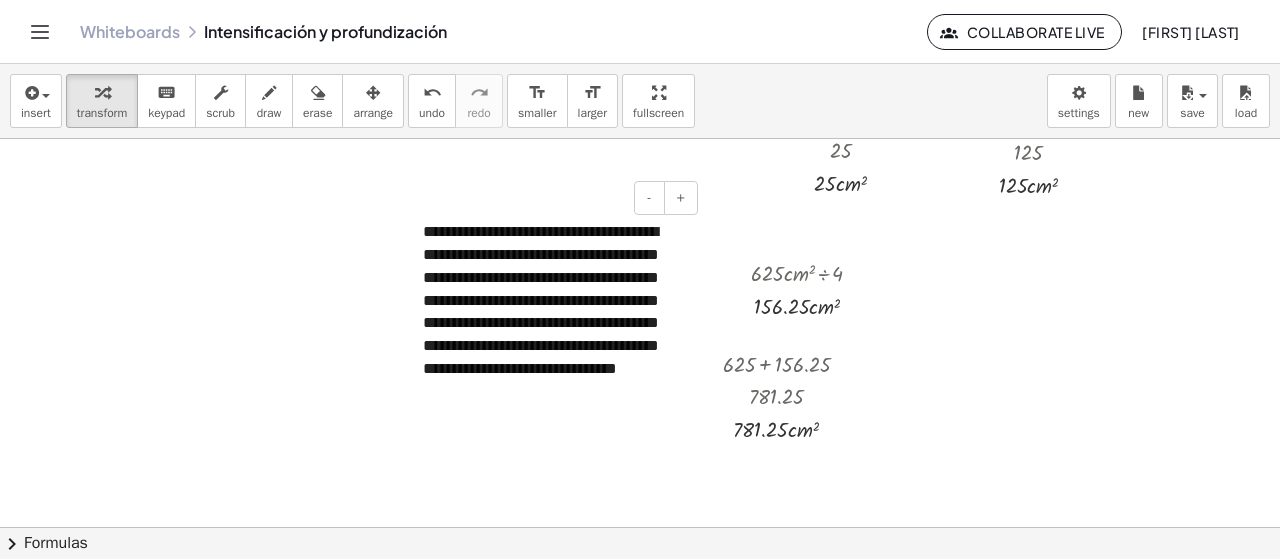 click on "**********" at bounding box center (553, 312) 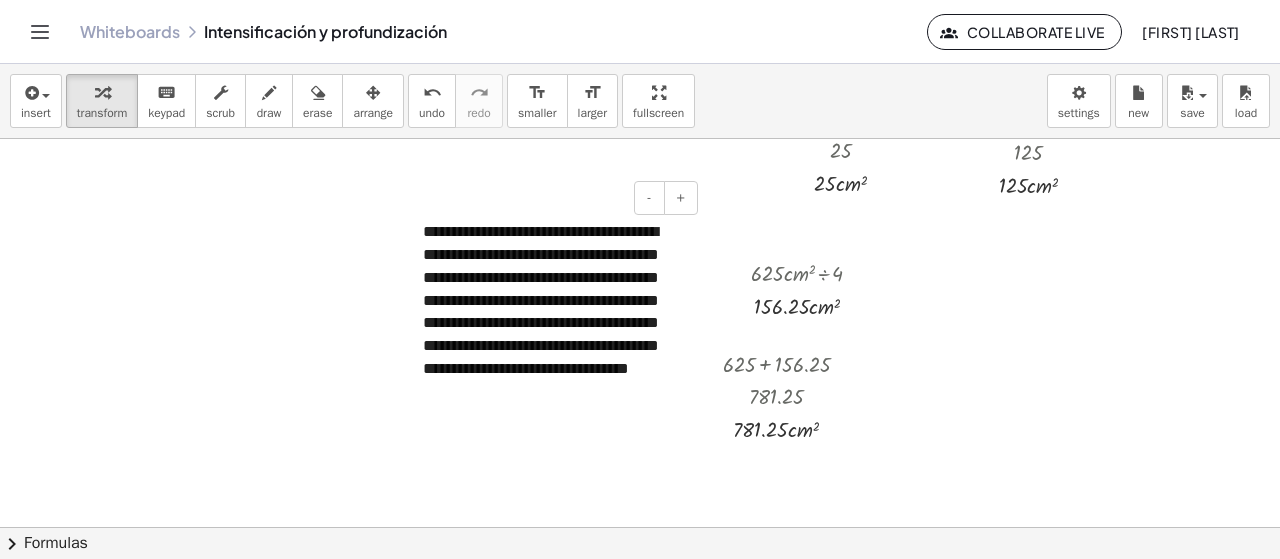 click on "**********" at bounding box center (553, 312) 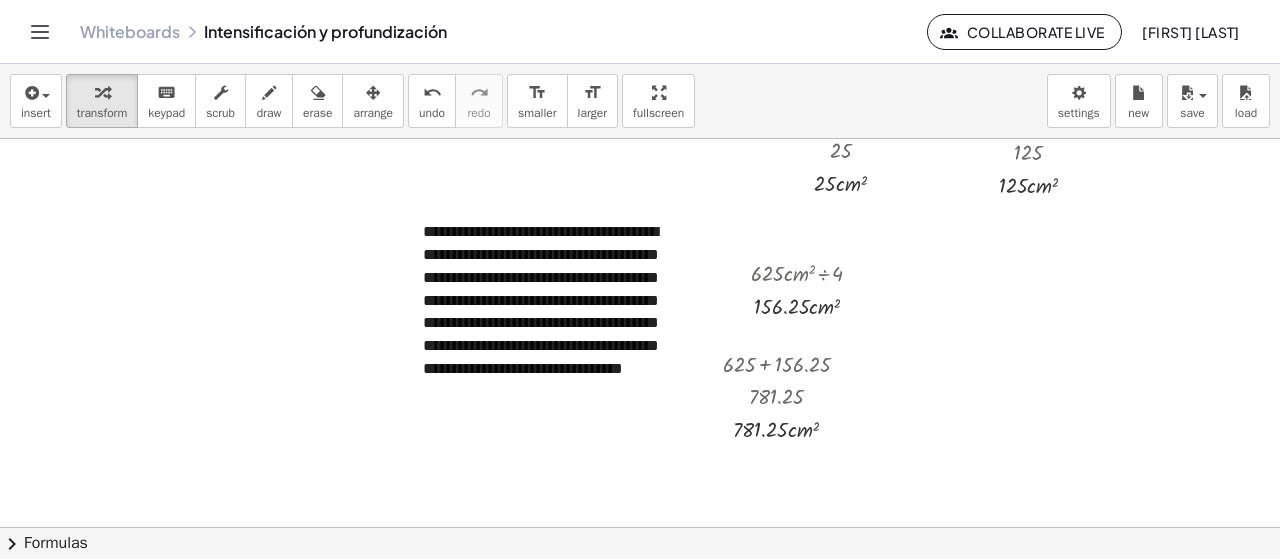 click at bounding box center (313, -64) 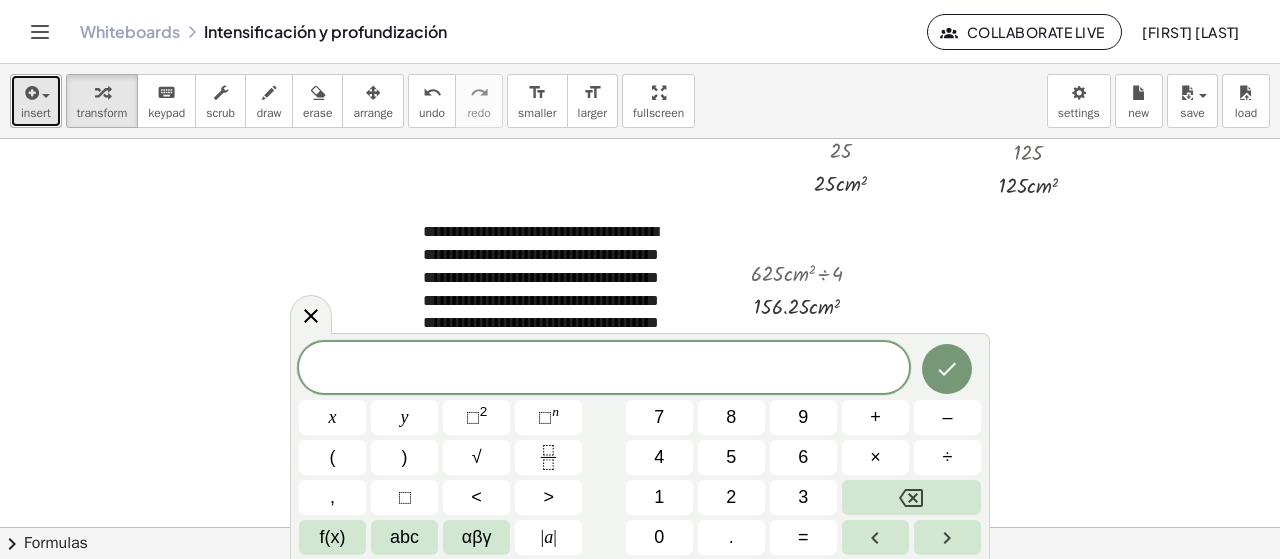 click on "insert" at bounding box center [36, 101] 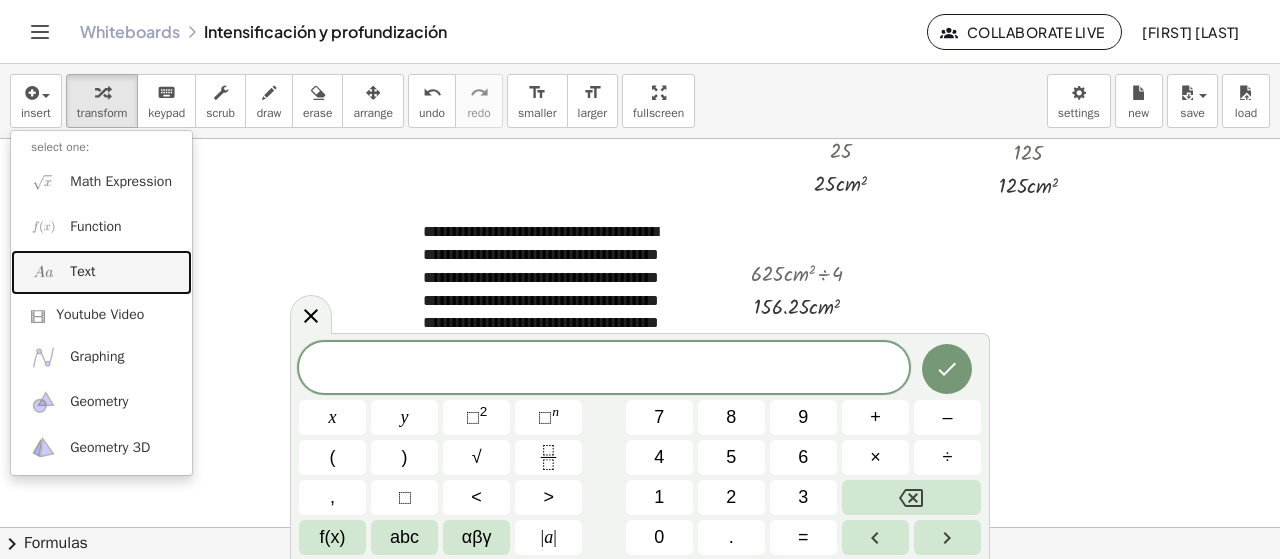 click on "Text" at bounding box center [101, 272] 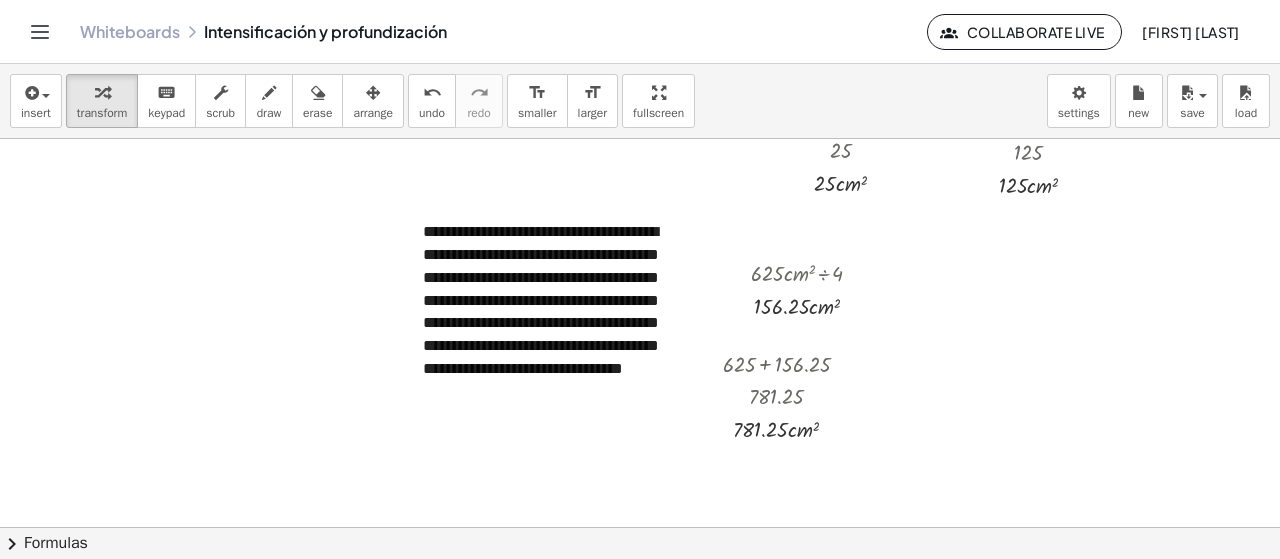 click at bounding box center [313, -64] 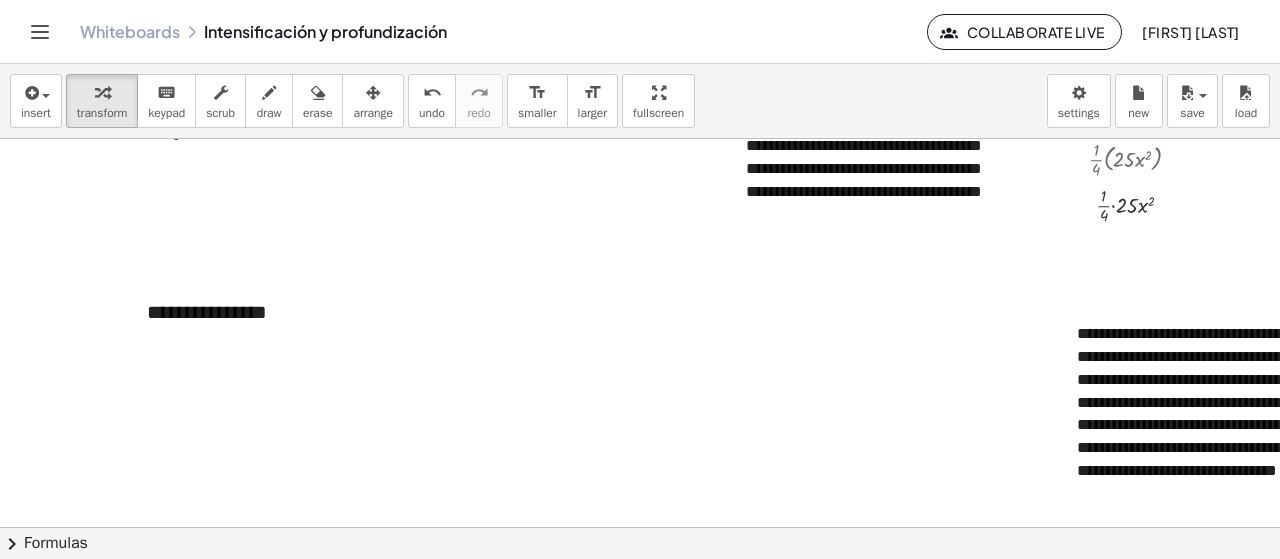 scroll, scrollTop: 879, scrollLeft: 0, axis: vertical 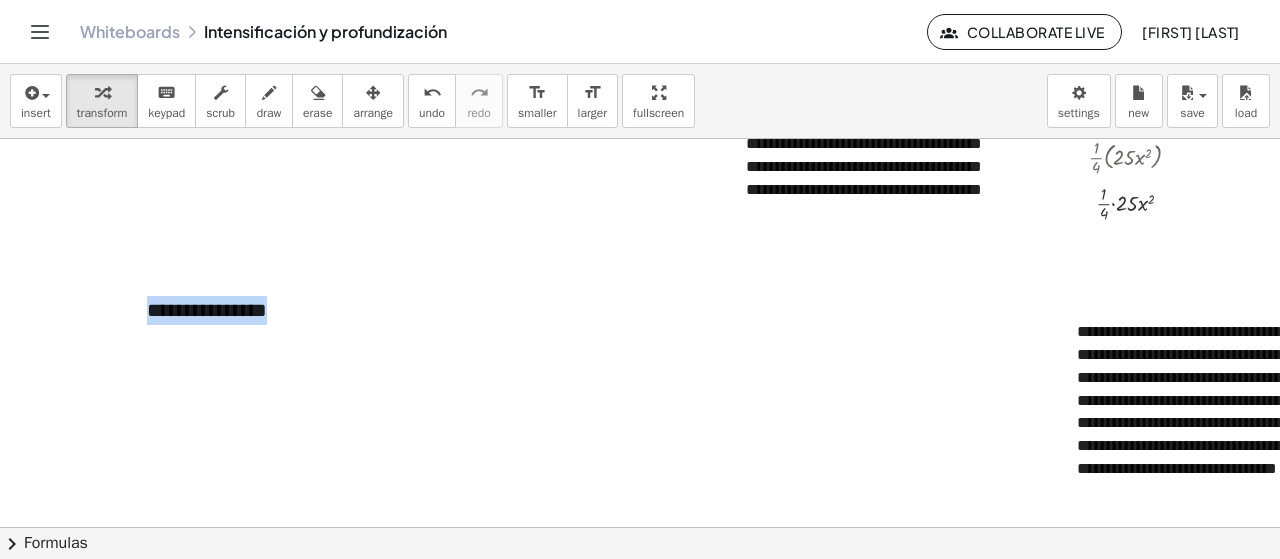 drag, startPoint x: 147, startPoint y: 309, endPoint x: 324, endPoint y: 325, distance: 177.7217 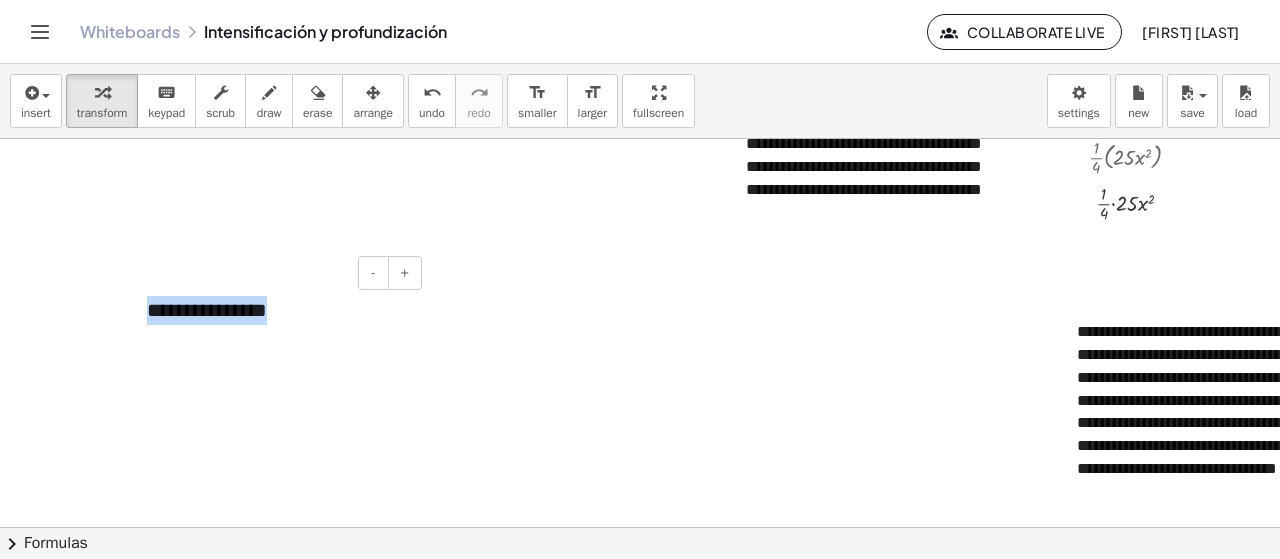 type 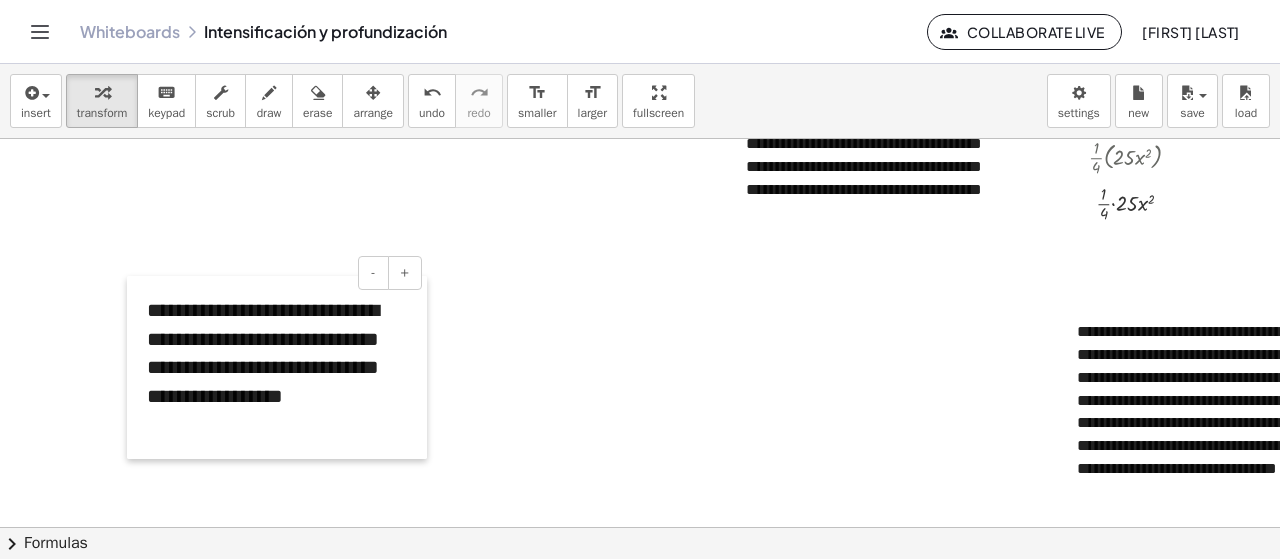 click at bounding box center (137, 367) 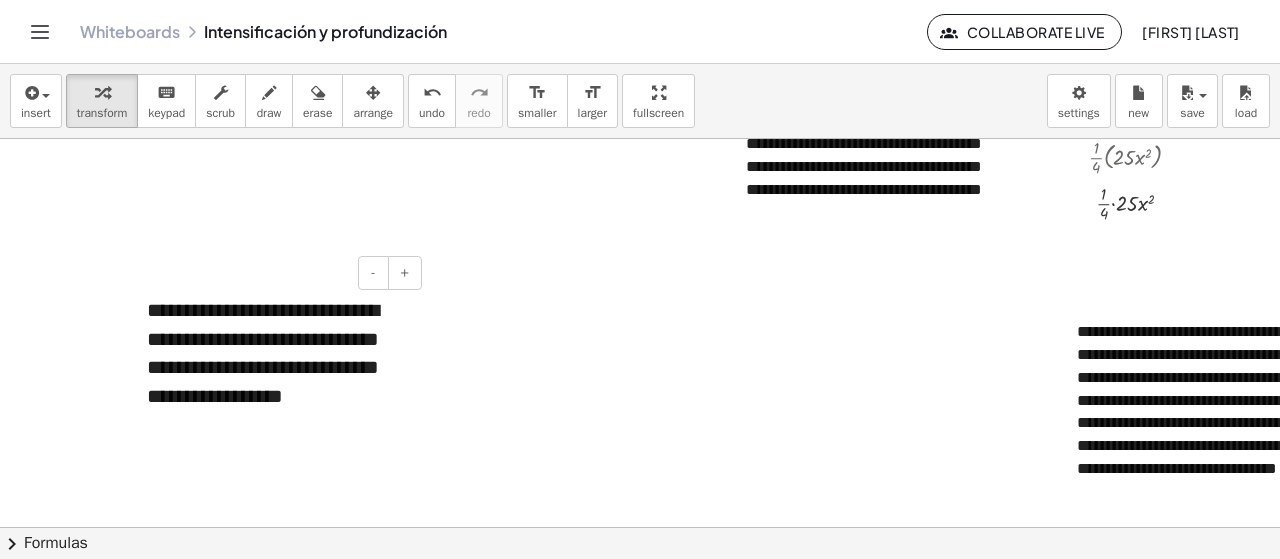 click on "**********" at bounding box center (277, 367) 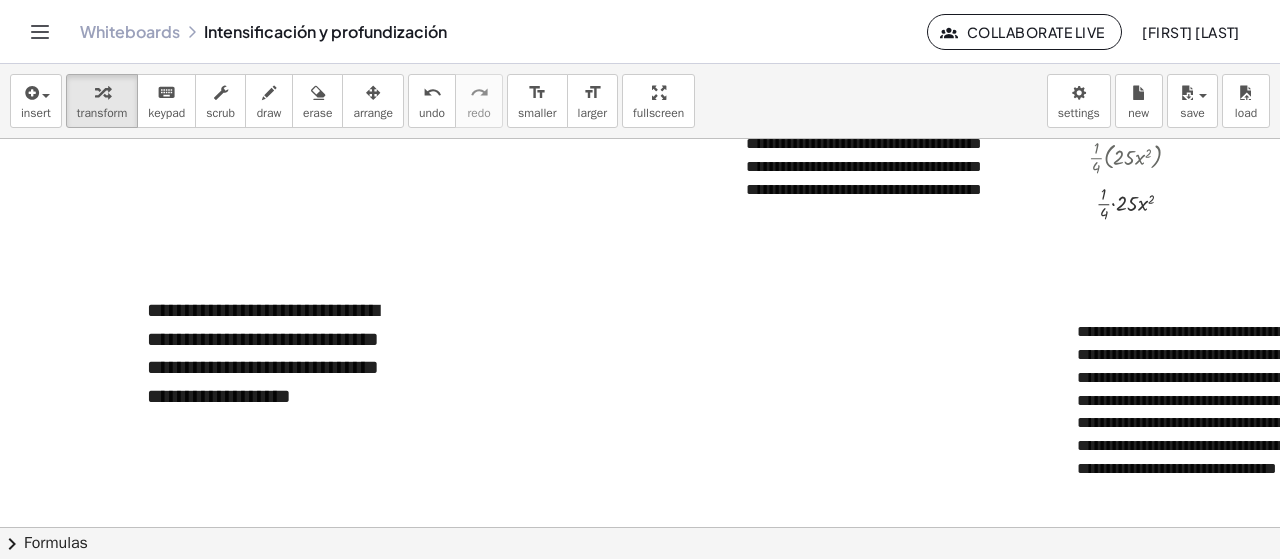 click on "**********" at bounding box center (277, 367) 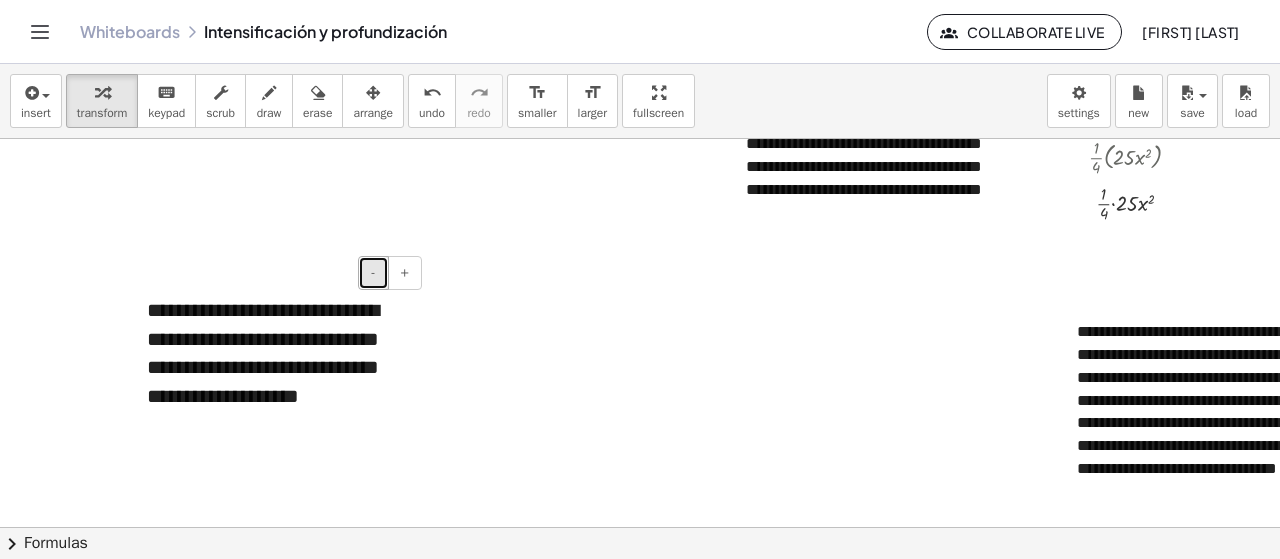 click on "-" at bounding box center [373, 273] 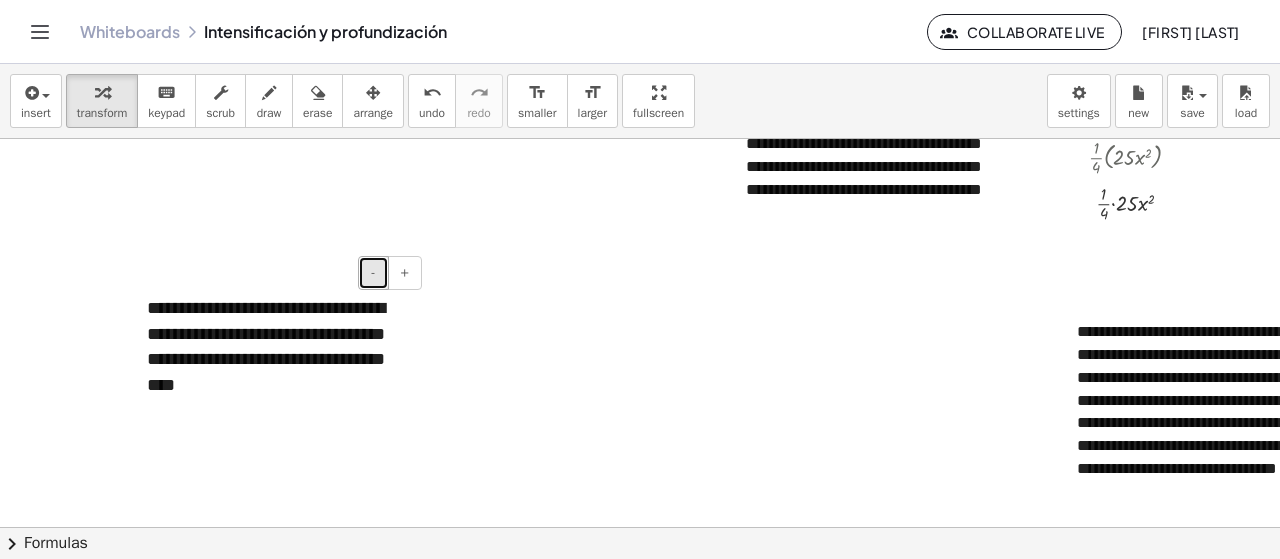 click on "-" at bounding box center [373, 273] 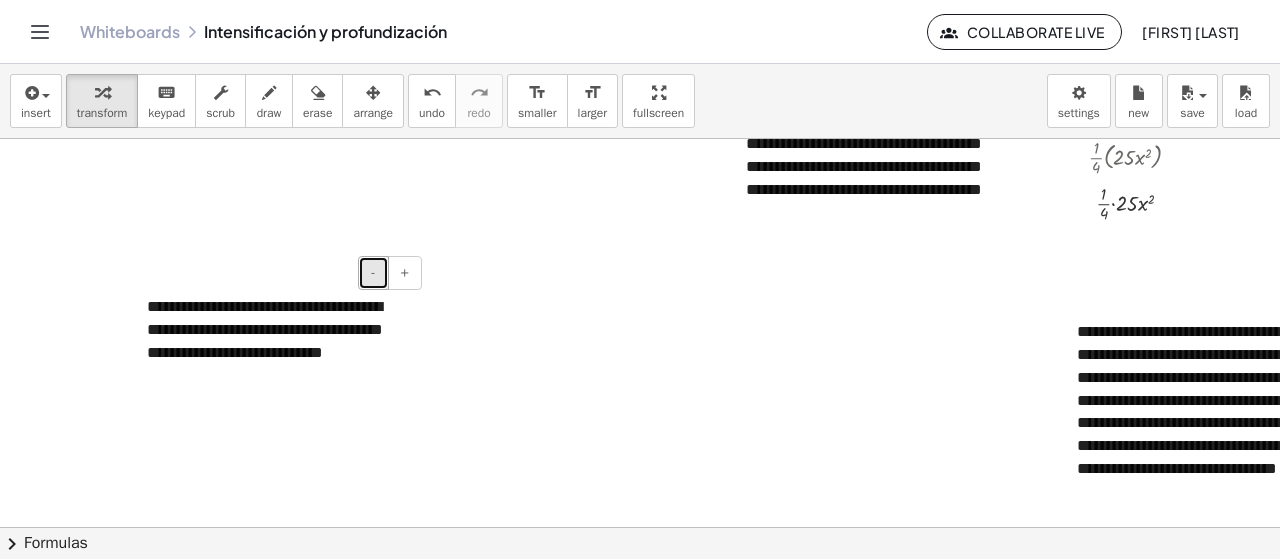 click on "-" at bounding box center (373, 273) 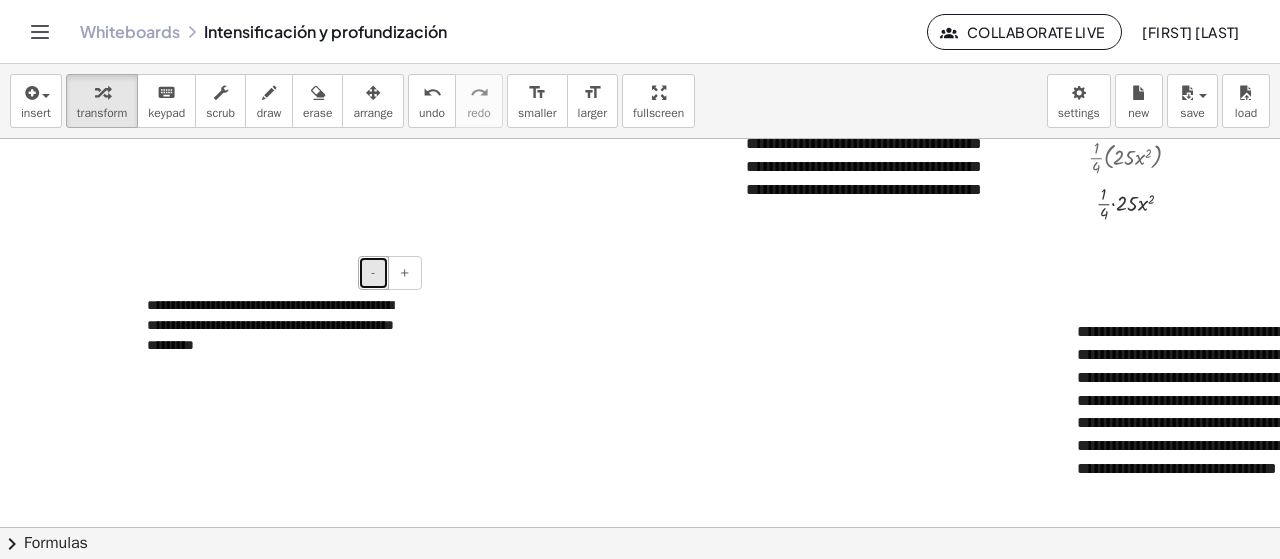 click on "-" at bounding box center [373, 273] 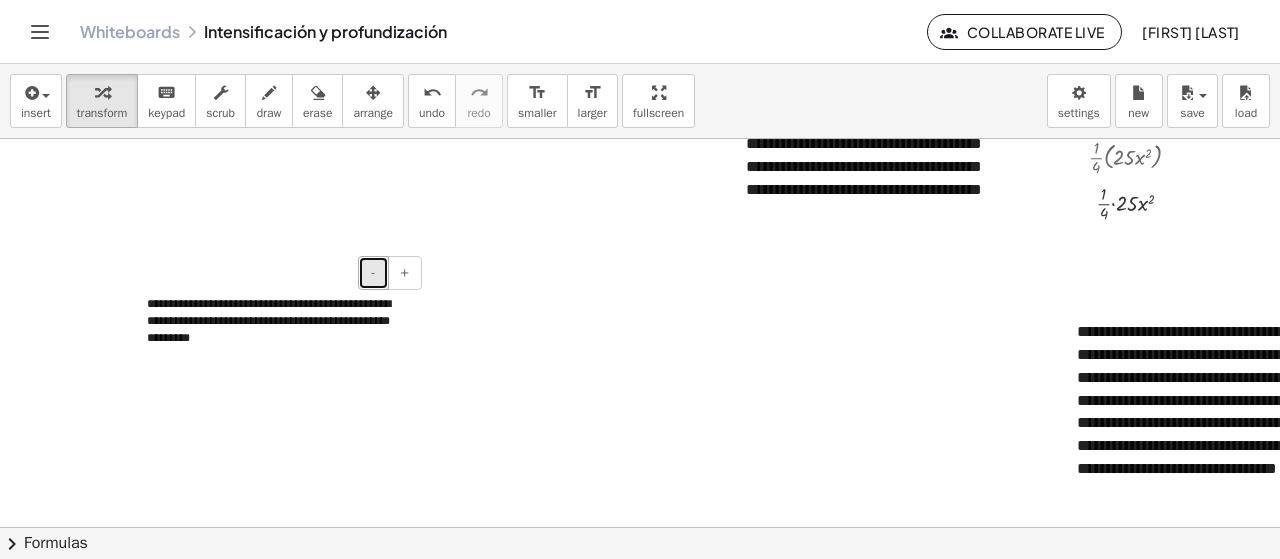 click on "-" at bounding box center [373, 273] 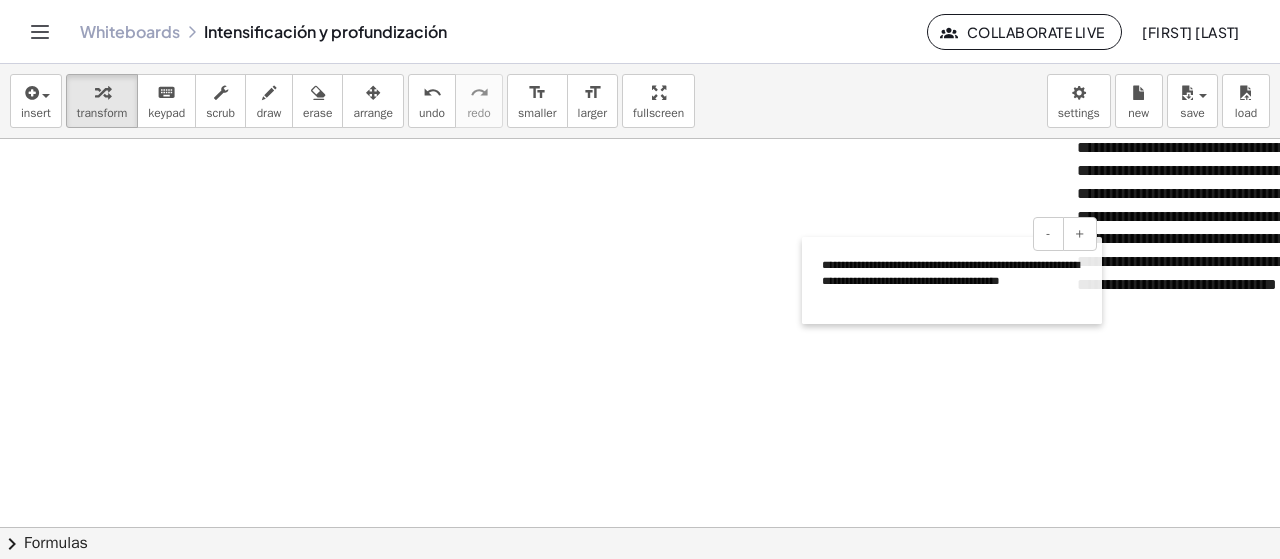 scroll, scrollTop: 1079, scrollLeft: 0, axis: vertical 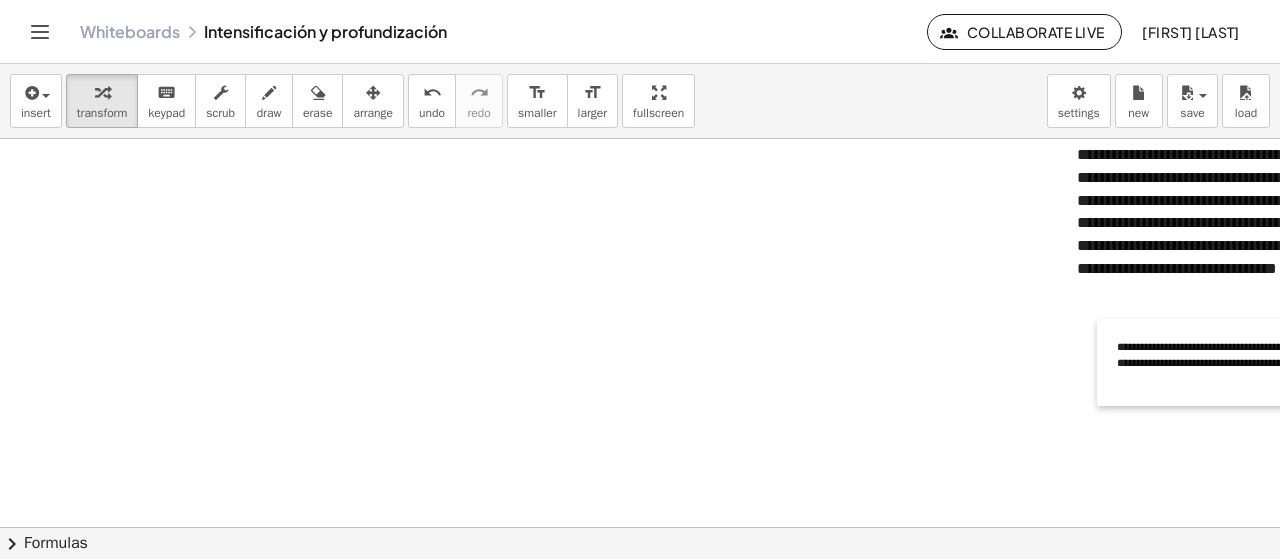 drag, startPoint x: 135, startPoint y: 305, endPoint x: 1105, endPoint y: 548, distance: 999.9745 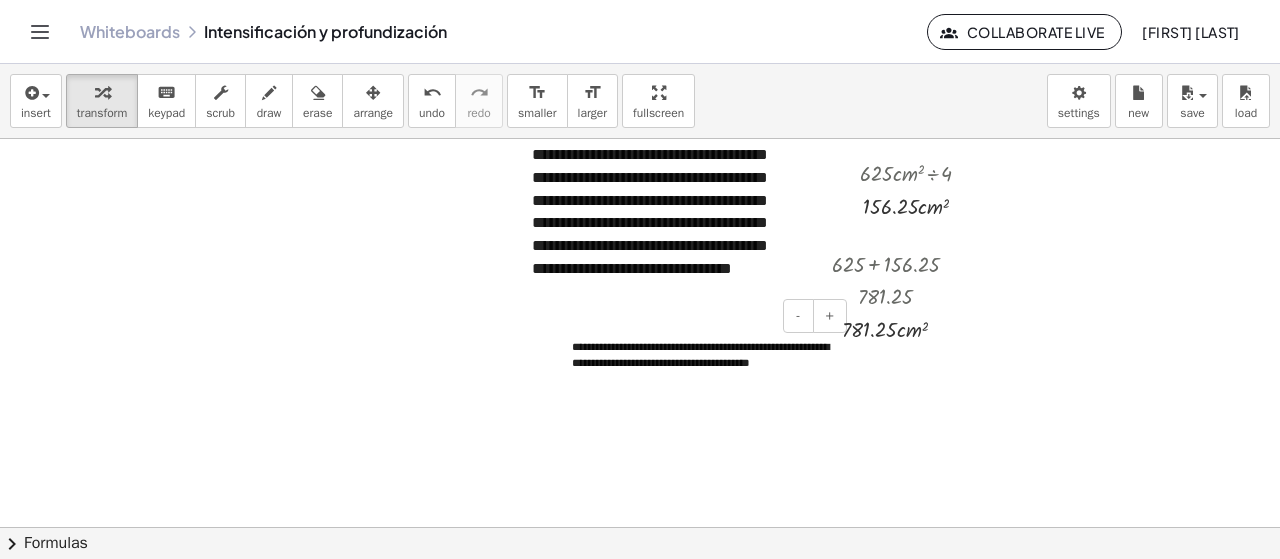 scroll, scrollTop: 1079, scrollLeft: 549, axis: both 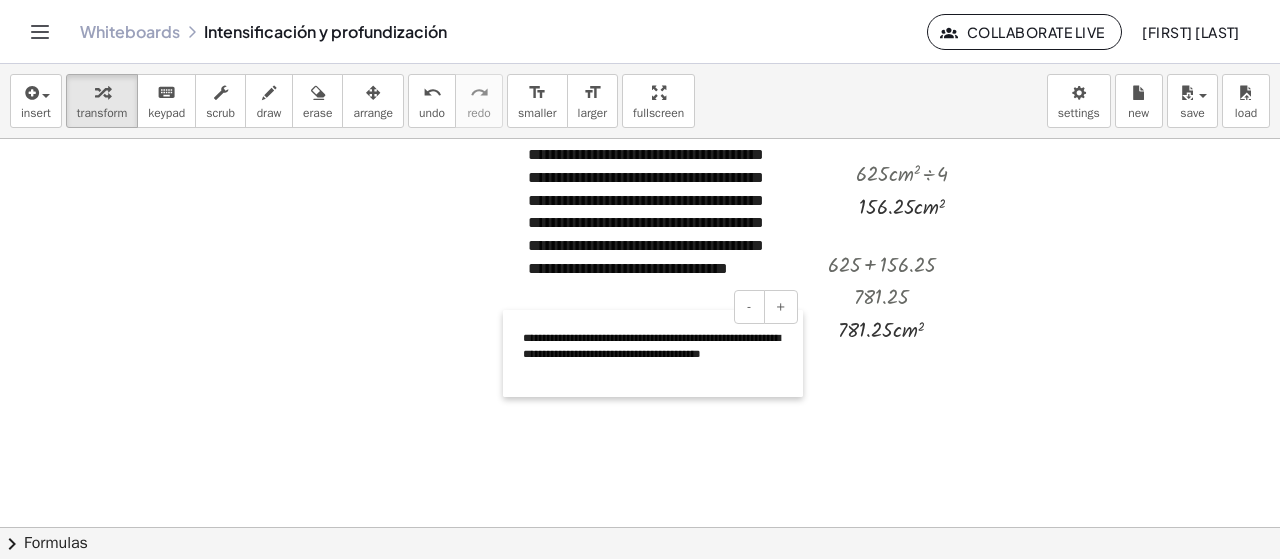 drag, startPoint x: 556, startPoint y: 346, endPoint x: 511, endPoint y: 337, distance: 45.891174 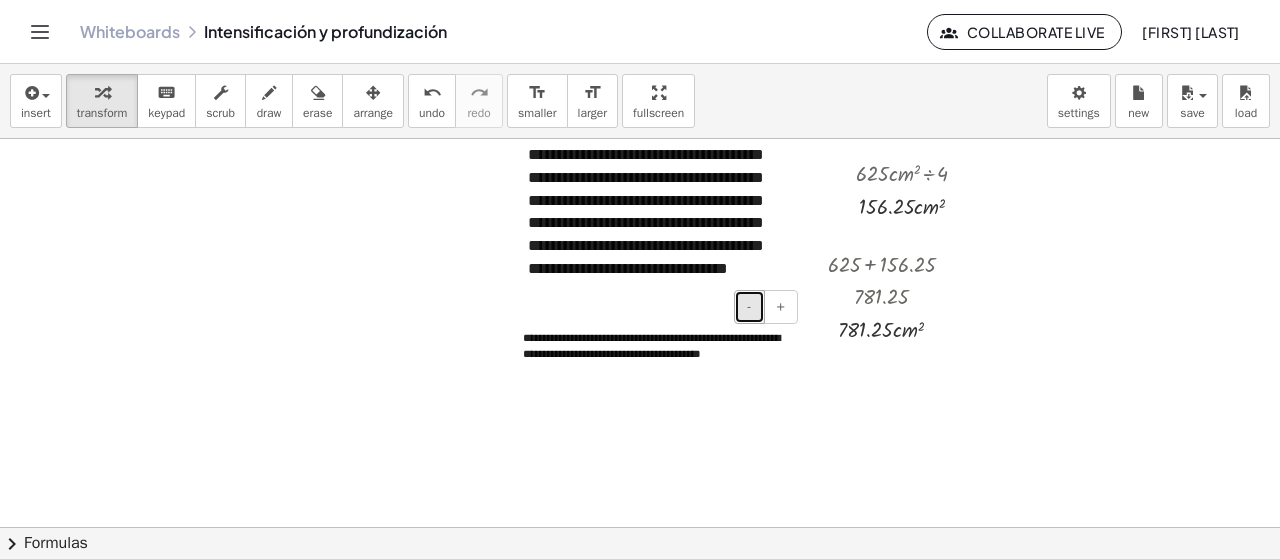 click on "-" at bounding box center (749, 307) 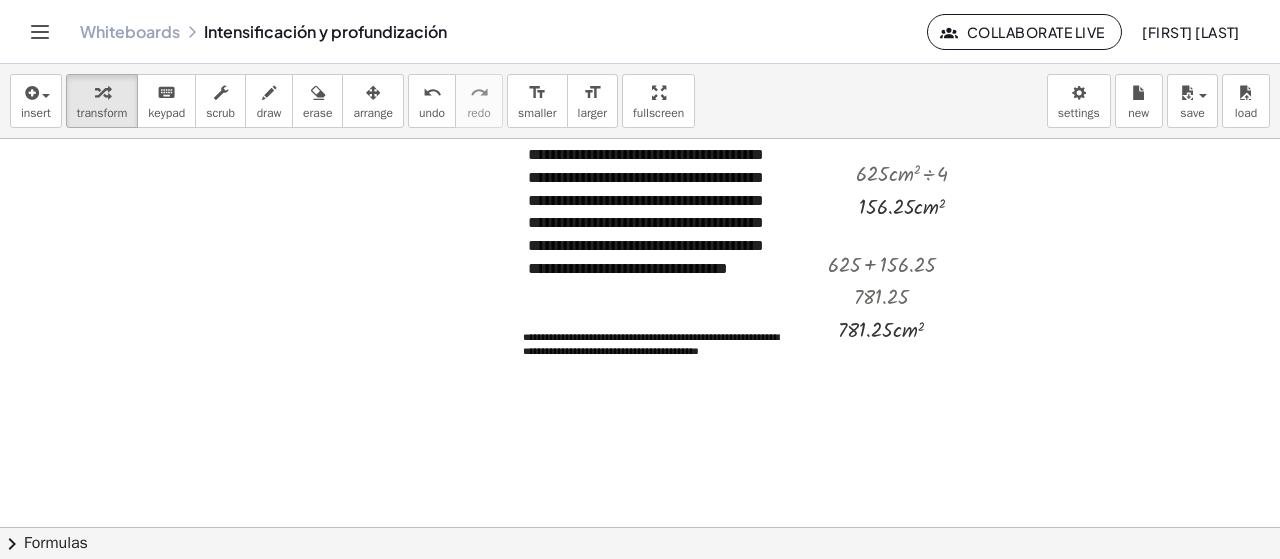 click at bounding box center (418, 30) 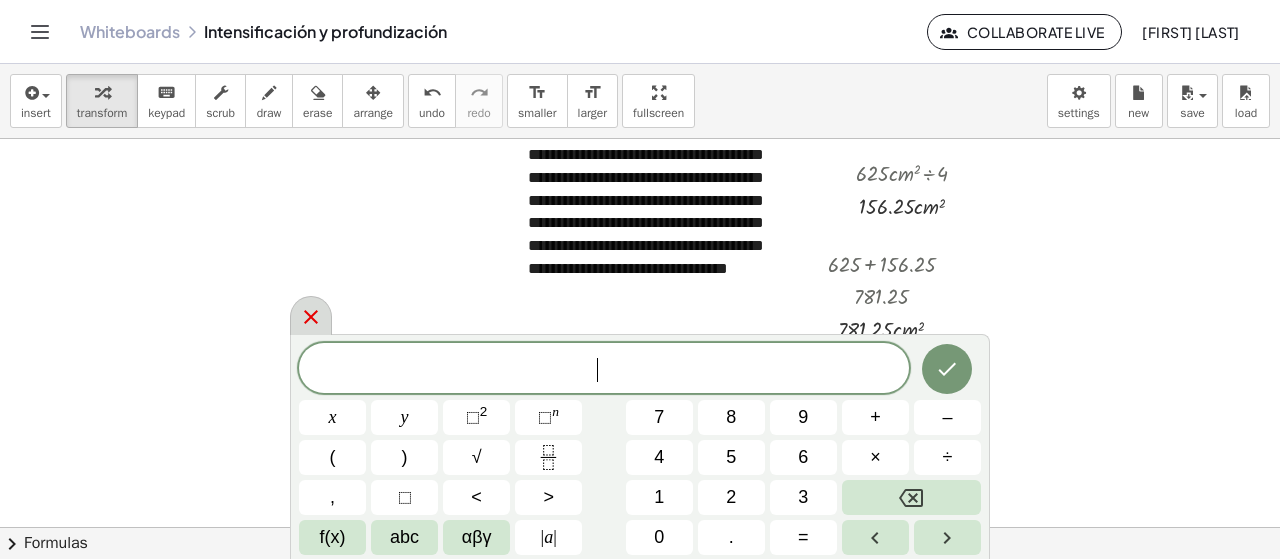 click 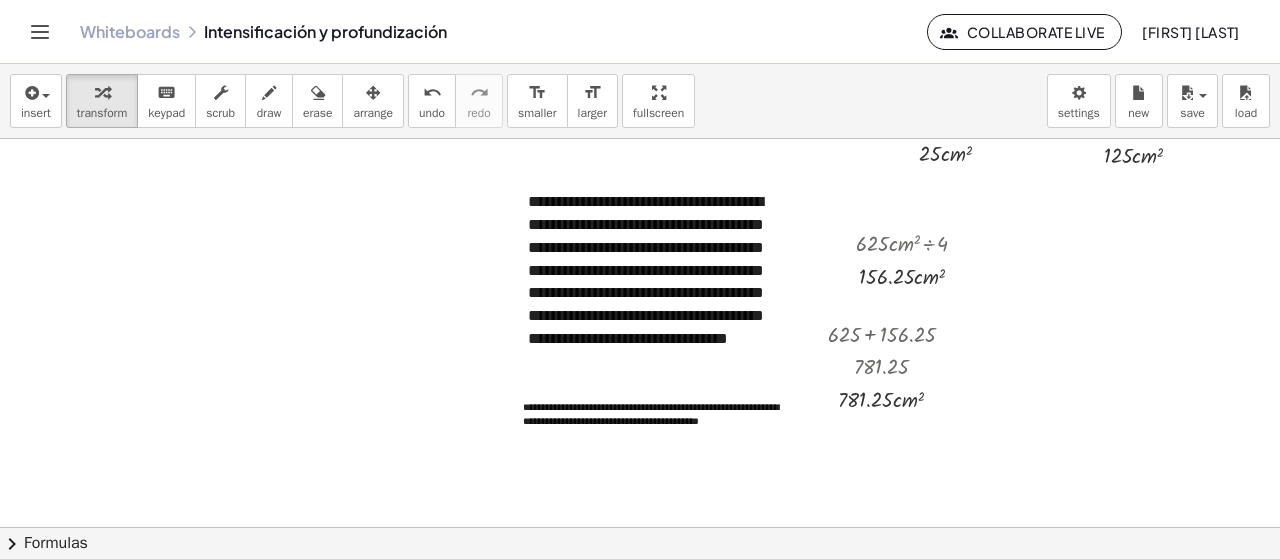 scroll, scrollTop: 979, scrollLeft: 549, axis: both 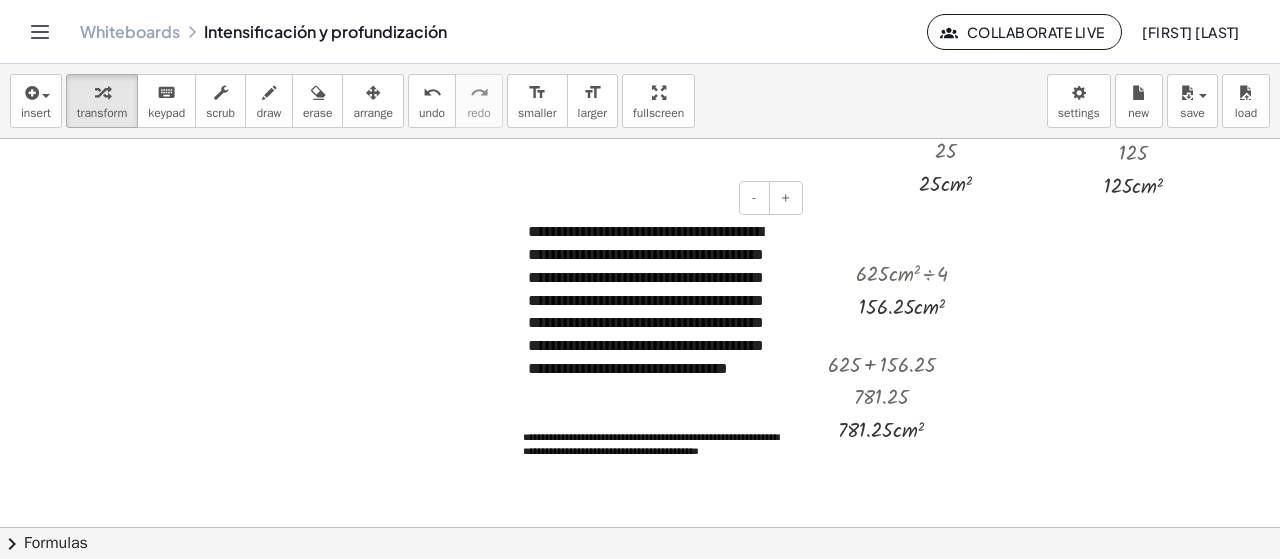 click on "**********" at bounding box center (658, 312) 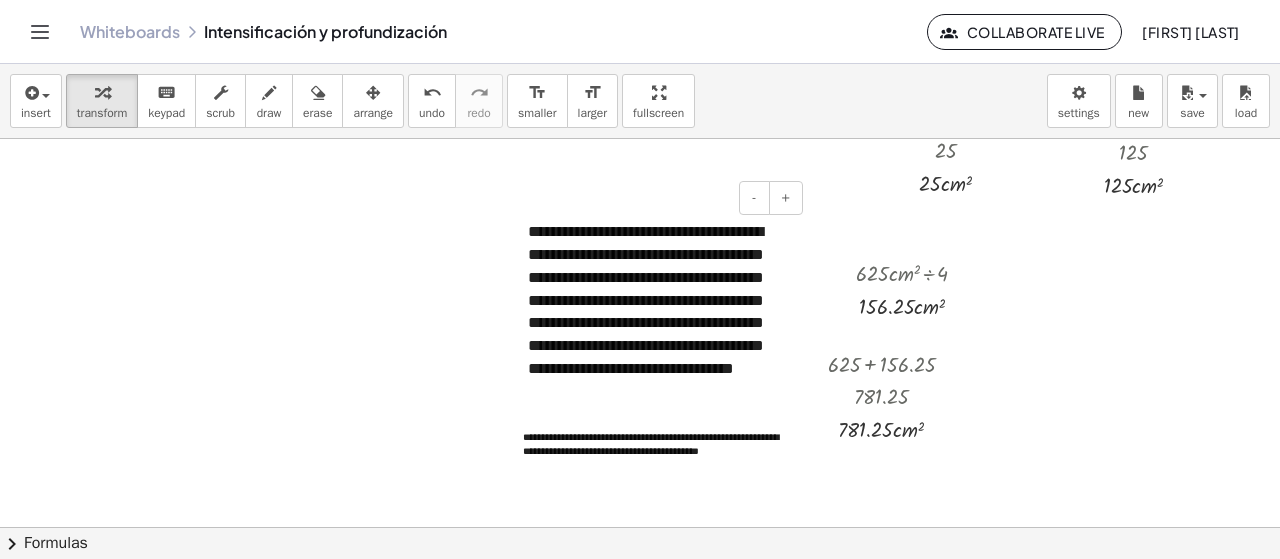 click on "**********" at bounding box center (658, 312) 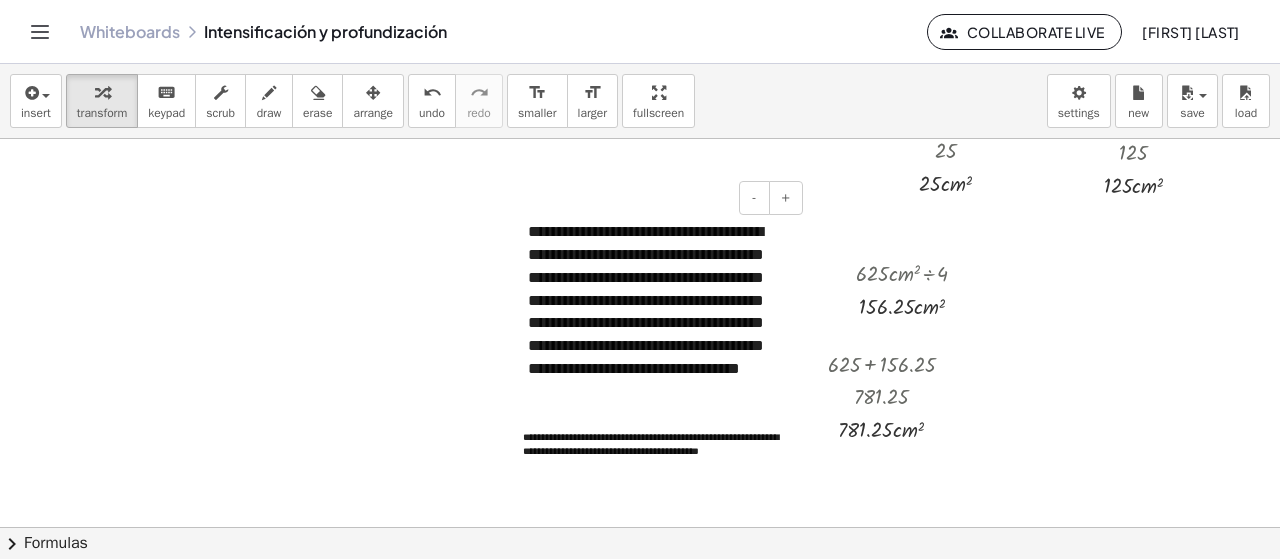 click on "**********" at bounding box center (658, 312) 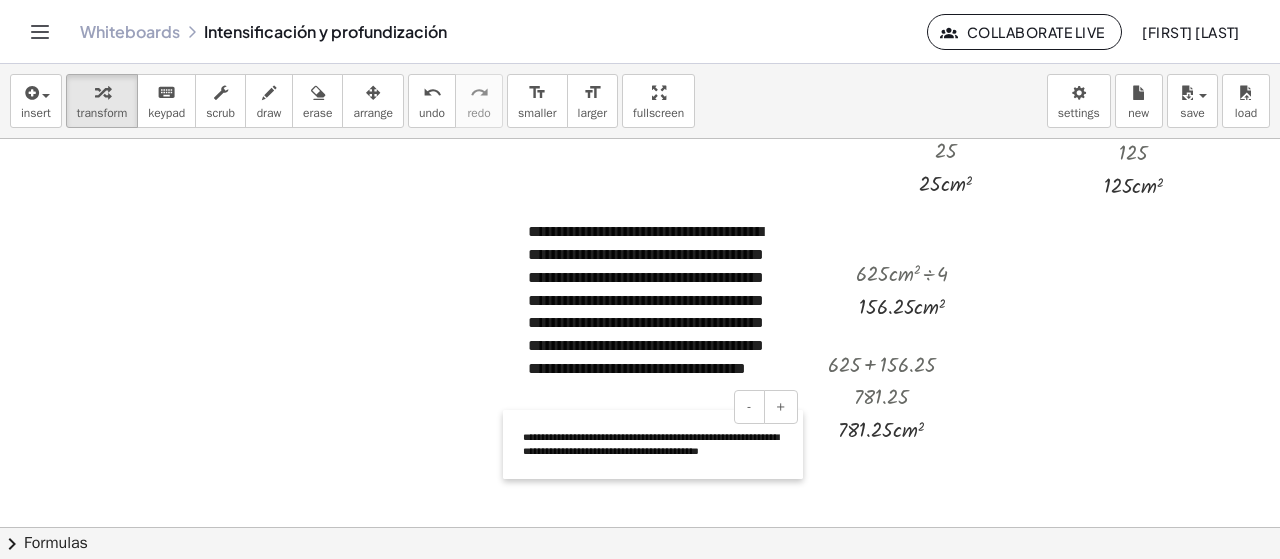 click at bounding box center (513, 444) 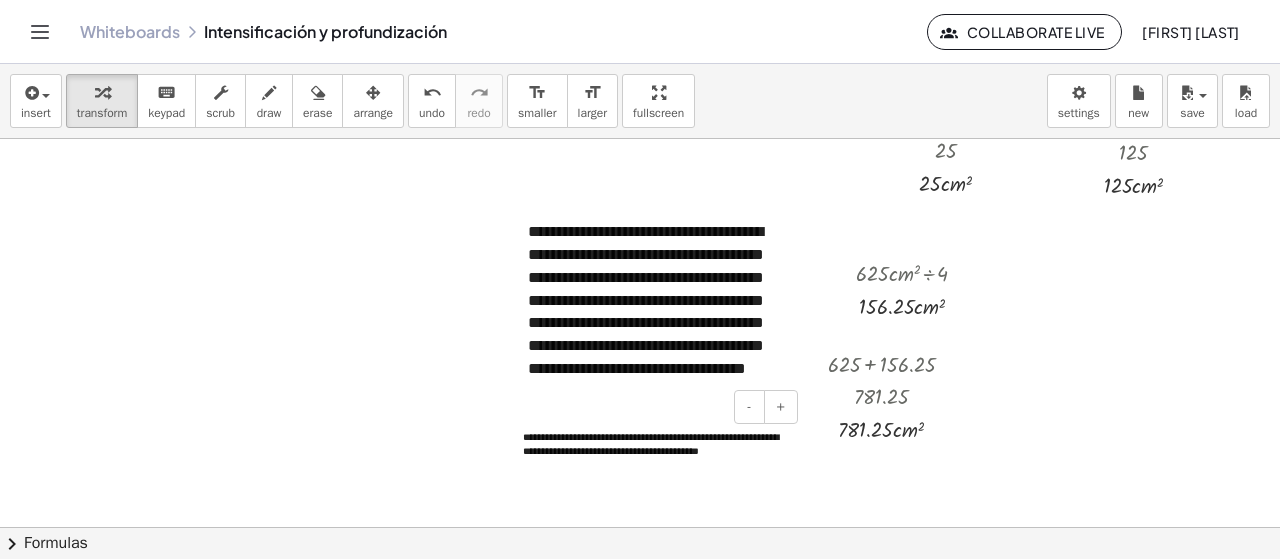 click on "**********" at bounding box center [653, 444] 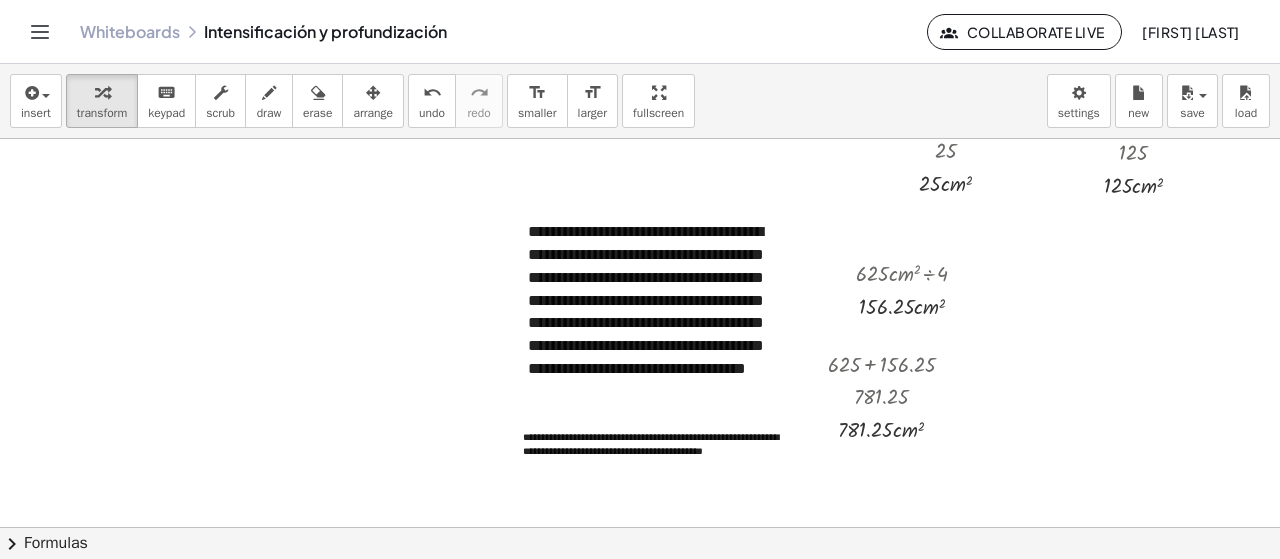 click at bounding box center (418, 130) 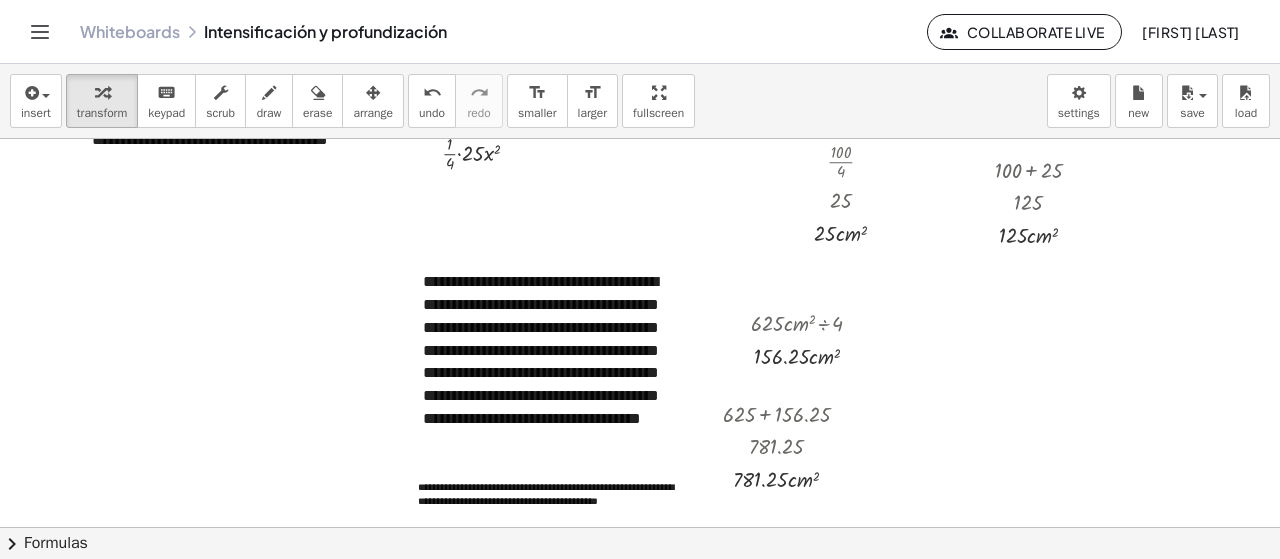 scroll, scrollTop: 979, scrollLeft: 669, axis: both 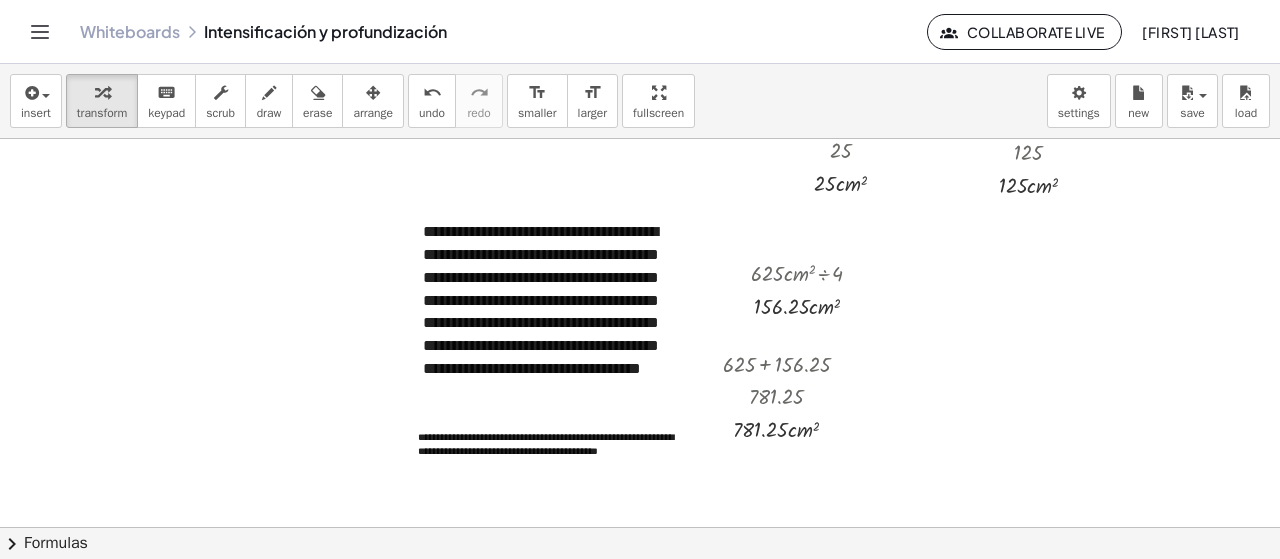 click at bounding box center (313, 130) 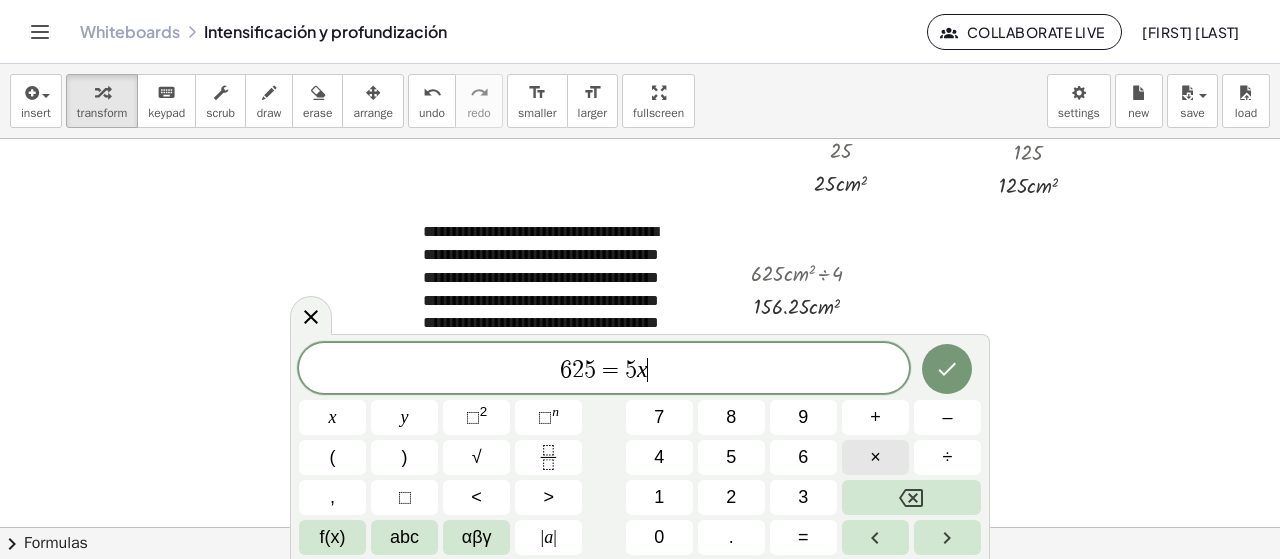 click on "×" at bounding box center [875, 457] 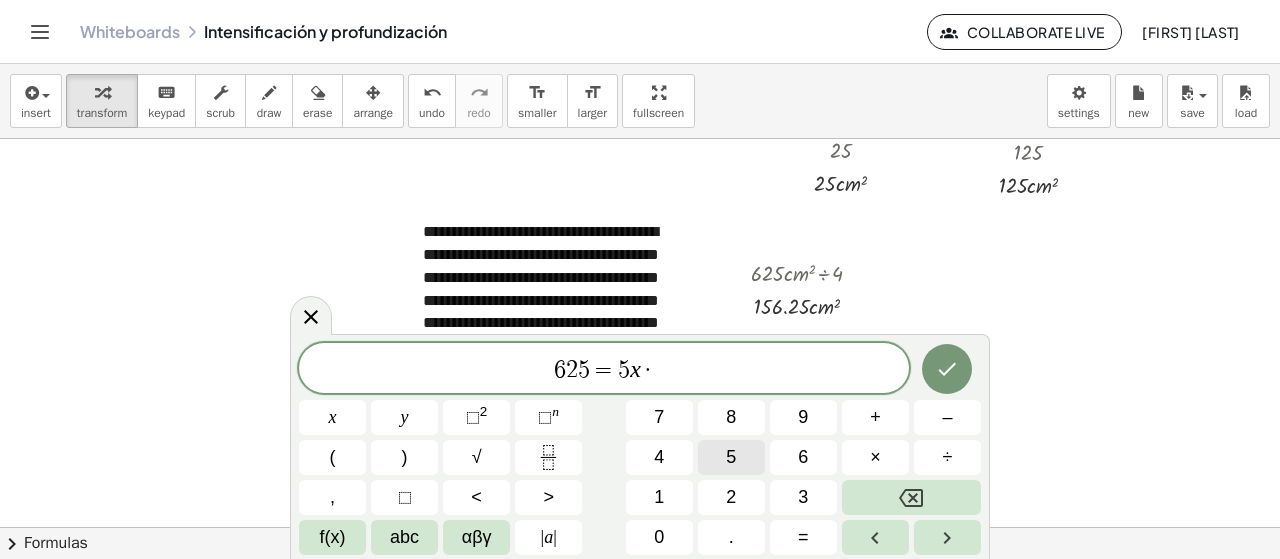 click on "5" at bounding box center [731, 457] 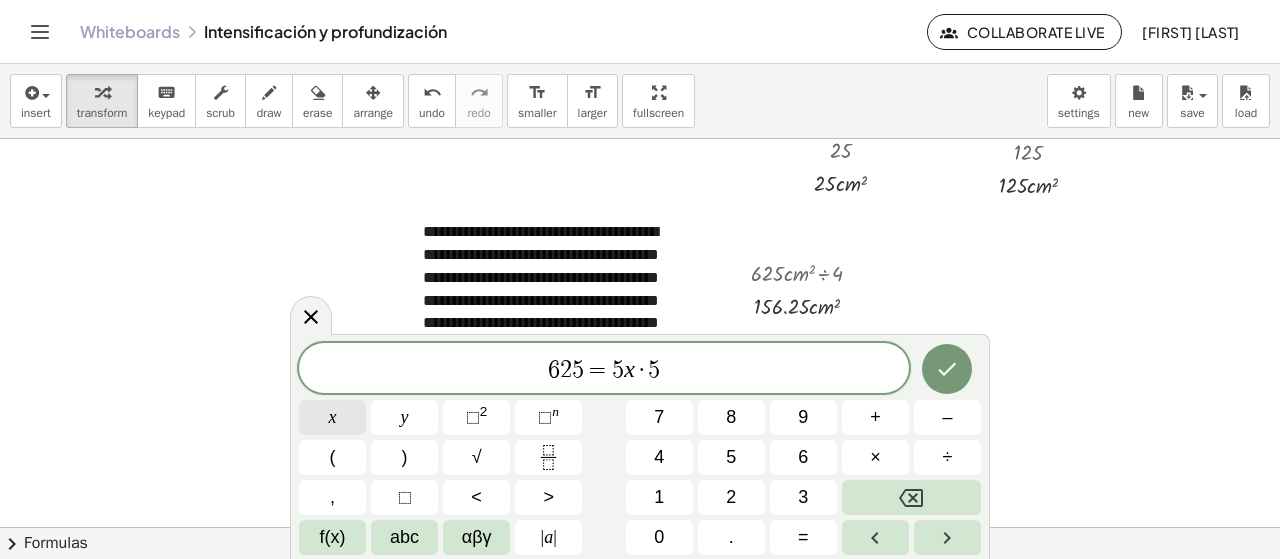 click on "x" at bounding box center (333, 417) 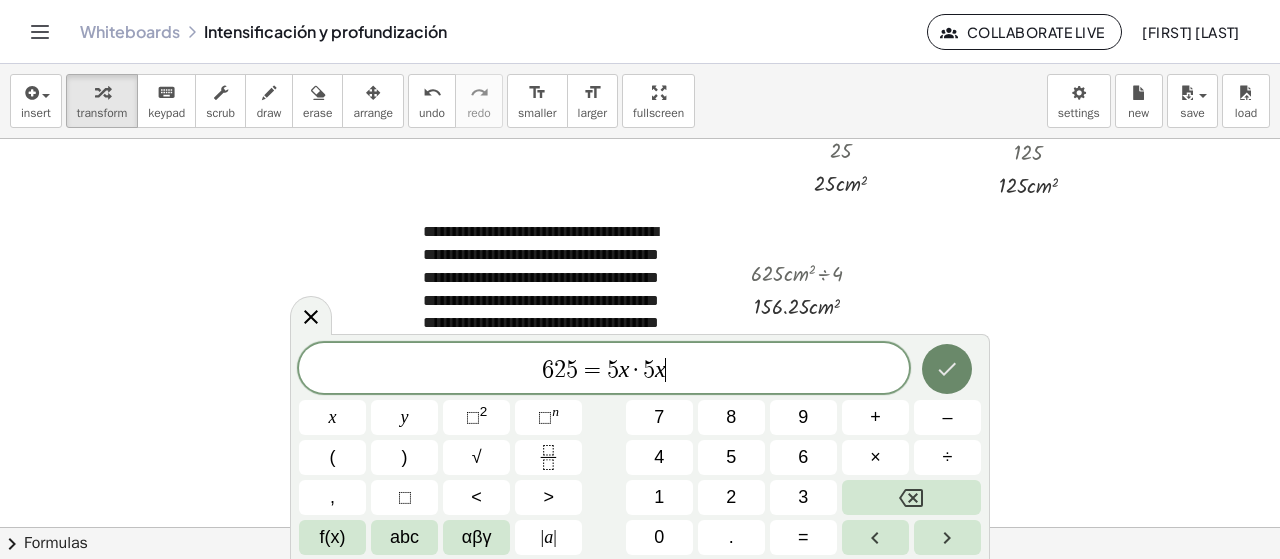 click 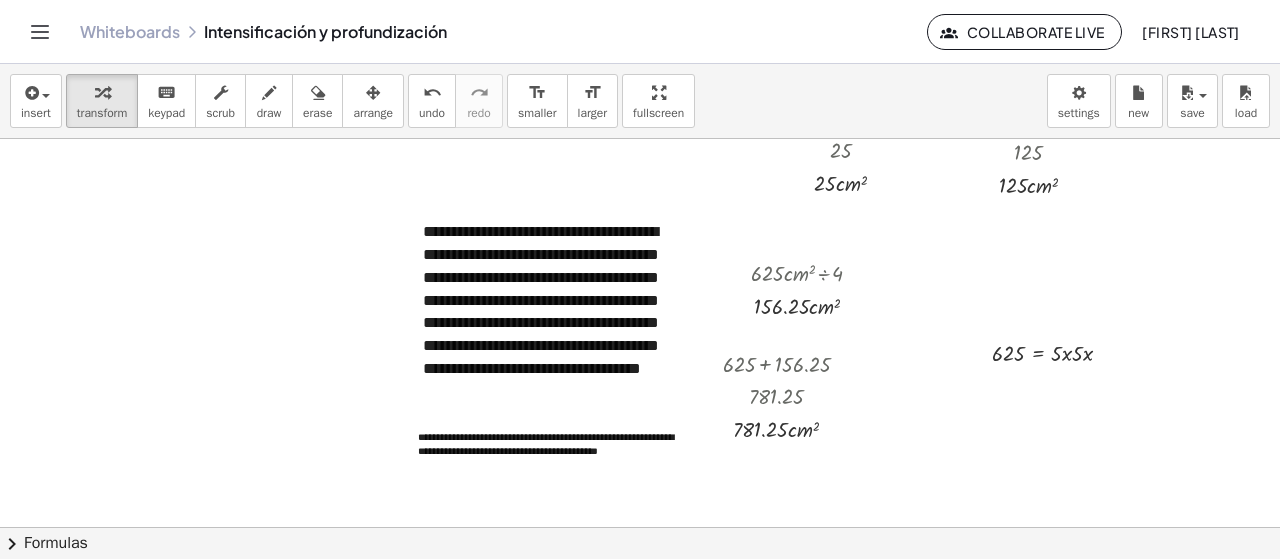 drag, startPoint x: 1246, startPoint y: 206, endPoint x: 833, endPoint y: 361, distance: 441.1281 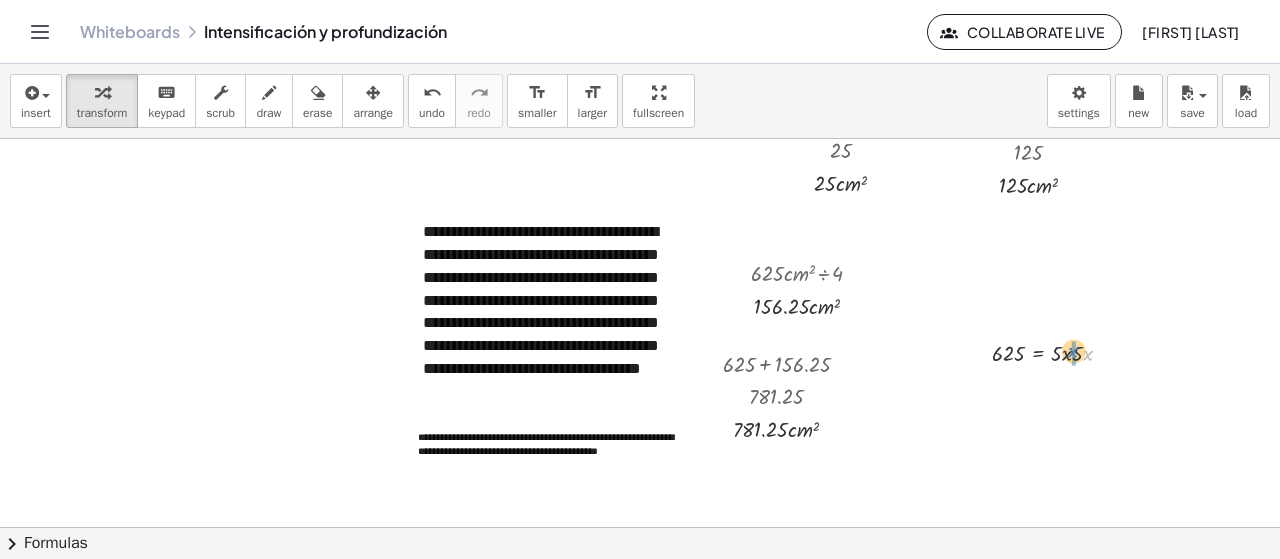 click at bounding box center (1060, 351) 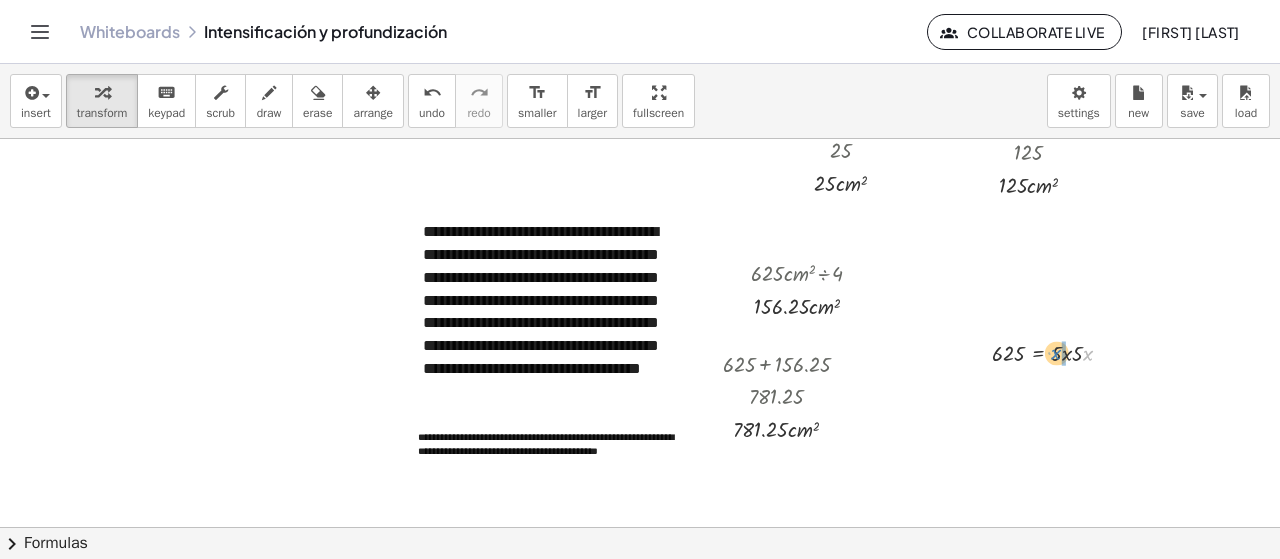 drag, startPoint x: 1068, startPoint y: 352, endPoint x: 1037, endPoint y: 351, distance: 31.016125 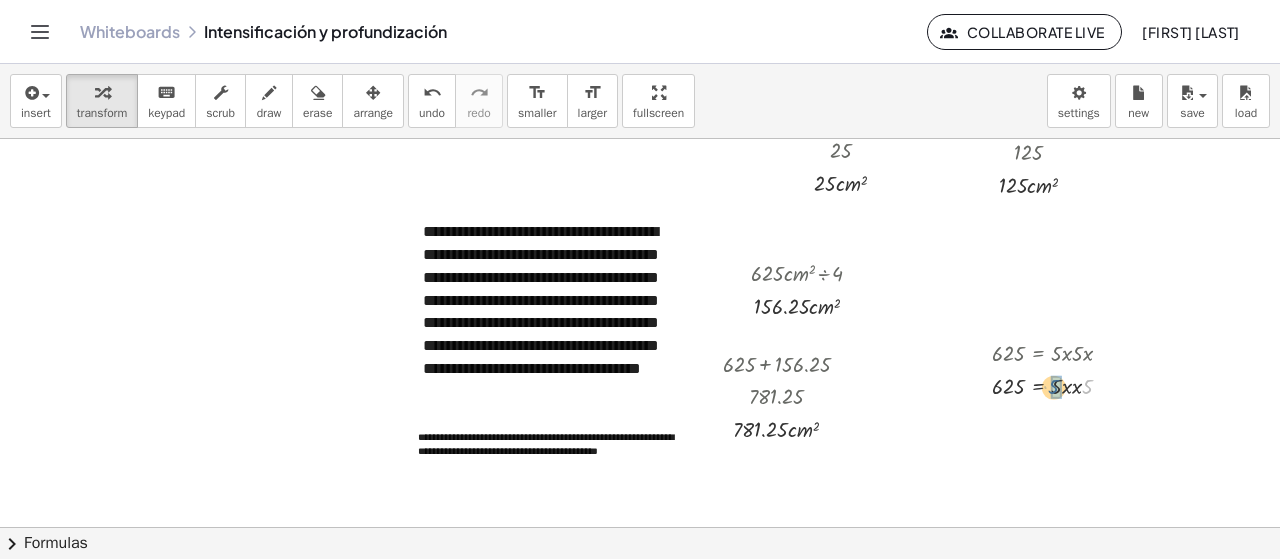 drag, startPoint x: 1073, startPoint y: 386, endPoint x: 1045, endPoint y: 386, distance: 28 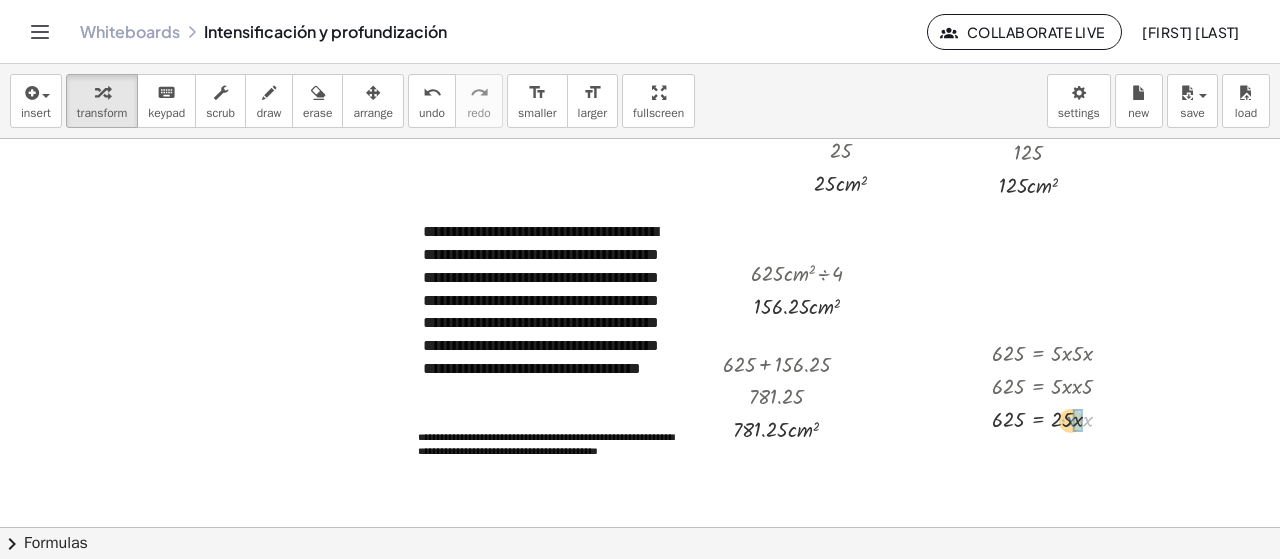 drag, startPoint x: 1077, startPoint y: 424, endPoint x: 1060, endPoint y: 424, distance: 17 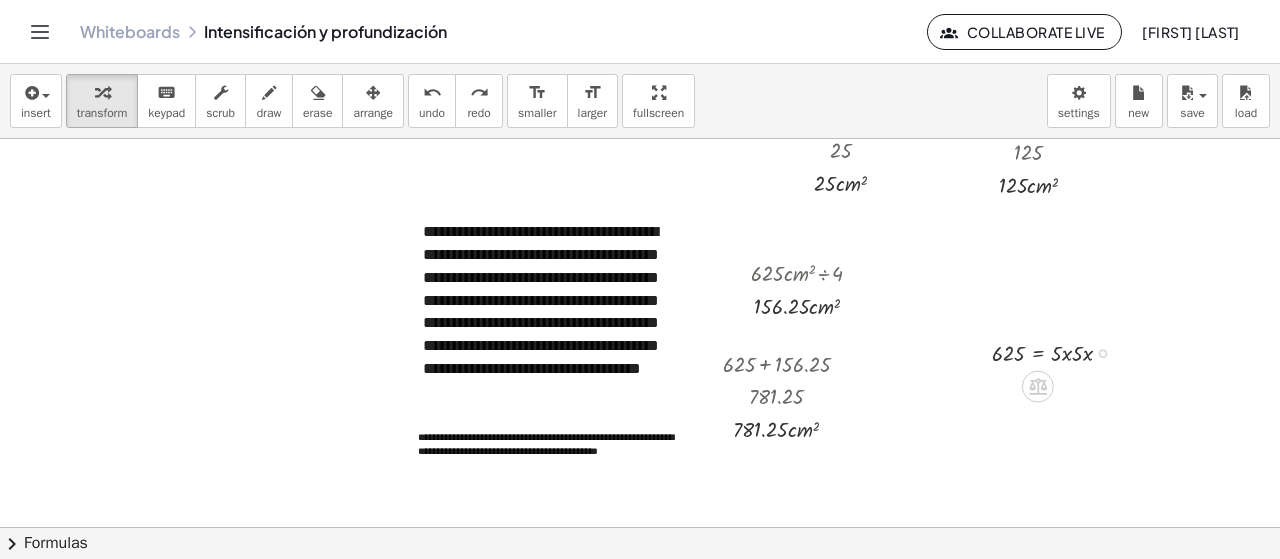 click at bounding box center [1060, 351] 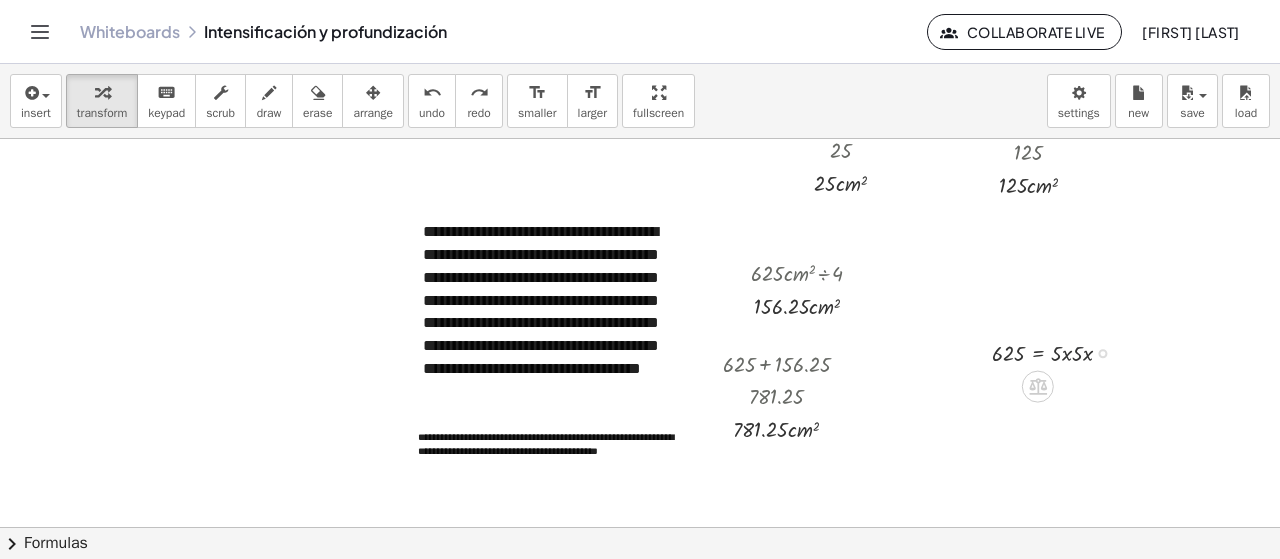 click at bounding box center (1060, 351) 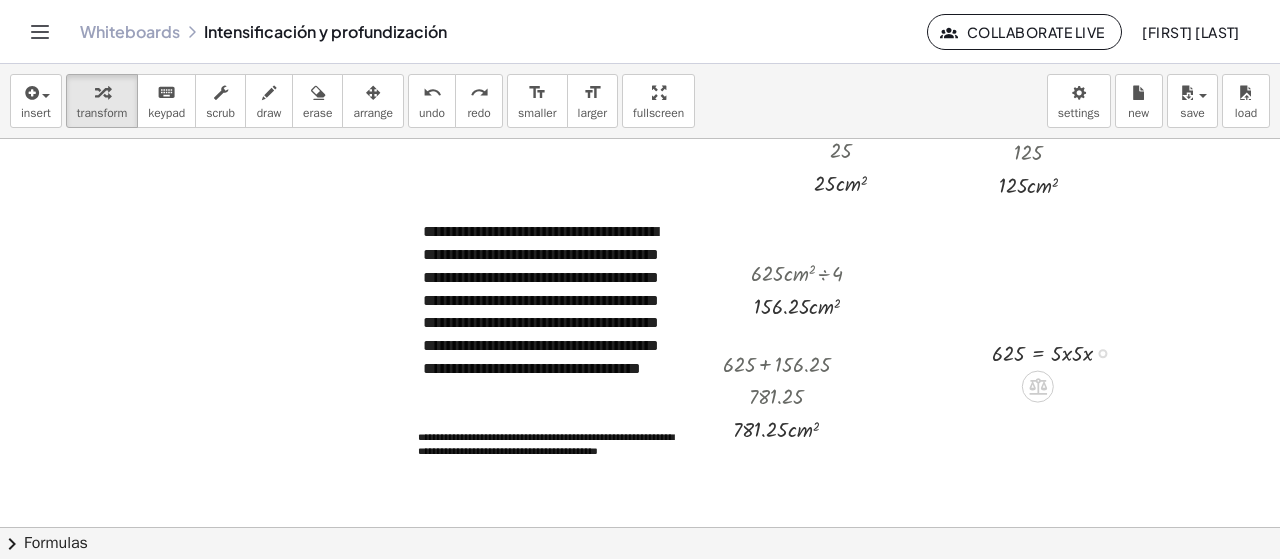 click at bounding box center (1060, 351) 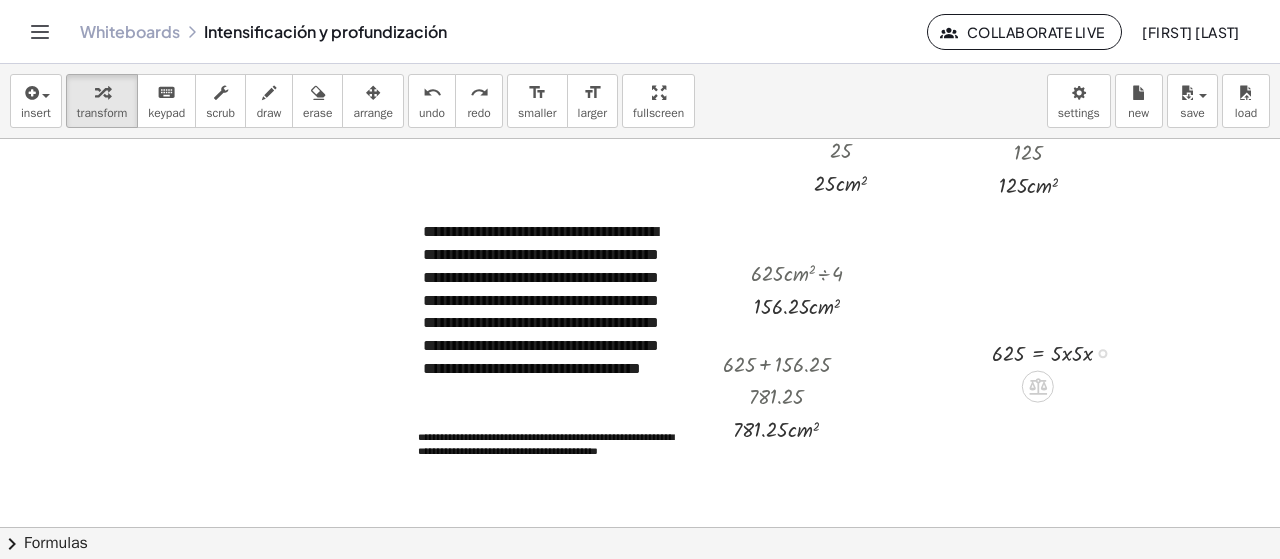 click at bounding box center [1060, 351] 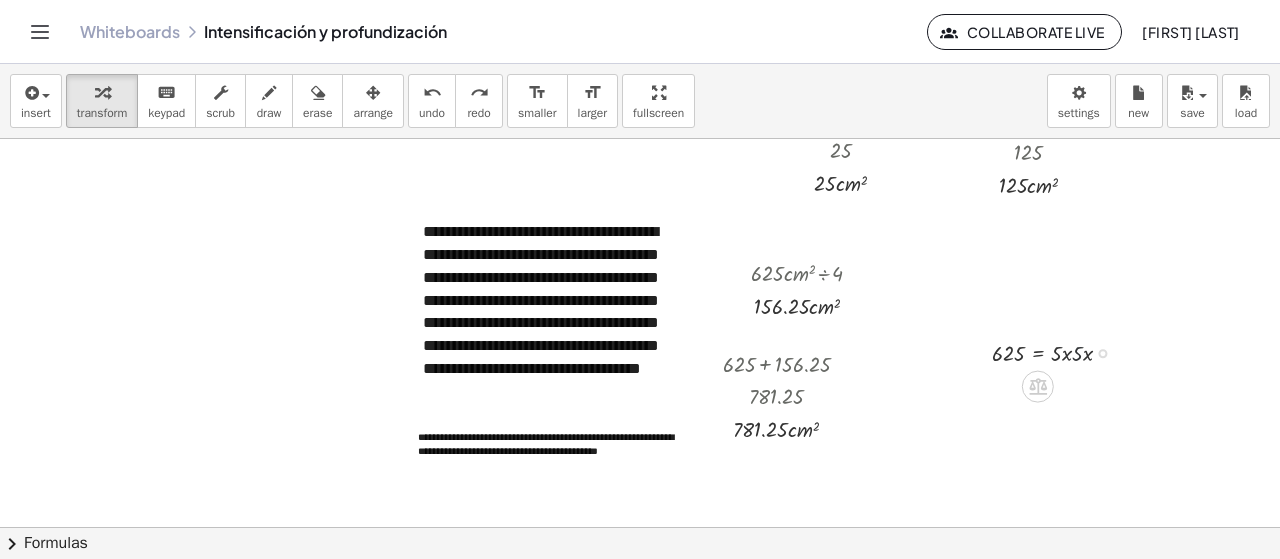 click at bounding box center [1060, 351] 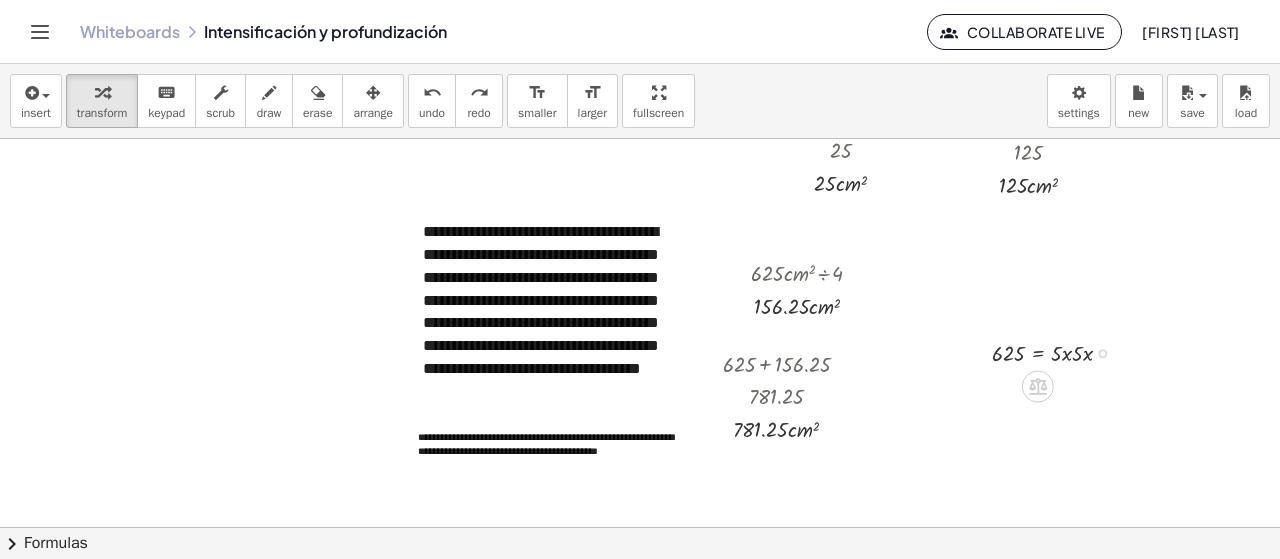 click at bounding box center (1060, 351) 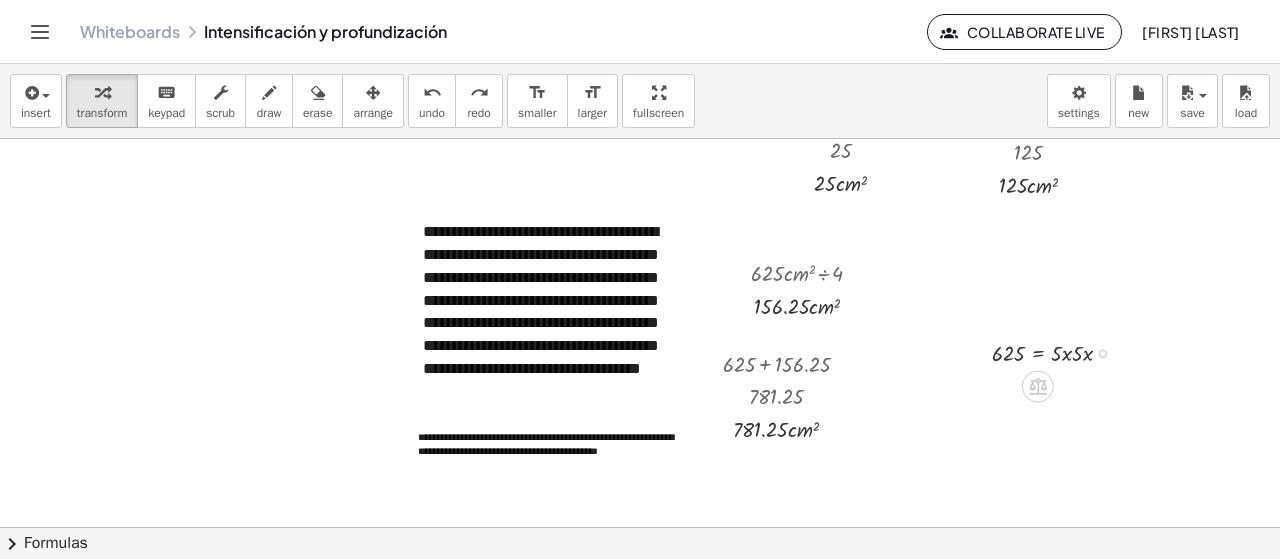 click at bounding box center [1060, 351] 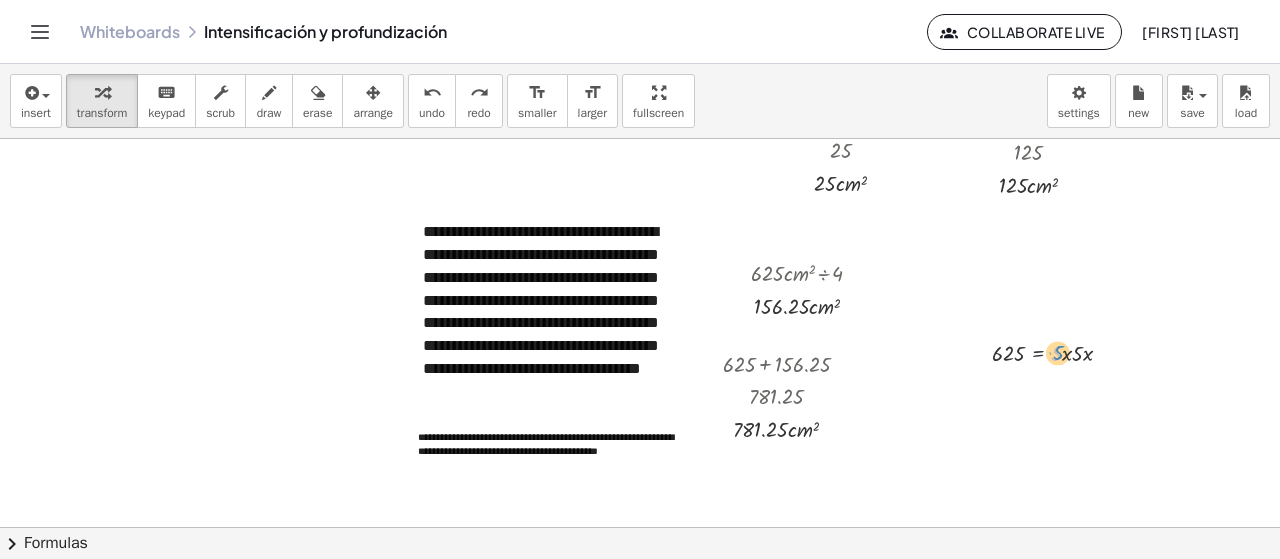 click at bounding box center (1060, 351) 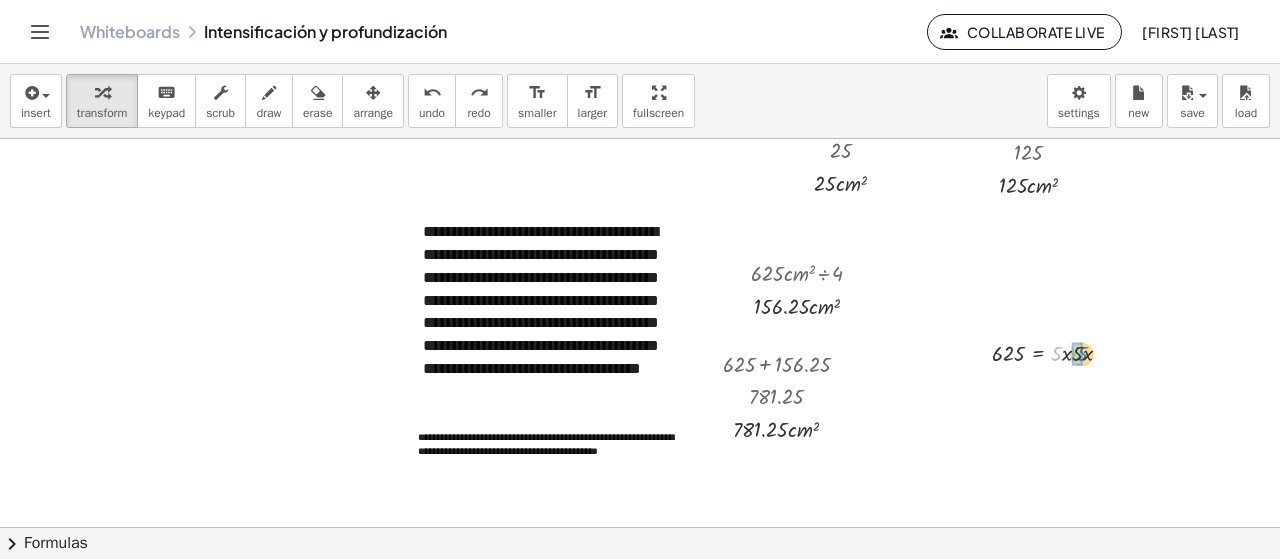 drag, startPoint x: 1044, startPoint y: 351, endPoint x: 1070, endPoint y: 351, distance: 26 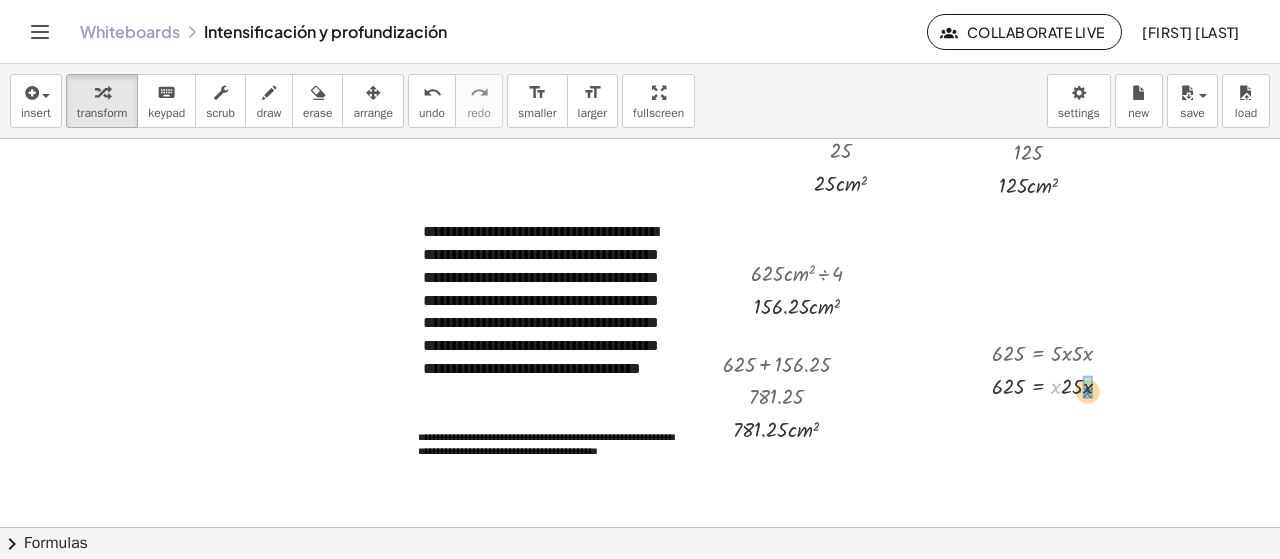 drag, startPoint x: 1038, startPoint y: 388, endPoint x: 1070, endPoint y: 392, distance: 32.24903 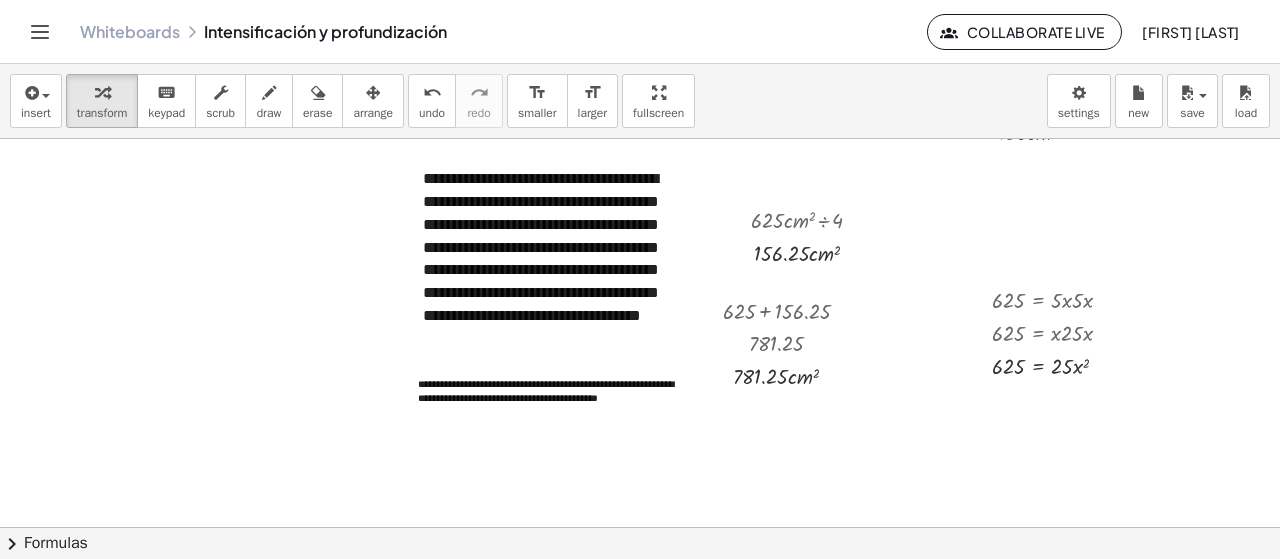 scroll, scrollTop: 1079, scrollLeft: 669, axis: both 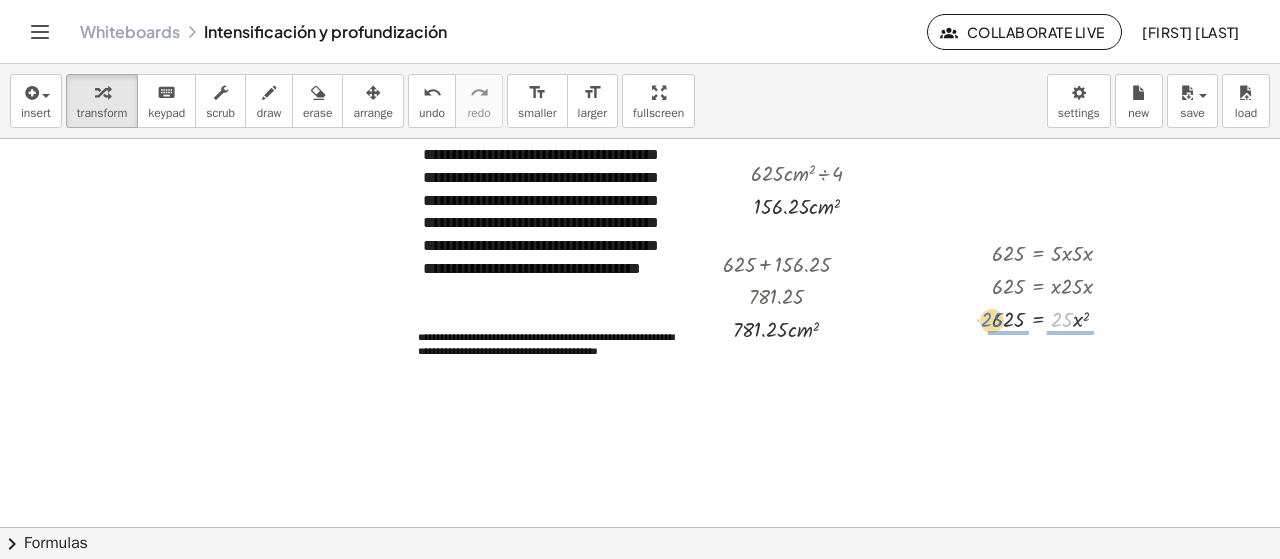 drag, startPoint x: 1050, startPoint y: 323, endPoint x: 980, endPoint y: 323, distance: 70 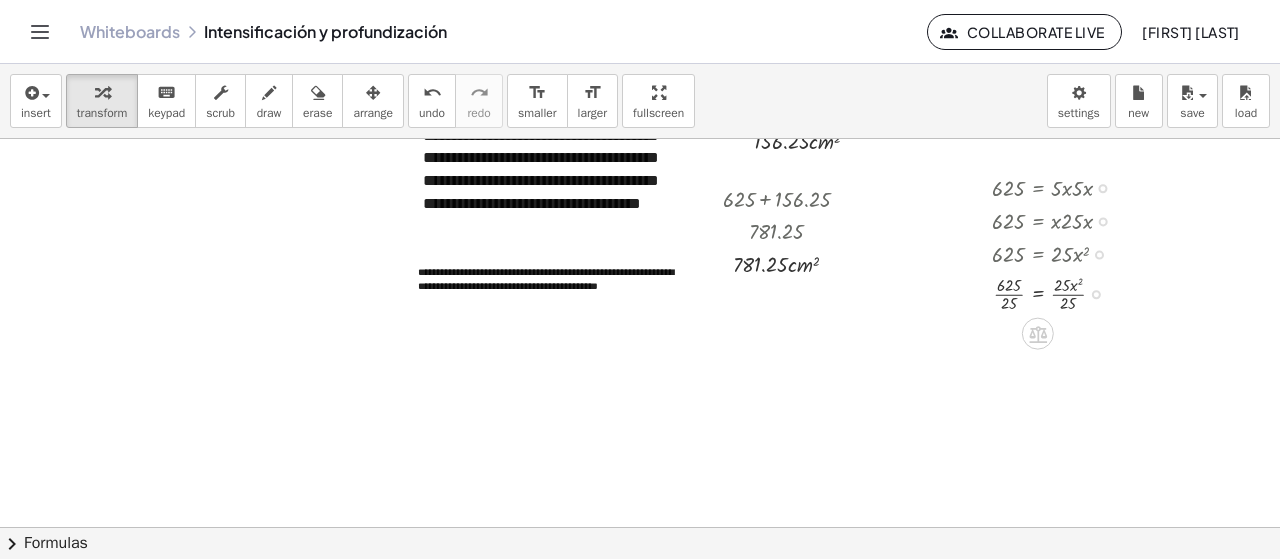 scroll, scrollTop: 1179, scrollLeft: 669, axis: both 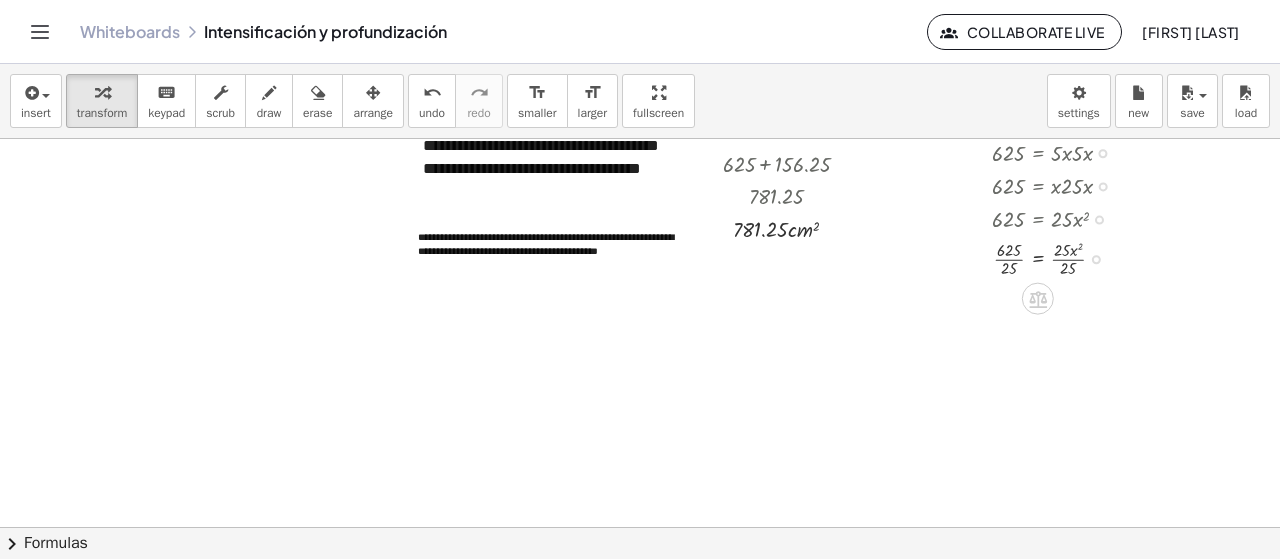 click at bounding box center [1060, 258] 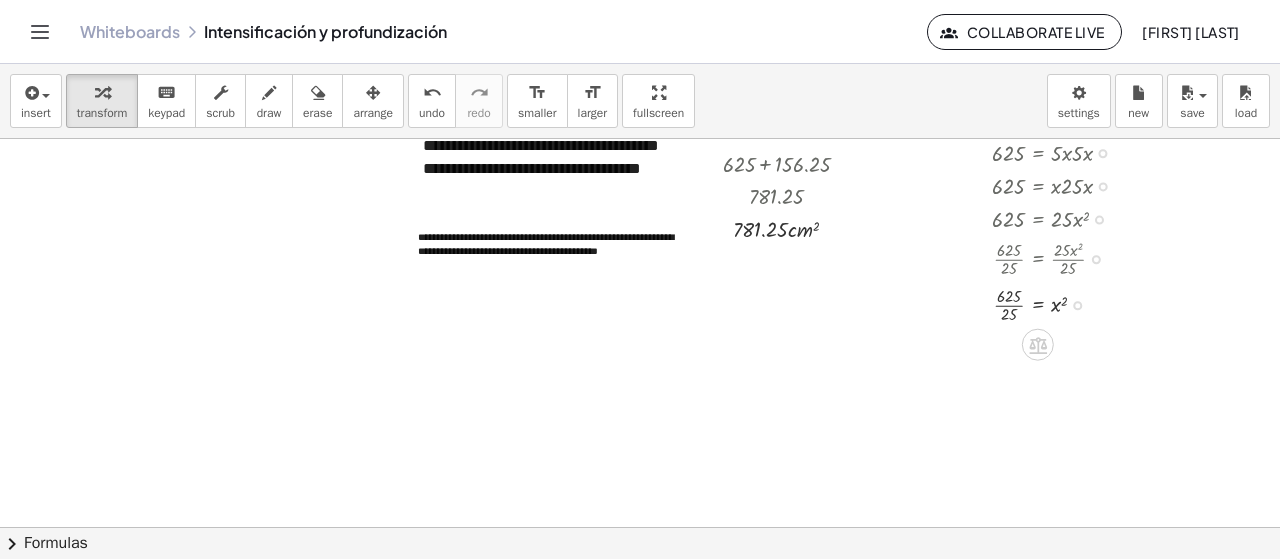 click at bounding box center (1060, 304) 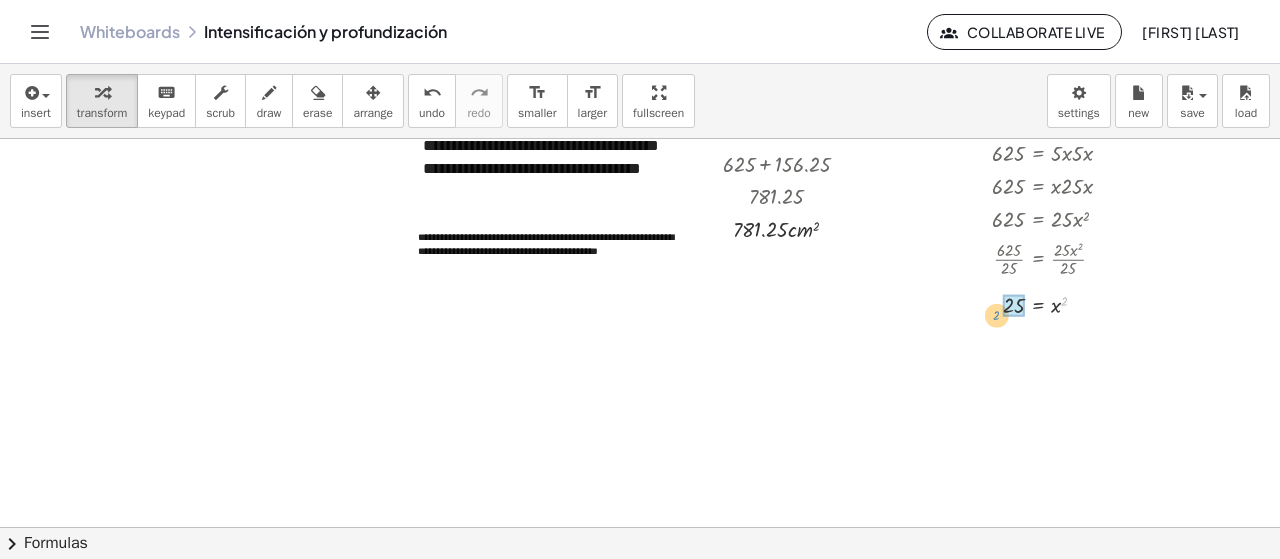 drag, startPoint x: 1051, startPoint y: 298, endPoint x: 983, endPoint y: 312, distance: 69.426216 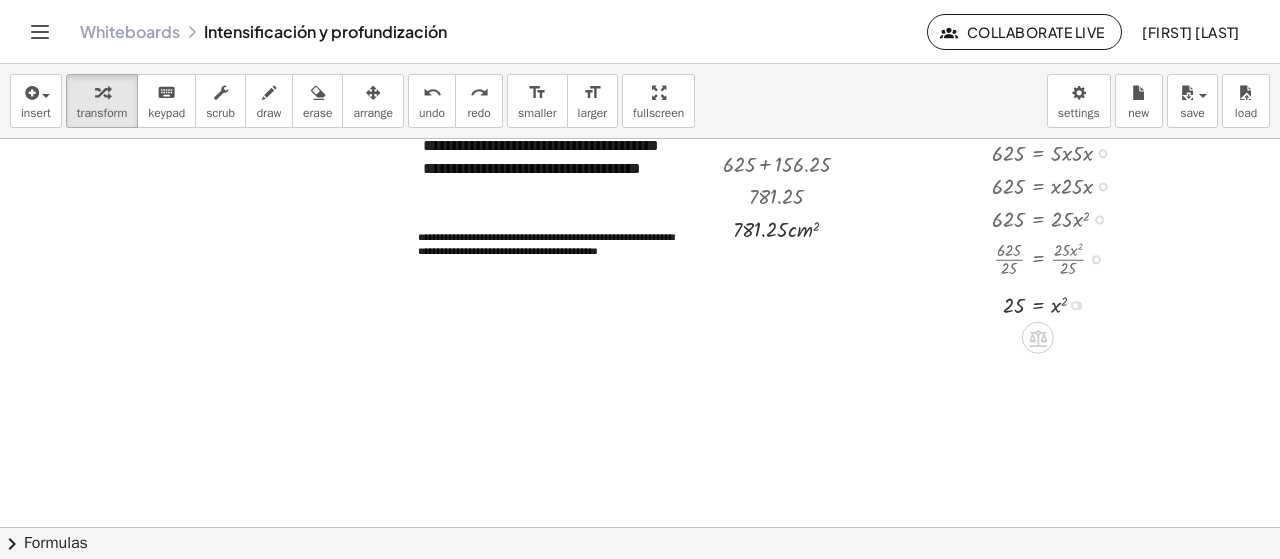 click at bounding box center [1060, 304] 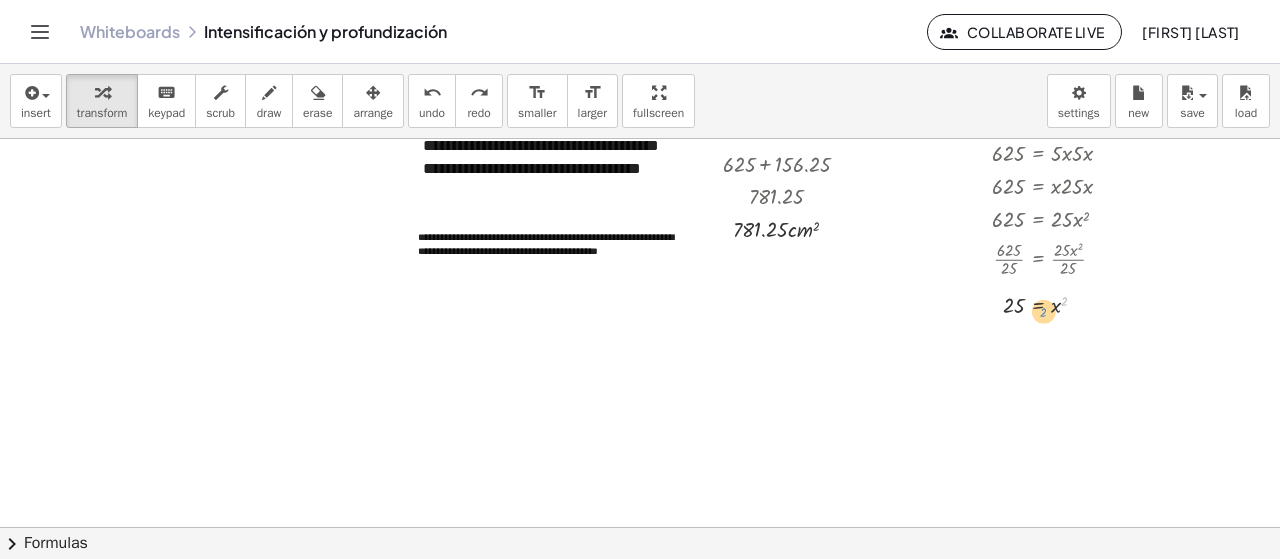 drag, startPoint x: 1050, startPoint y: 302, endPoint x: 1036, endPoint y: 311, distance: 16.643316 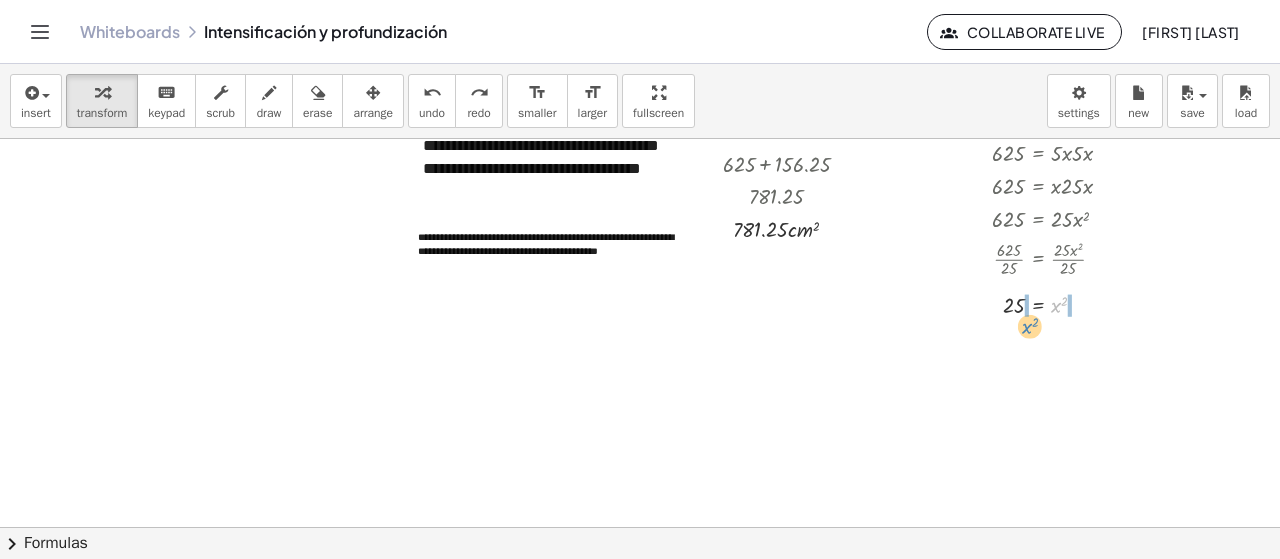 drag, startPoint x: 1042, startPoint y: 306, endPoint x: 1013, endPoint y: 327, distance: 35.805027 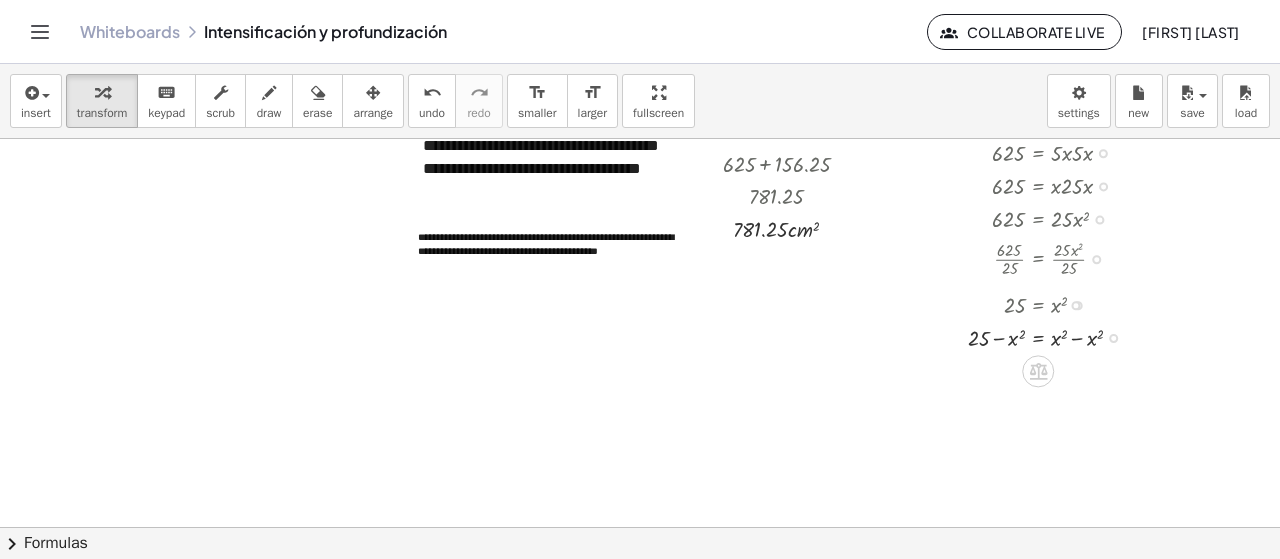 click at bounding box center [1053, 336] 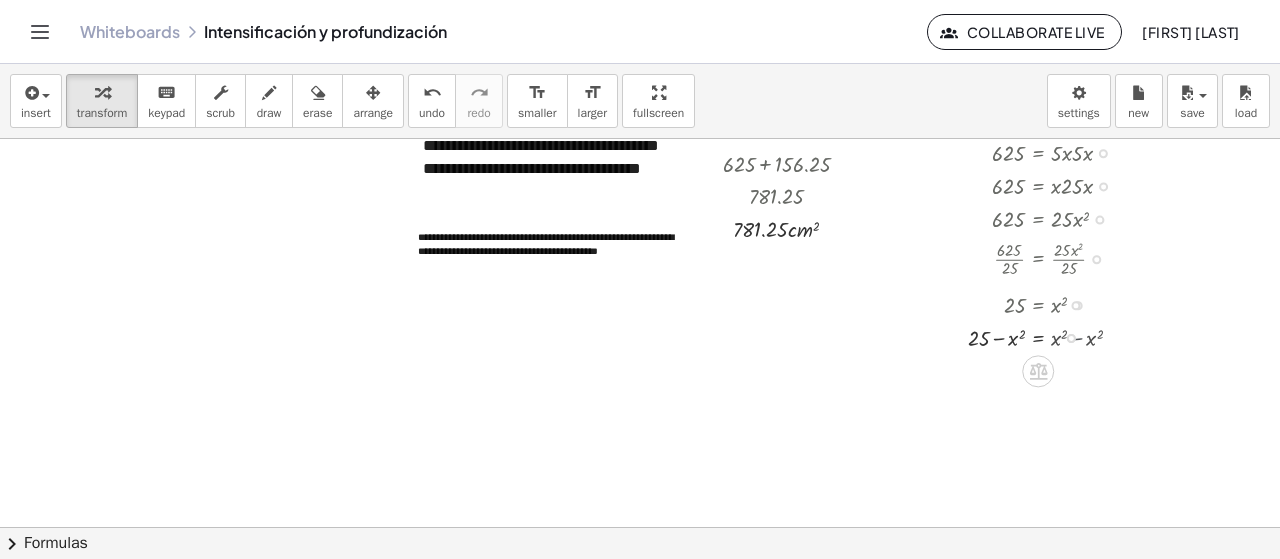 click at bounding box center [1048, 336] 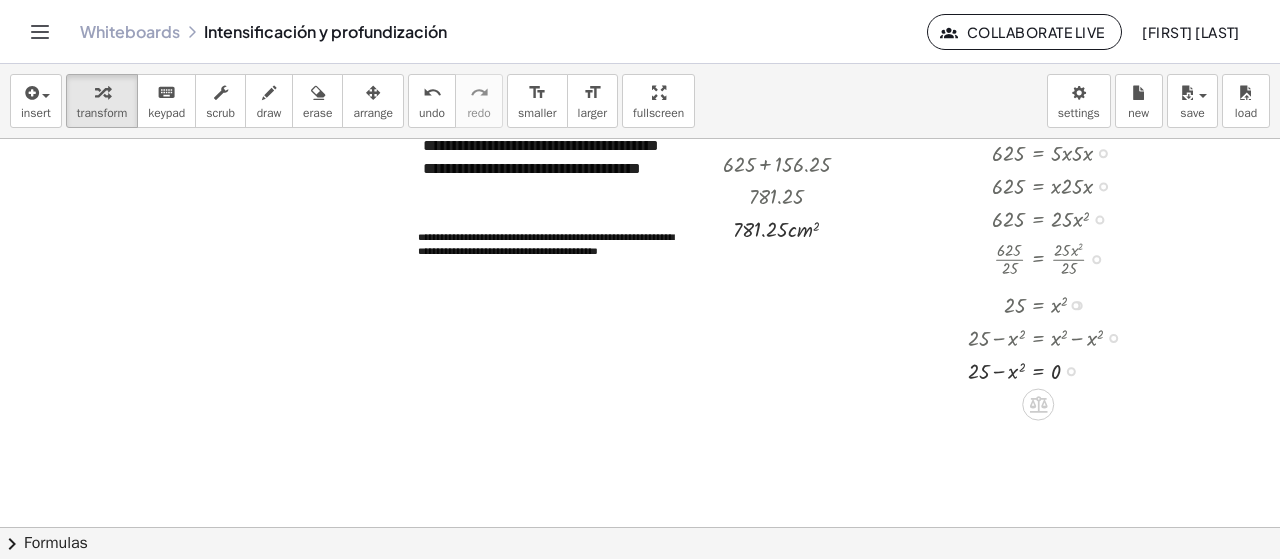 click at bounding box center [1053, 369] 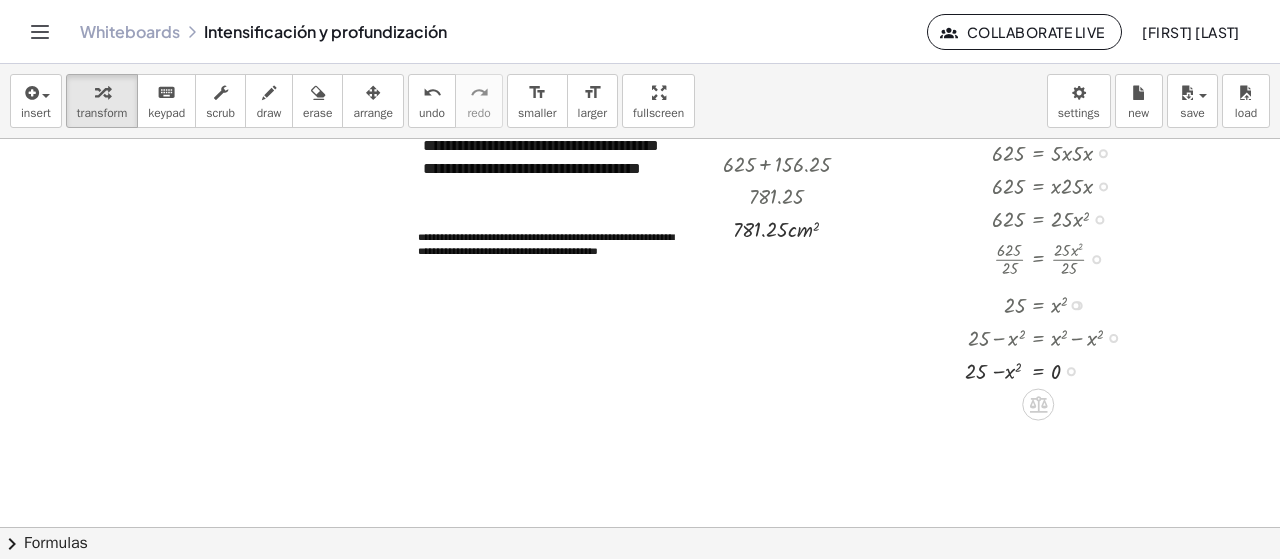 click at bounding box center (1053, 369) 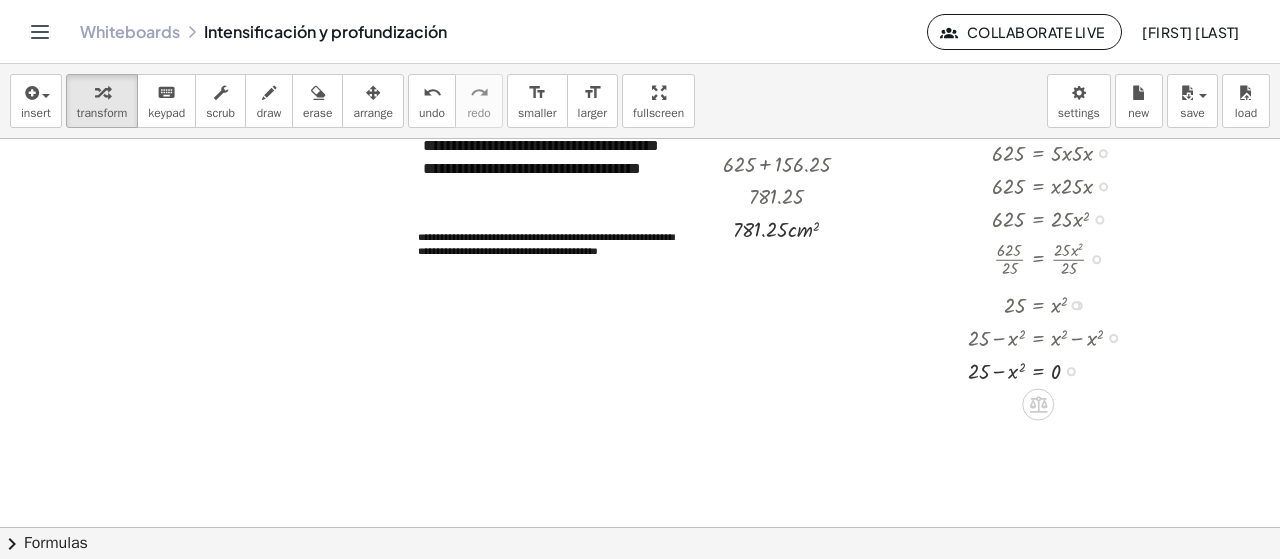 click at bounding box center [1053, 369] 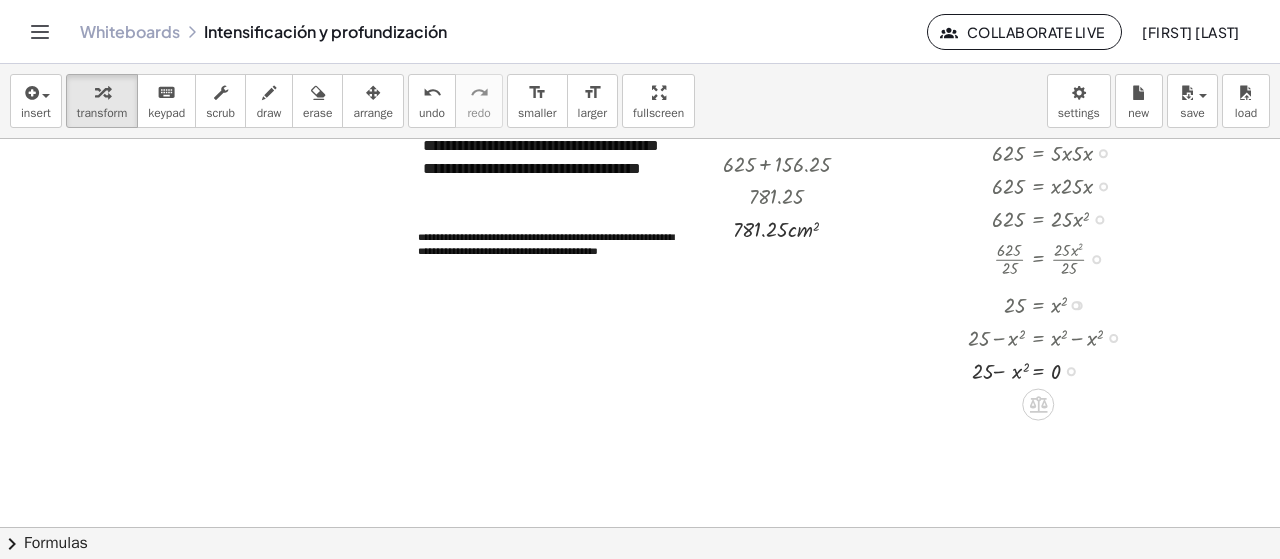 click at bounding box center (1053, 369) 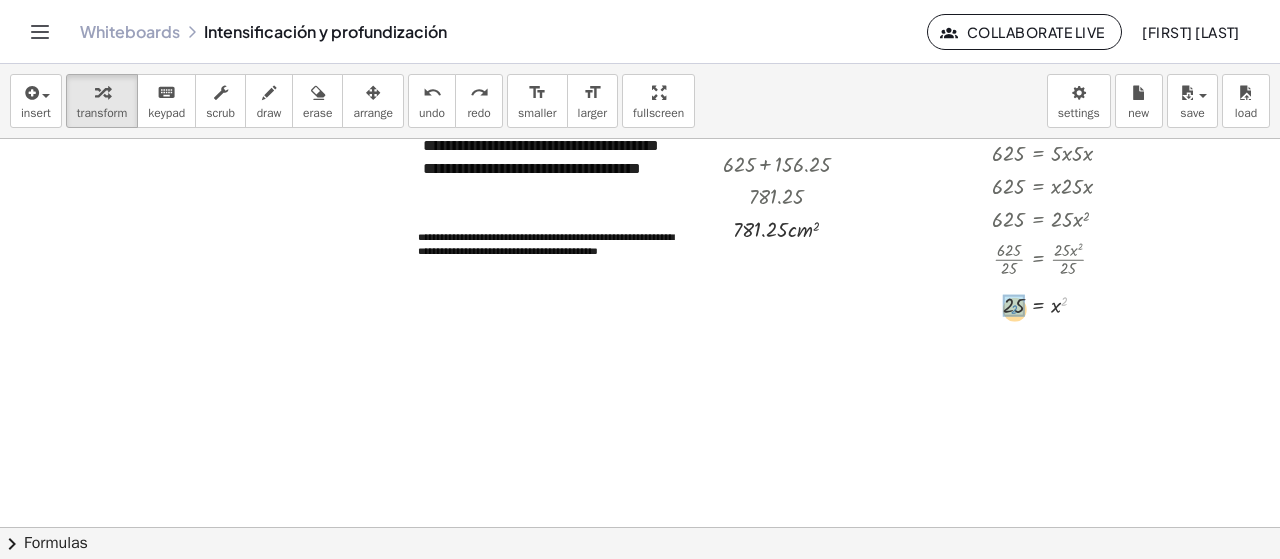 drag, startPoint x: 1050, startPoint y: 298, endPoint x: 999, endPoint y: 306, distance: 51.62364 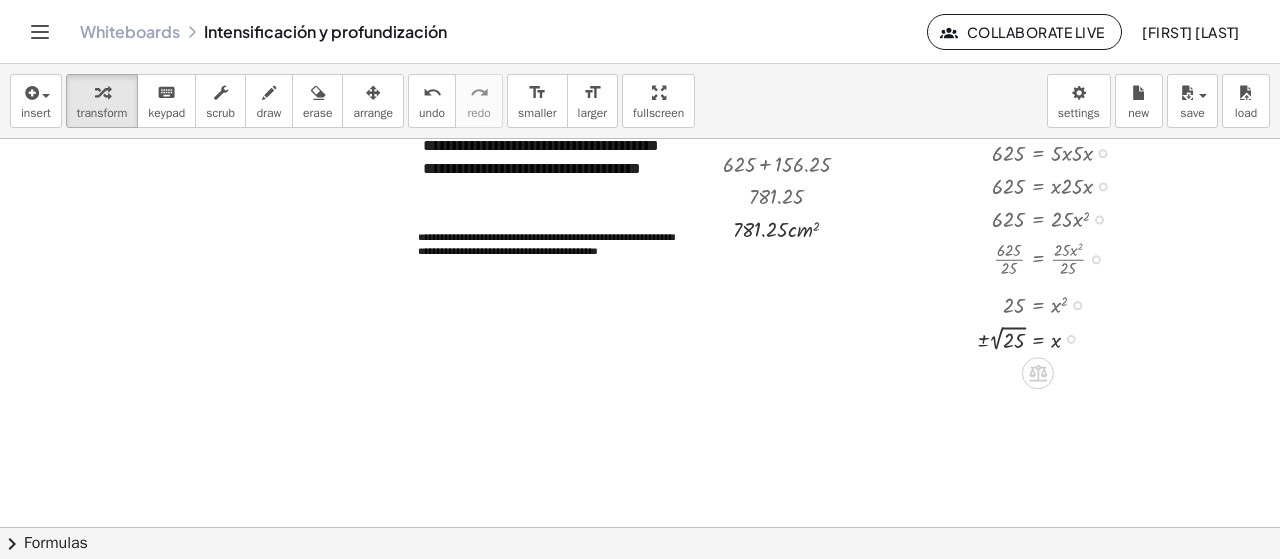 click at bounding box center (1052, 337) 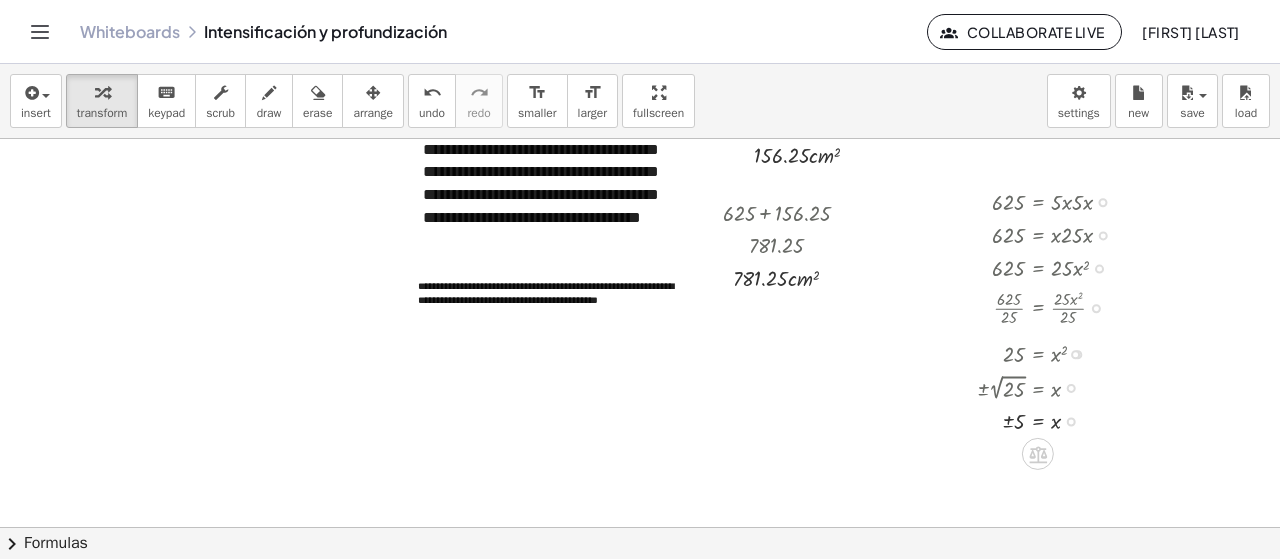 scroll, scrollTop: 1179, scrollLeft: 669, axis: both 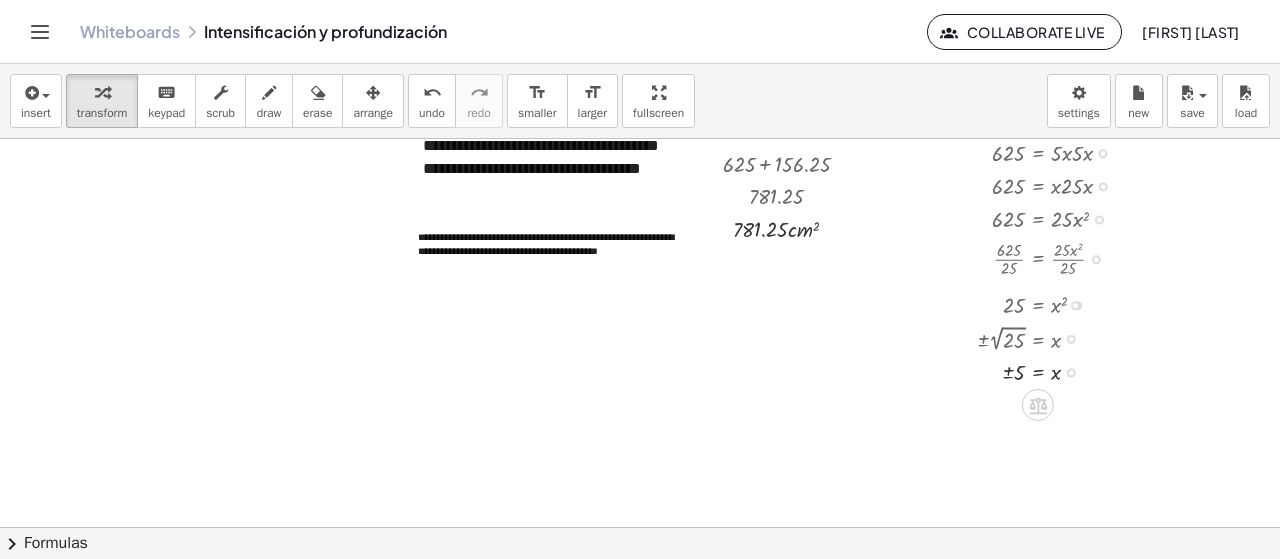 click at bounding box center [1052, 371] 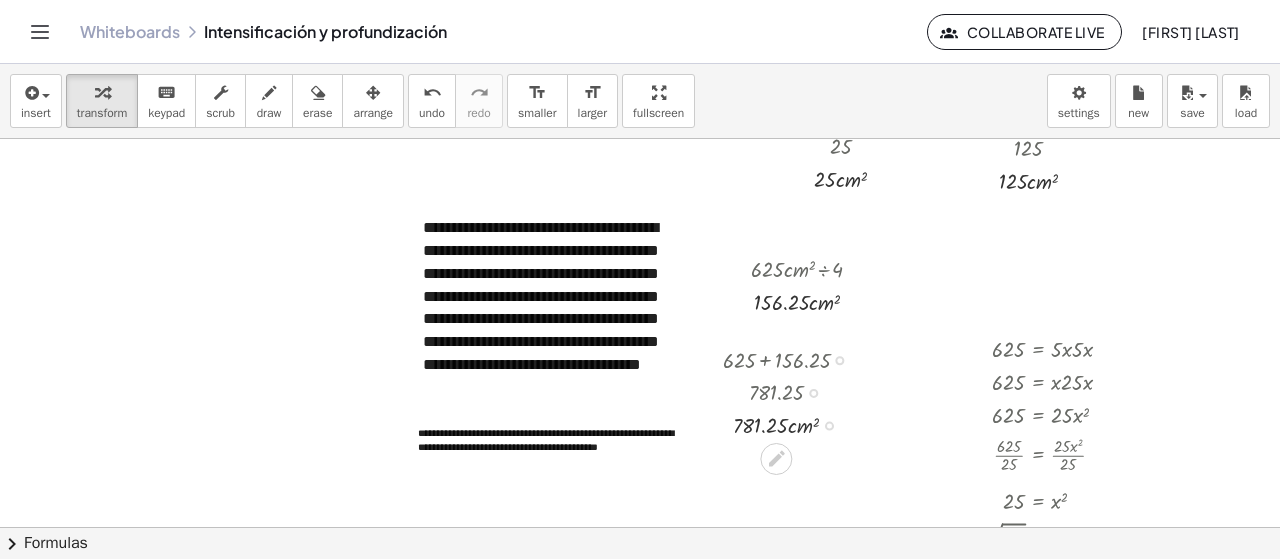 scroll, scrollTop: 979, scrollLeft: 669, axis: both 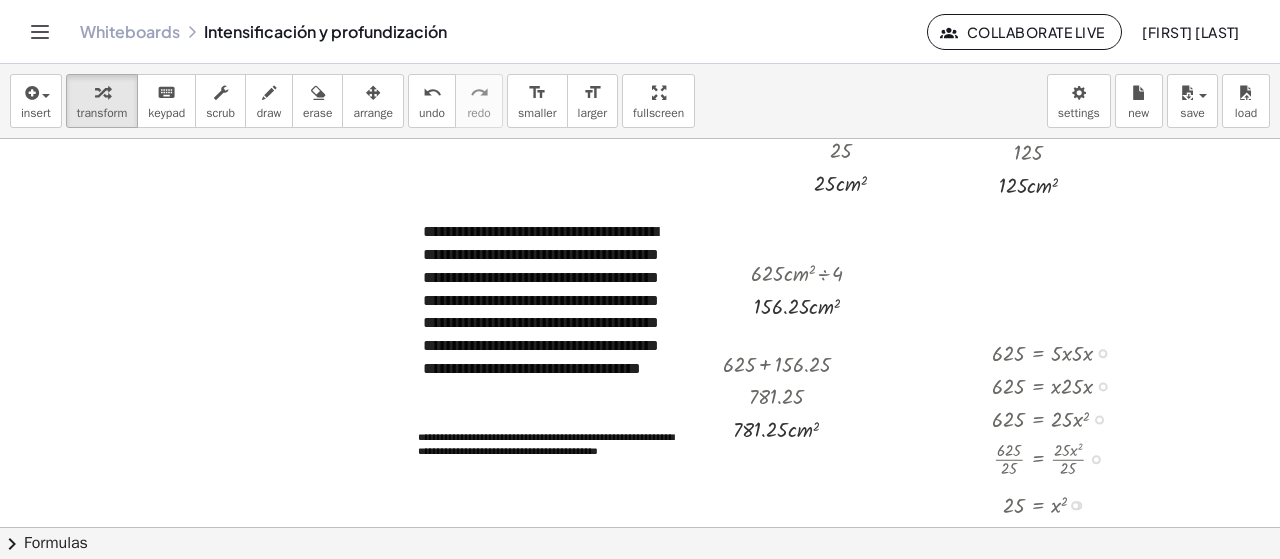 drag, startPoint x: 1021, startPoint y: 338, endPoint x: 970, endPoint y: 370, distance: 60.207973 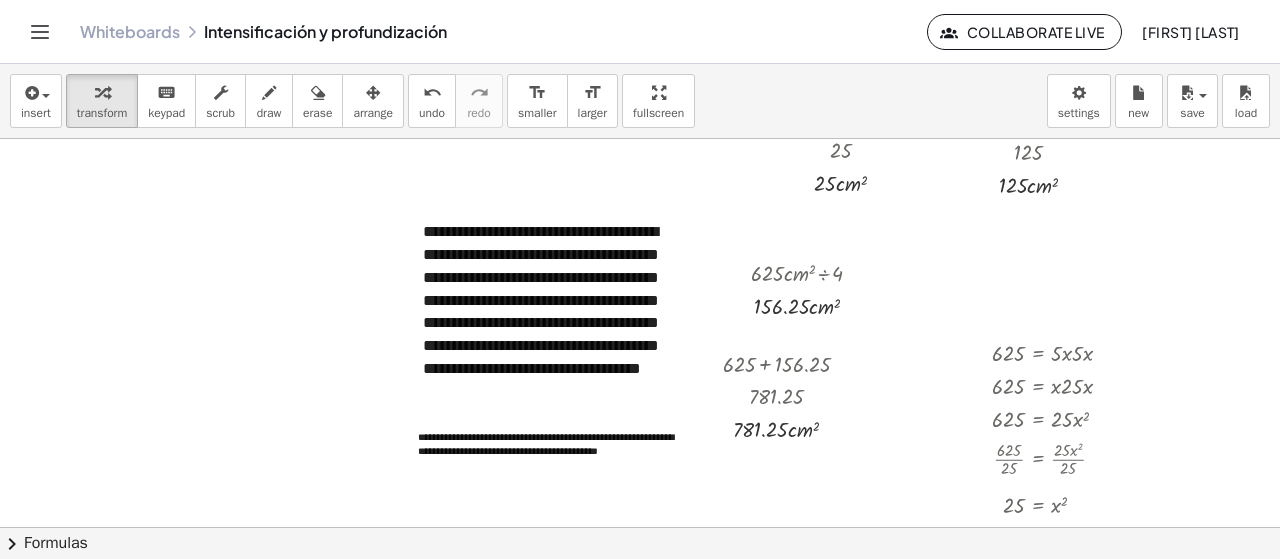 click at bounding box center [313, 130] 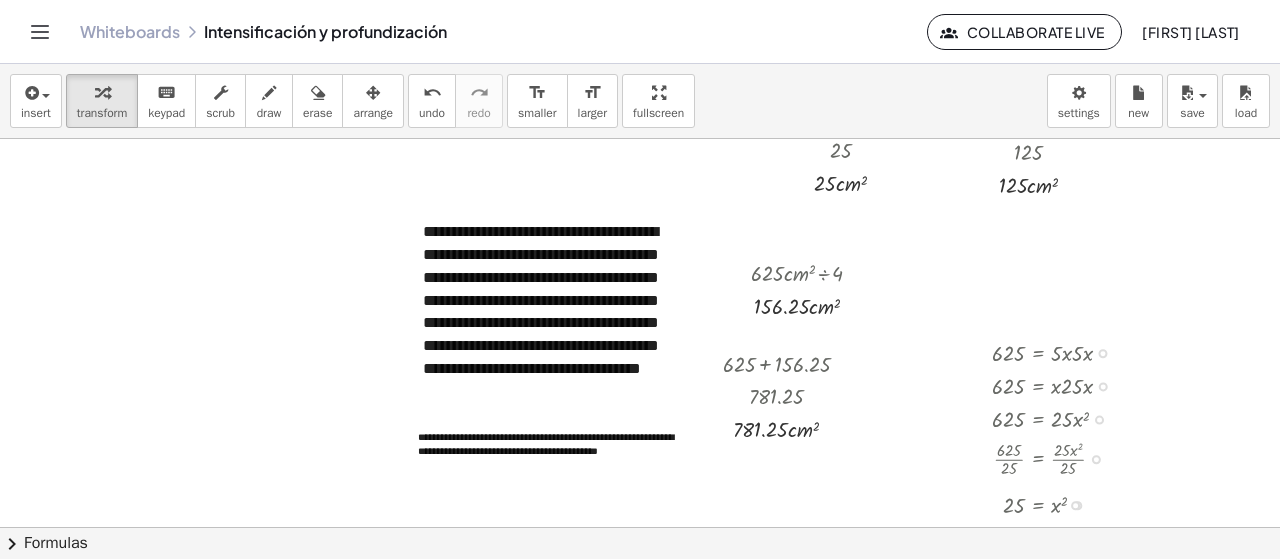 drag, startPoint x: 986, startPoint y: 354, endPoint x: 985, endPoint y: 333, distance: 21.023796 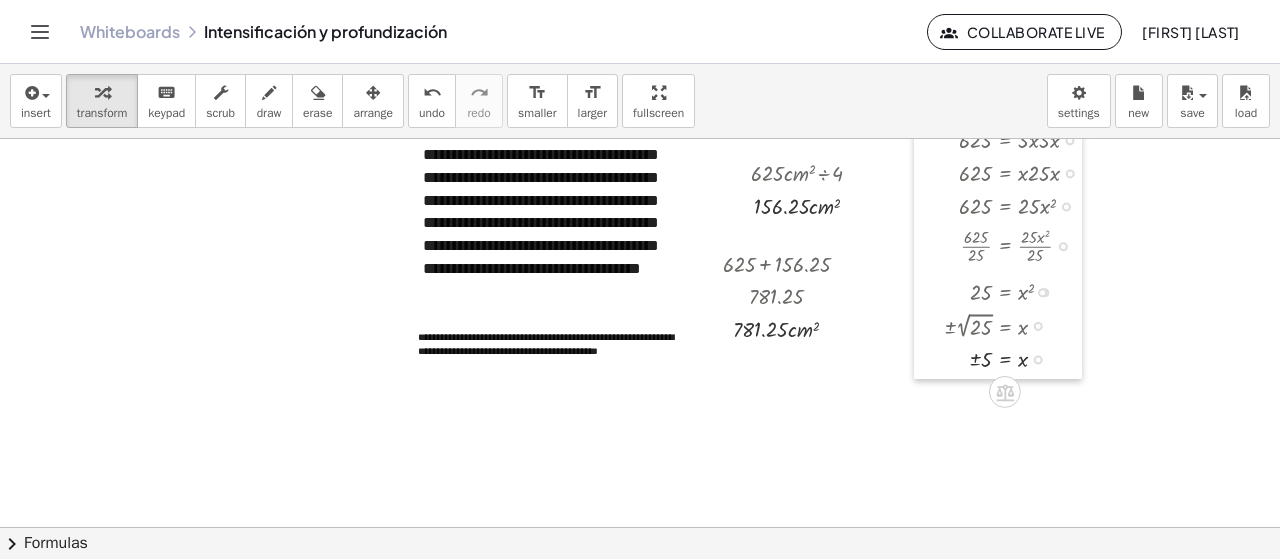 drag, startPoint x: 936, startPoint y: 246, endPoint x: 904, endPoint y: 130, distance: 120.33287 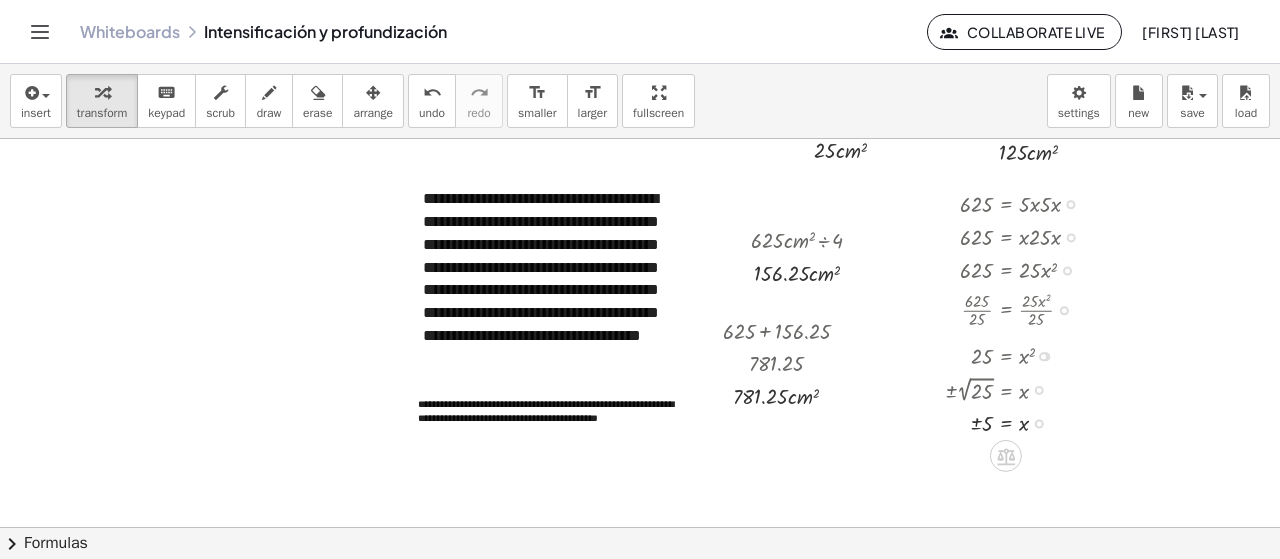 scroll, scrollTop: 979, scrollLeft: 669, axis: both 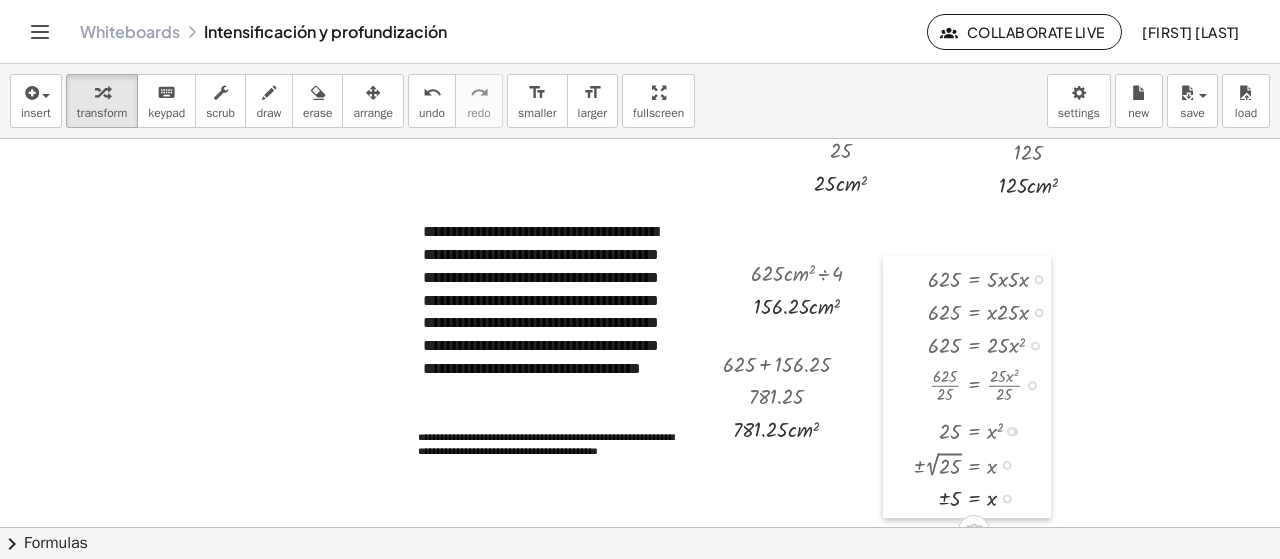 drag, startPoint x: 927, startPoint y: 234, endPoint x: 895, endPoint y: 276, distance: 52.801514 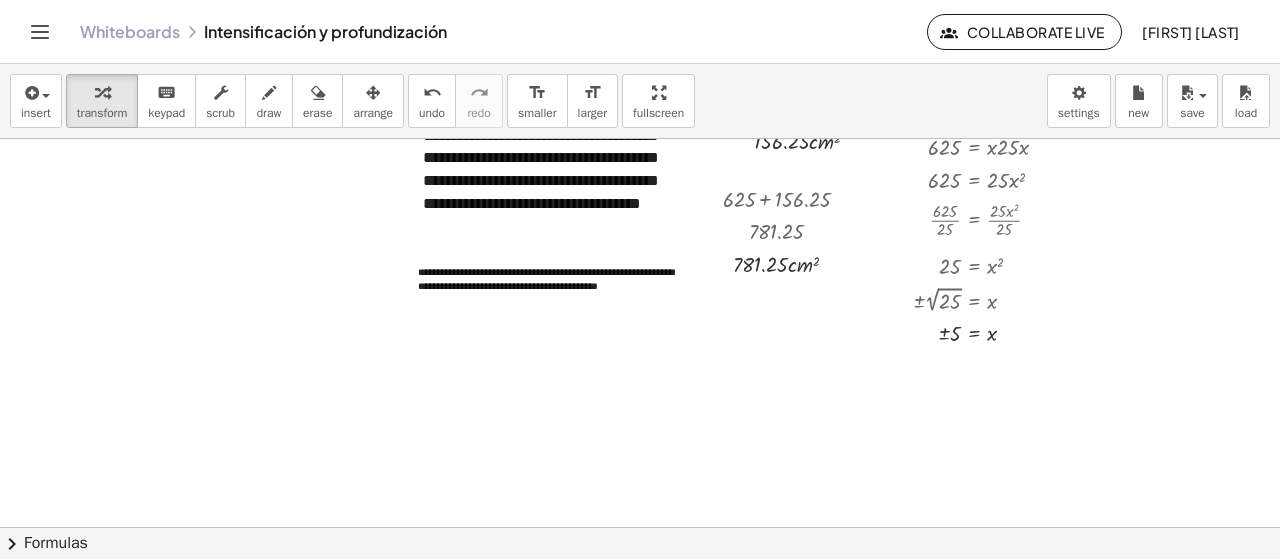 scroll, scrollTop: 1179, scrollLeft: 669, axis: both 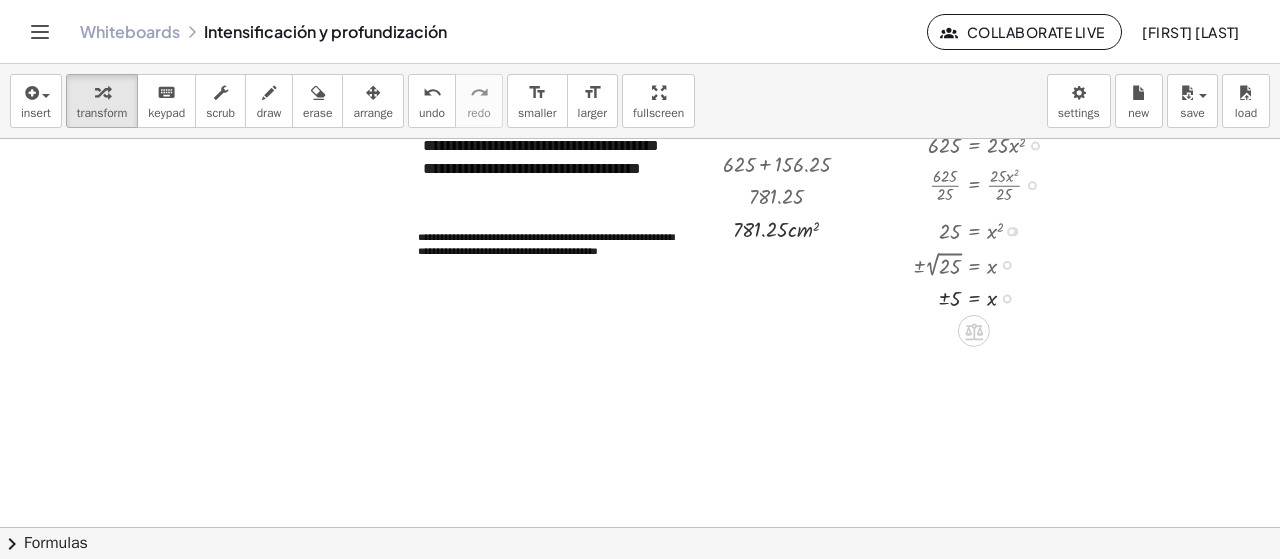 click at bounding box center (988, 297) 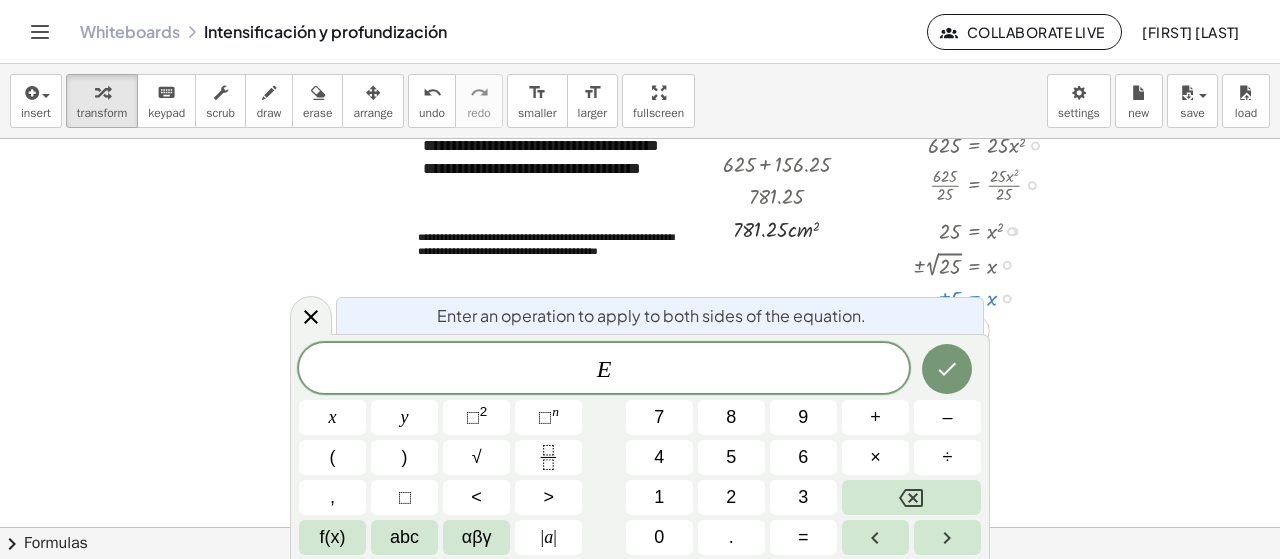 click at bounding box center (988, 297) 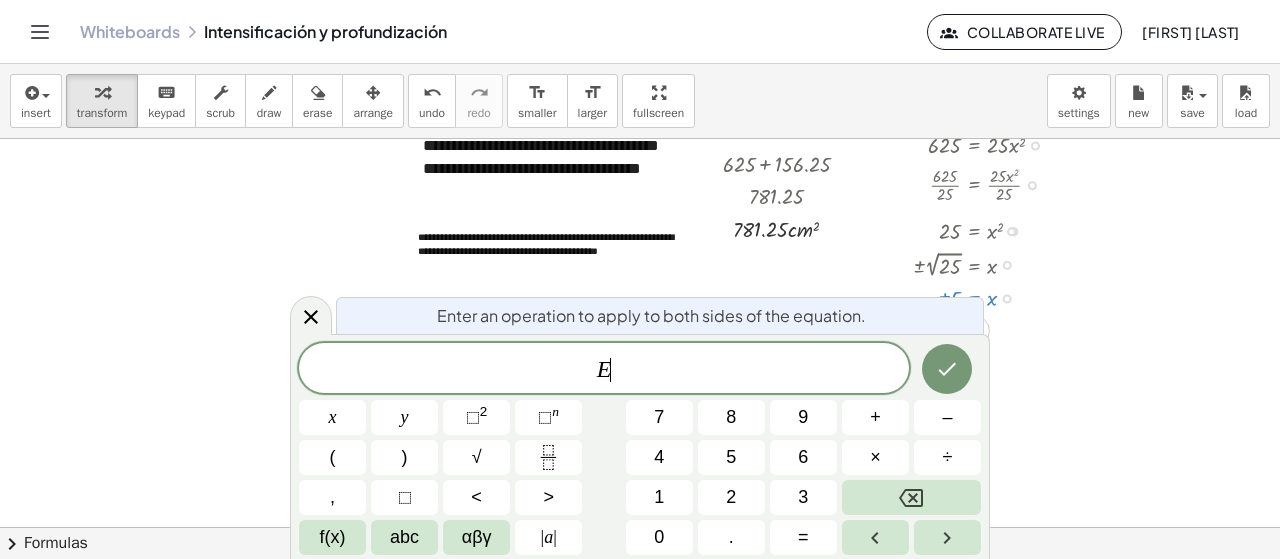 click at bounding box center [313, -70] 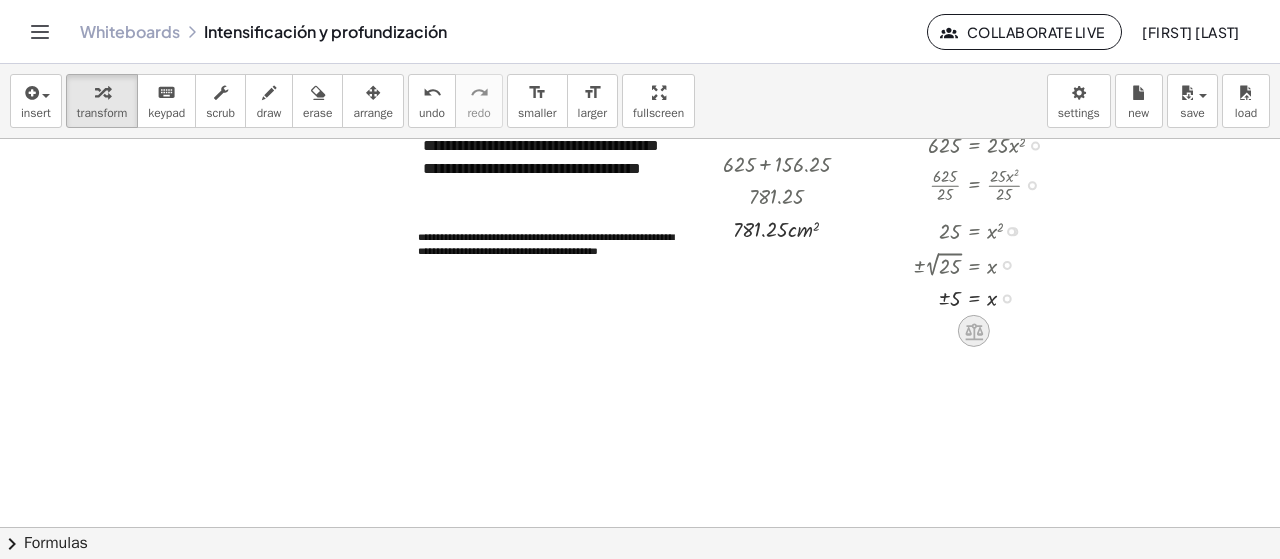 drag, startPoint x: 978, startPoint y: 332, endPoint x: 954, endPoint y: 335, distance: 24.186773 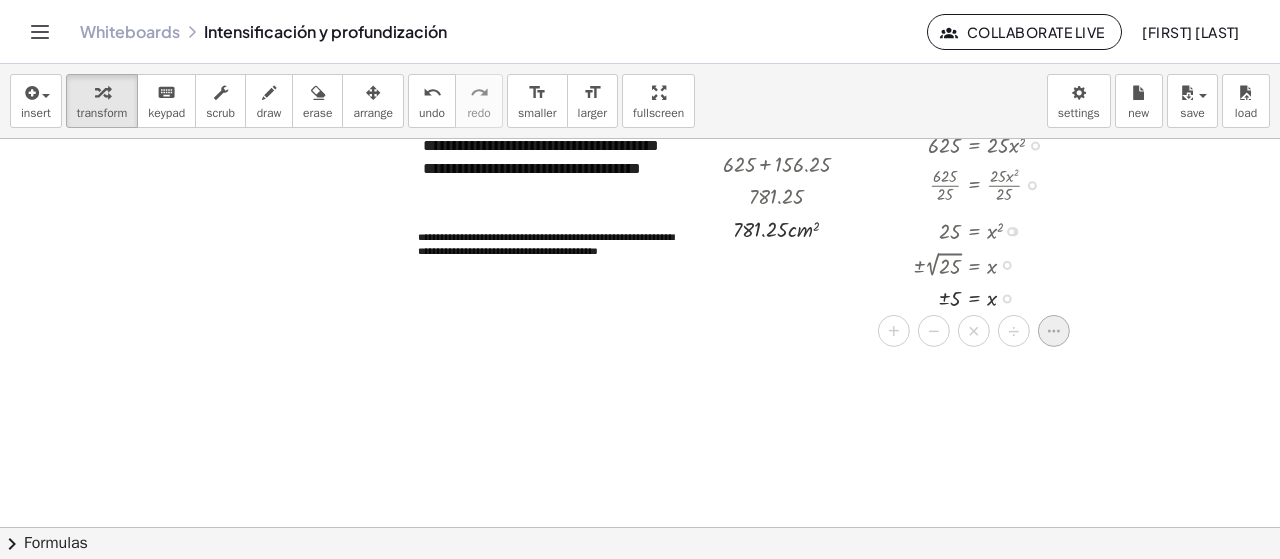 click 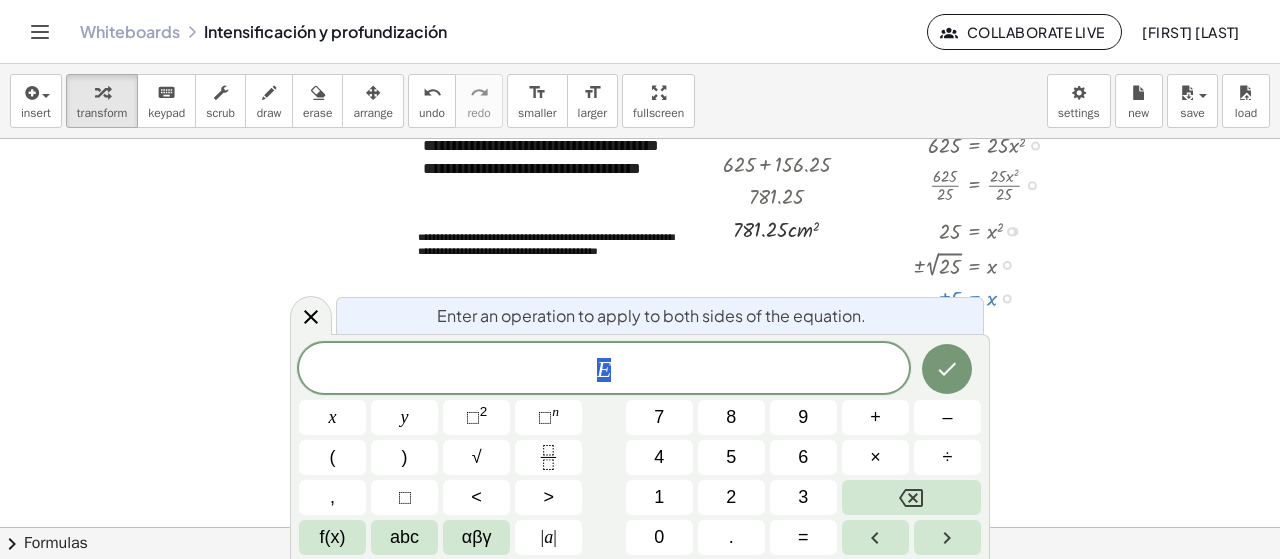 drag, startPoint x: 697, startPoint y: 367, endPoint x: 564, endPoint y: 379, distance: 133.54025 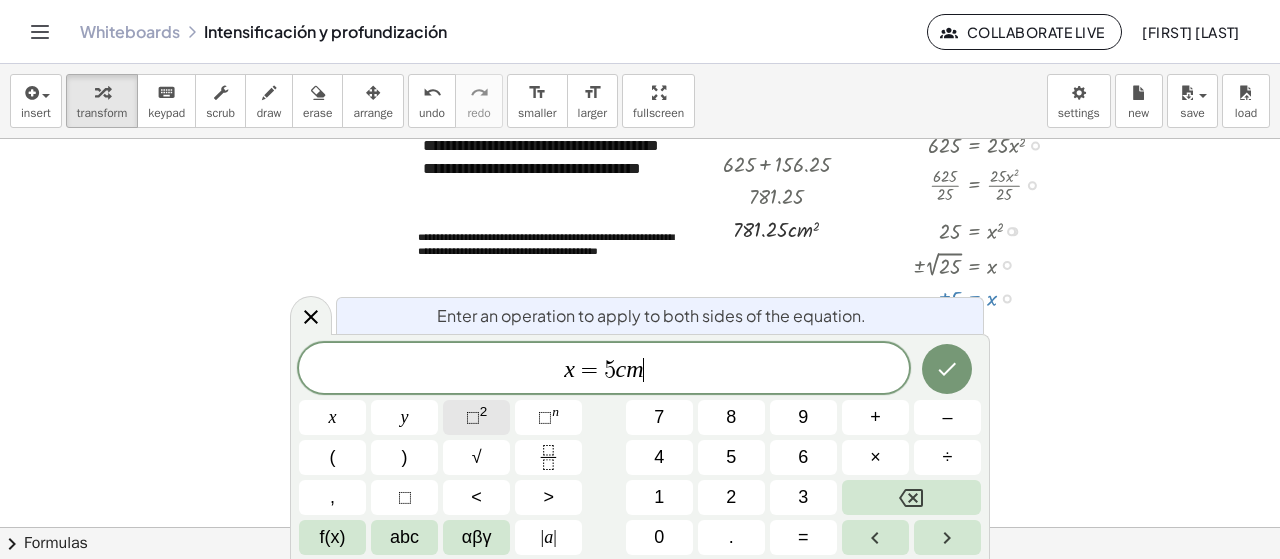 click on "⬚ 2" at bounding box center [476, 417] 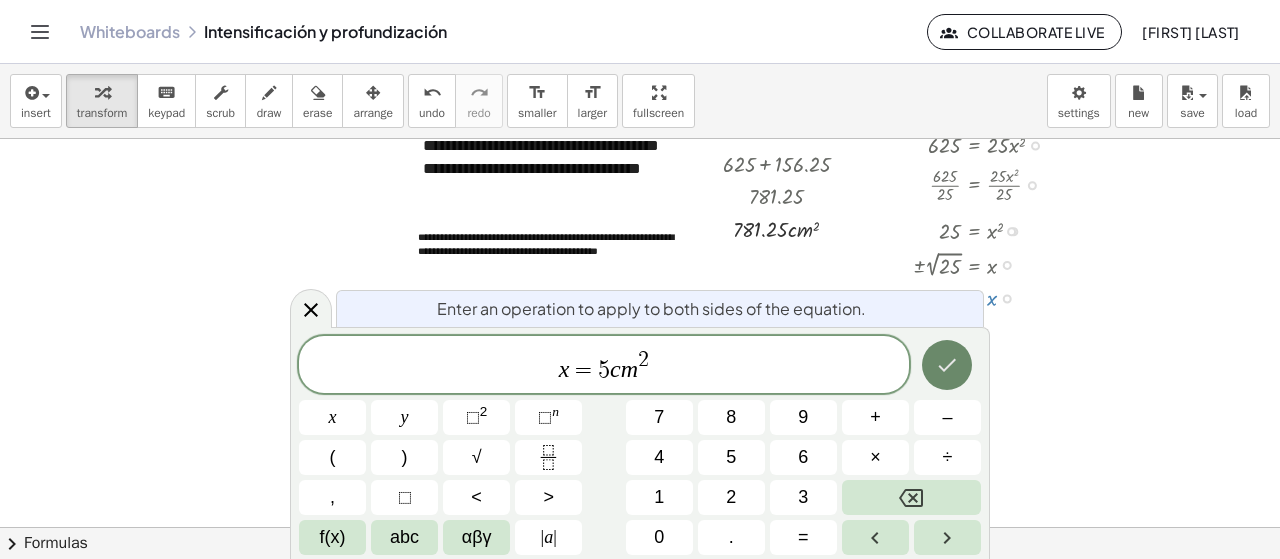 click at bounding box center (947, 365) 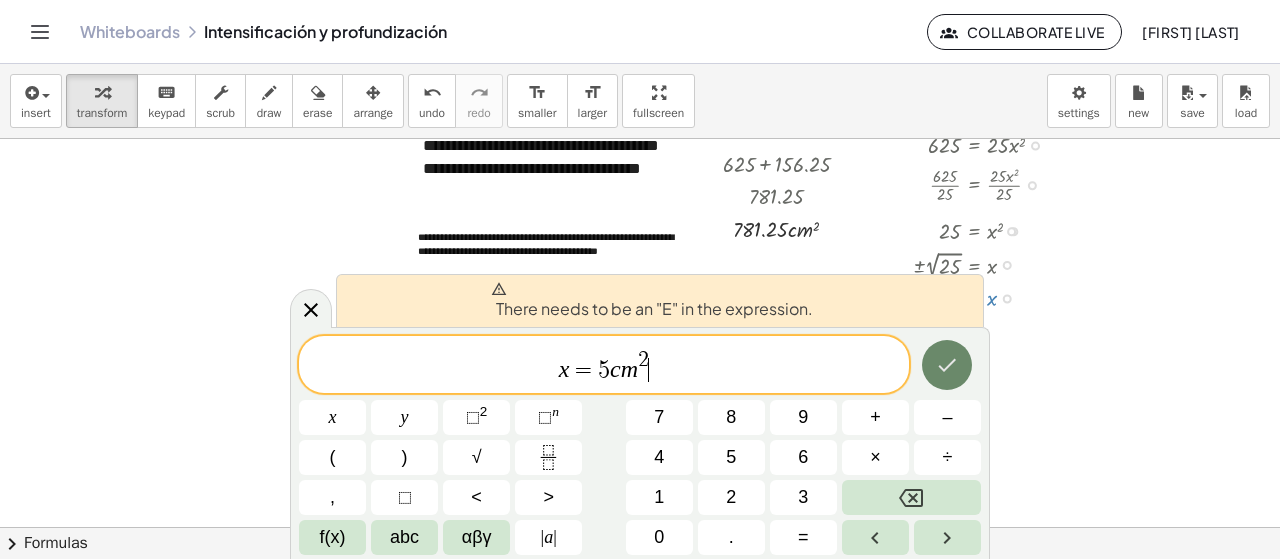 click 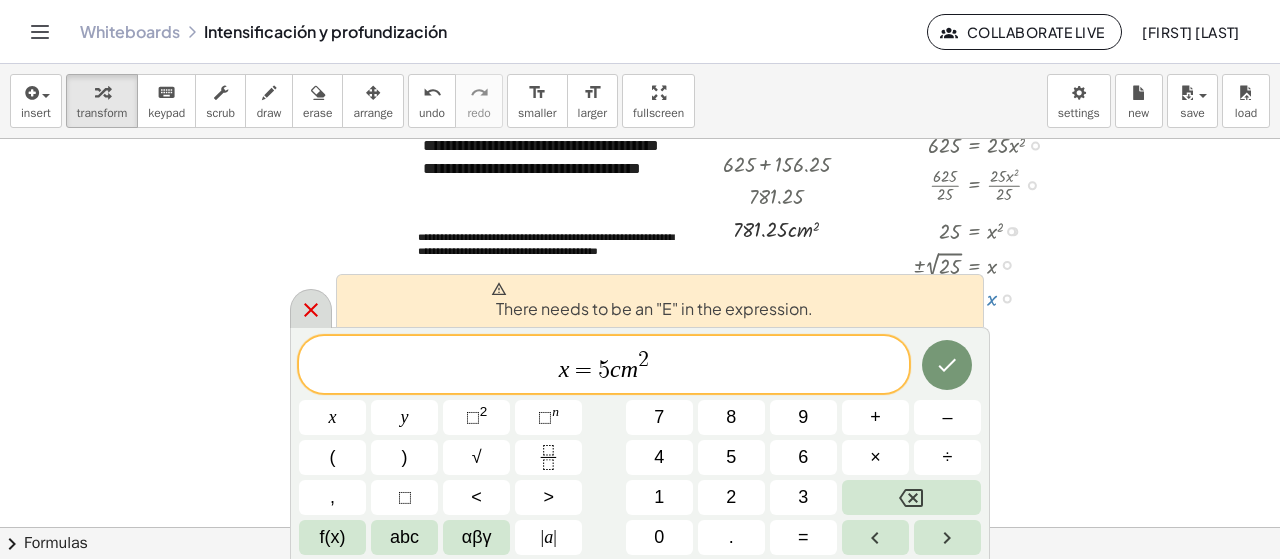 click at bounding box center [311, 308] 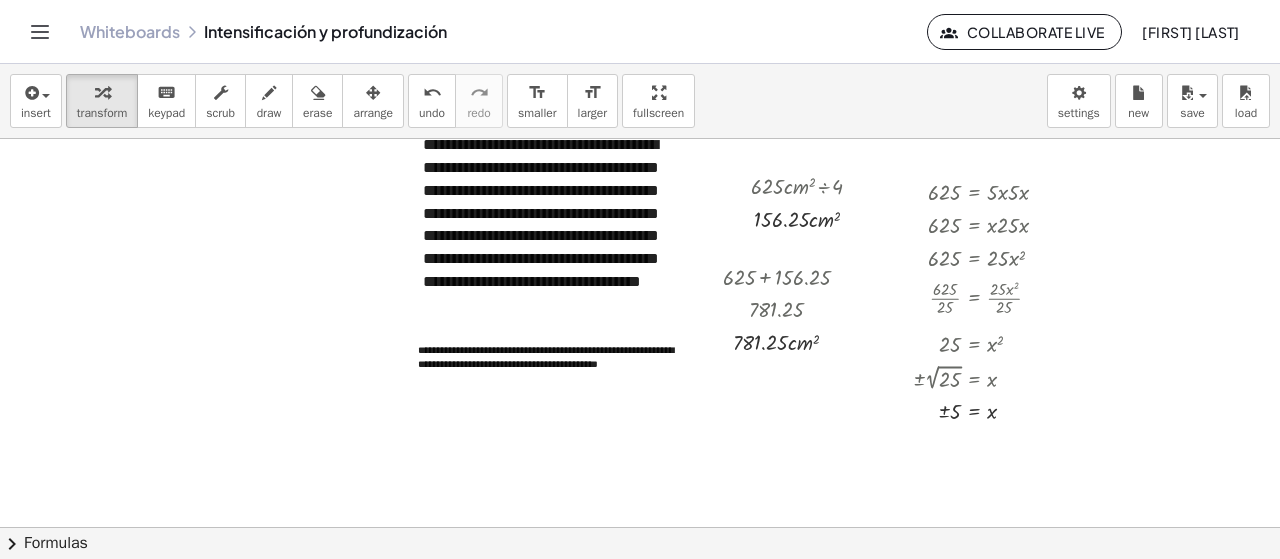 scroll, scrollTop: 1179, scrollLeft: 669, axis: both 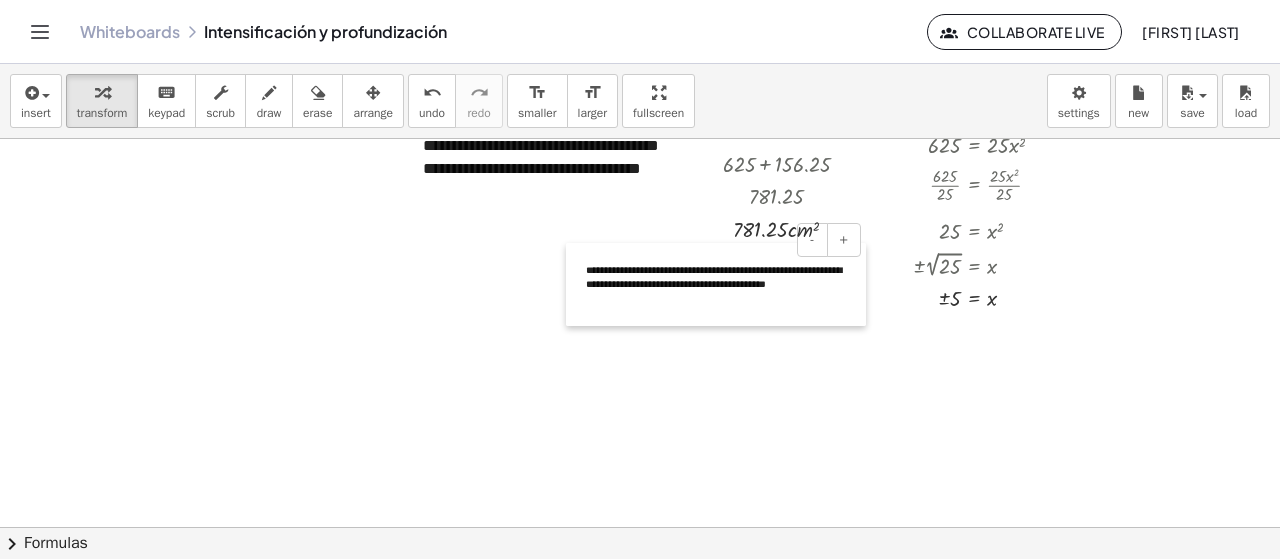 drag, startPoint x: 398, startPoint y: 242, endPoint x: 566, endPoint y: 275, distance: 171.2104 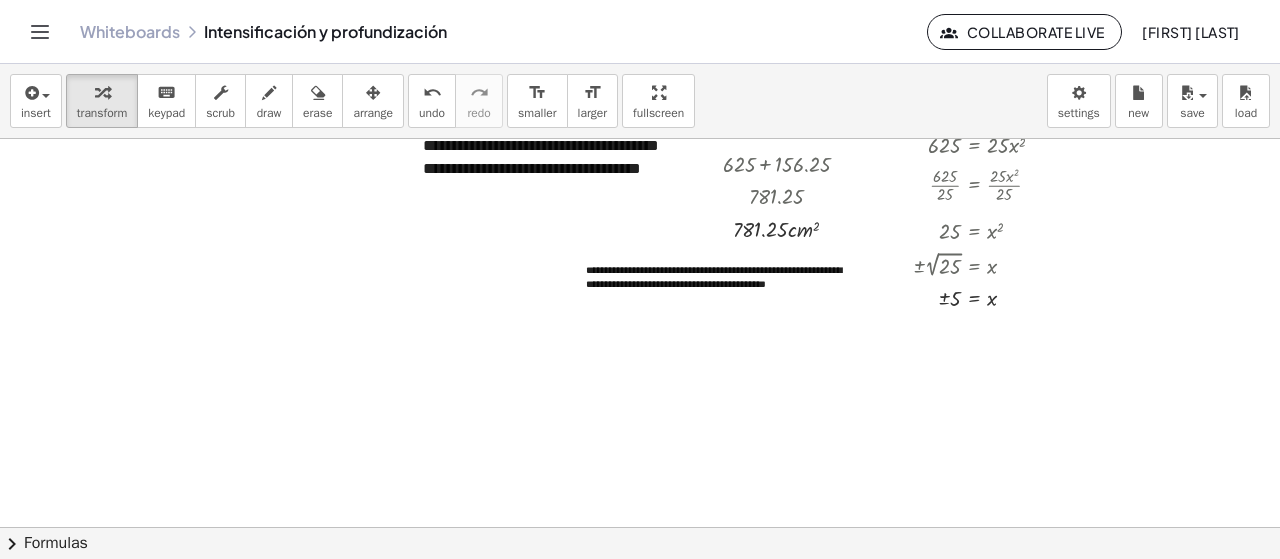 click at bounding box center (313, -70) 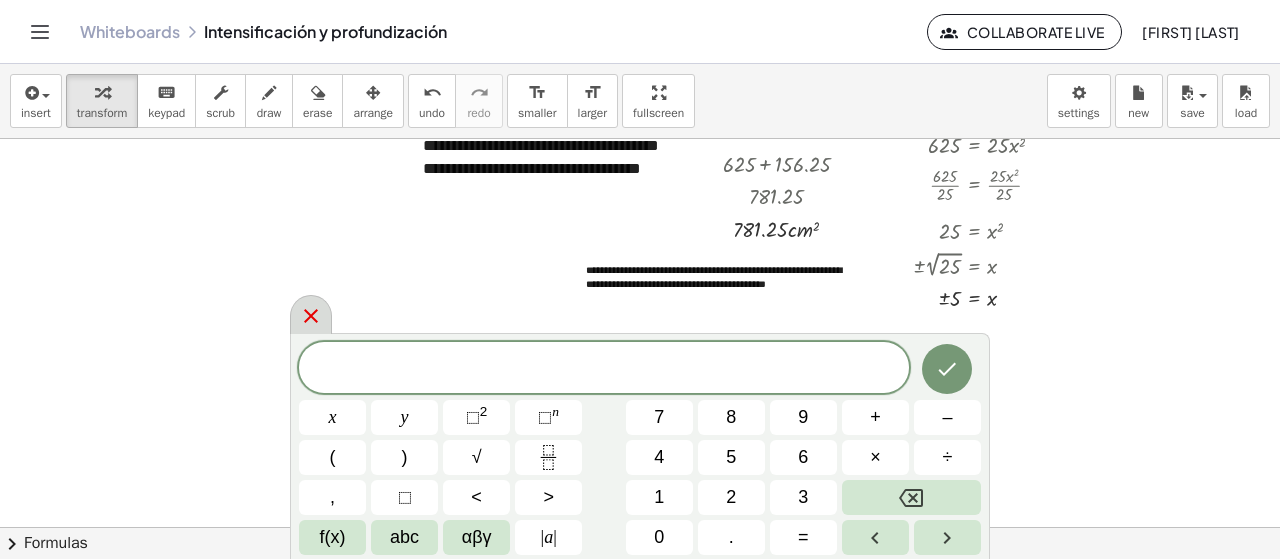 click at bounding box center [311, 314] 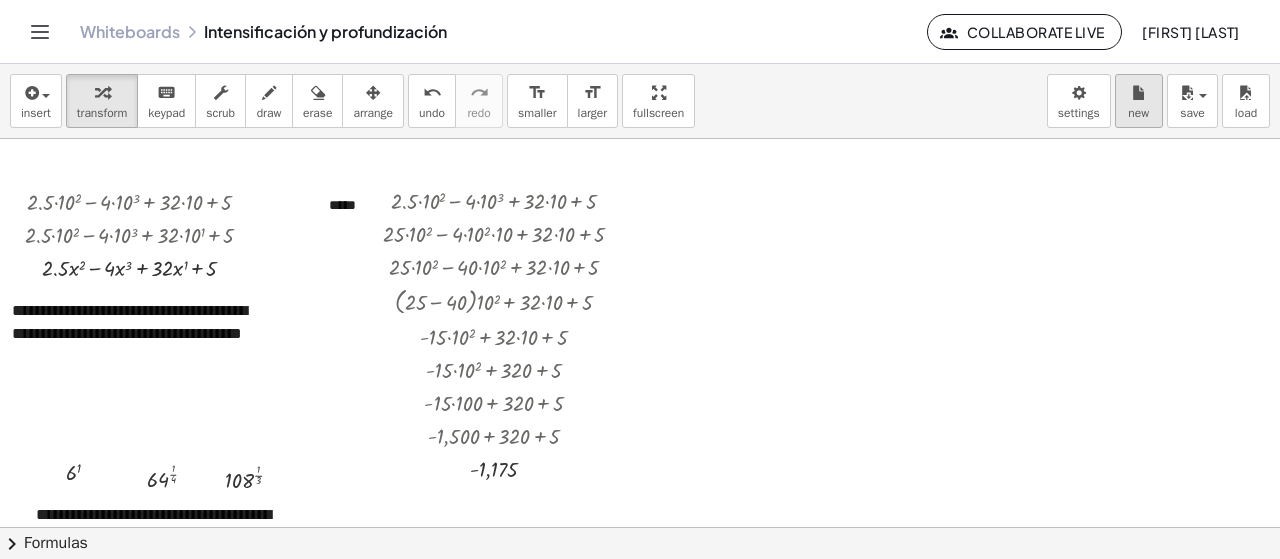 scroll, scrollTop: 0, scrollLeft: 669, axis: horizontal 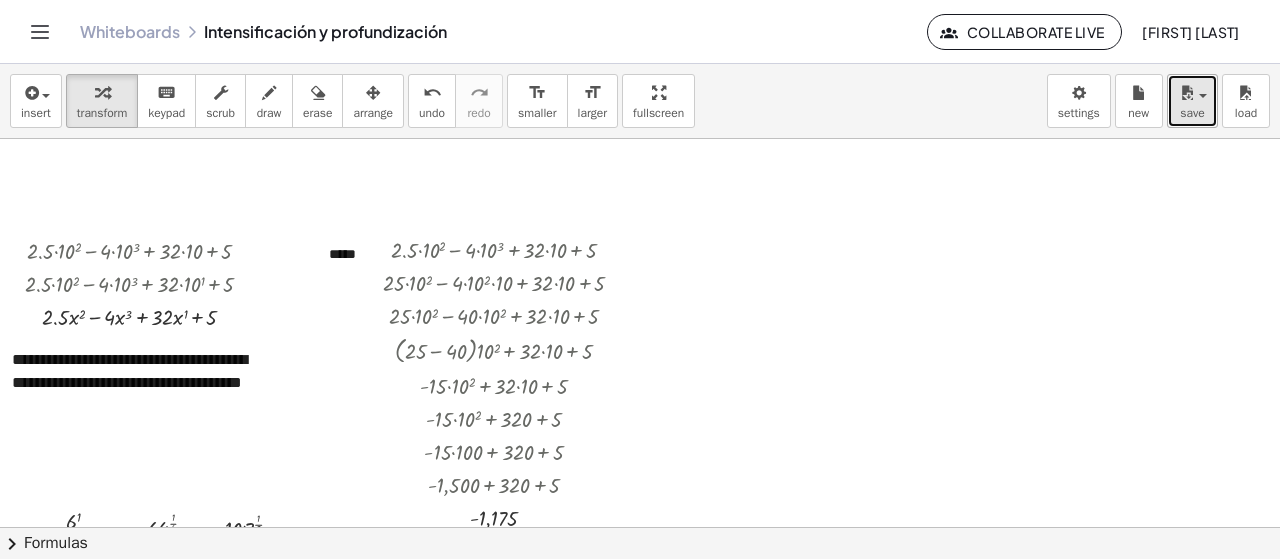 click at bounding box center [1187, 93] 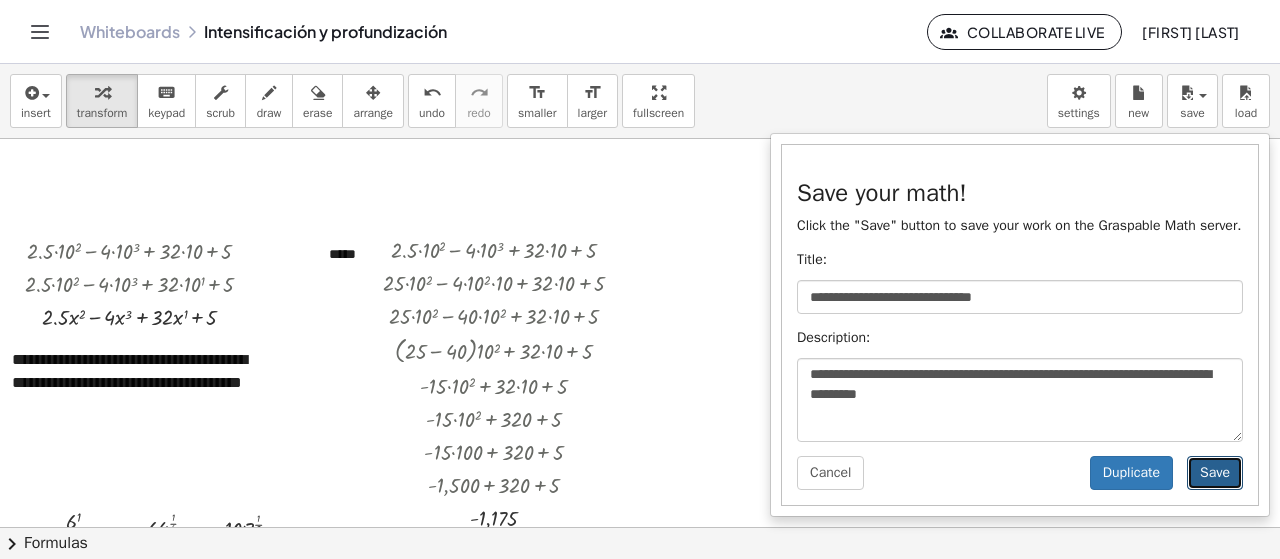 click on "Save" at bounding box center [1215, 473] 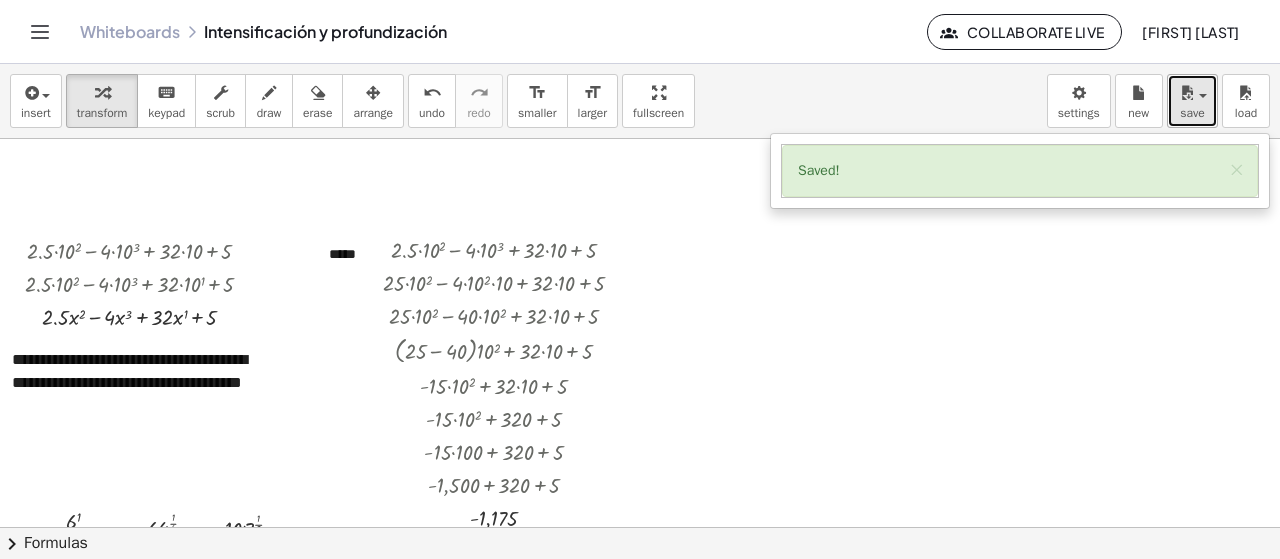 click at bounding box center [1197, 95] 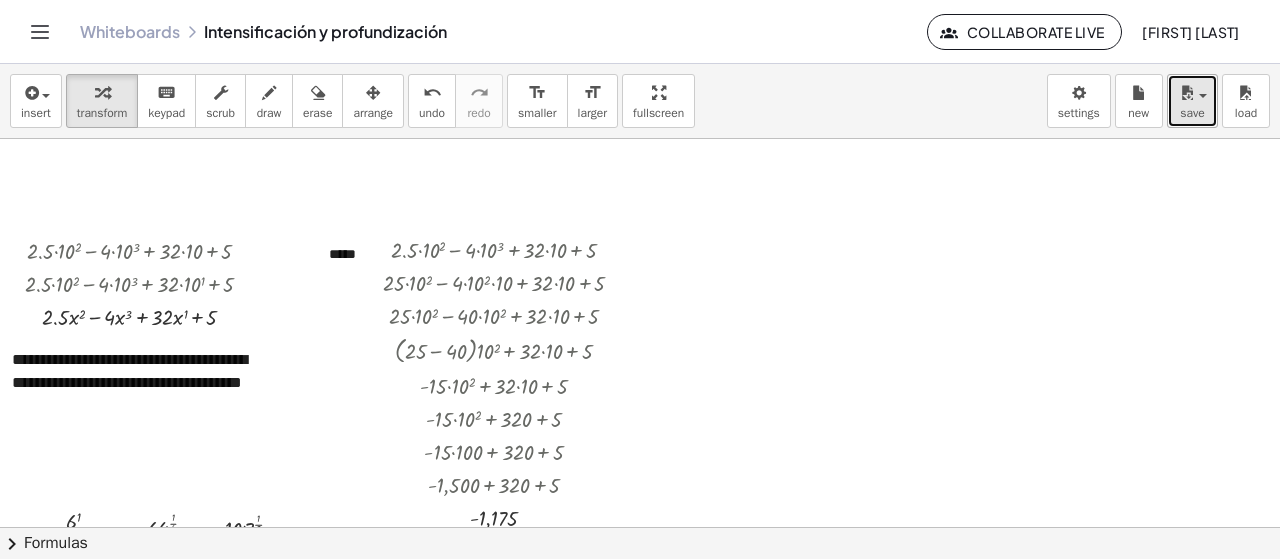 click on "save" at bounding box center (1192, 113) 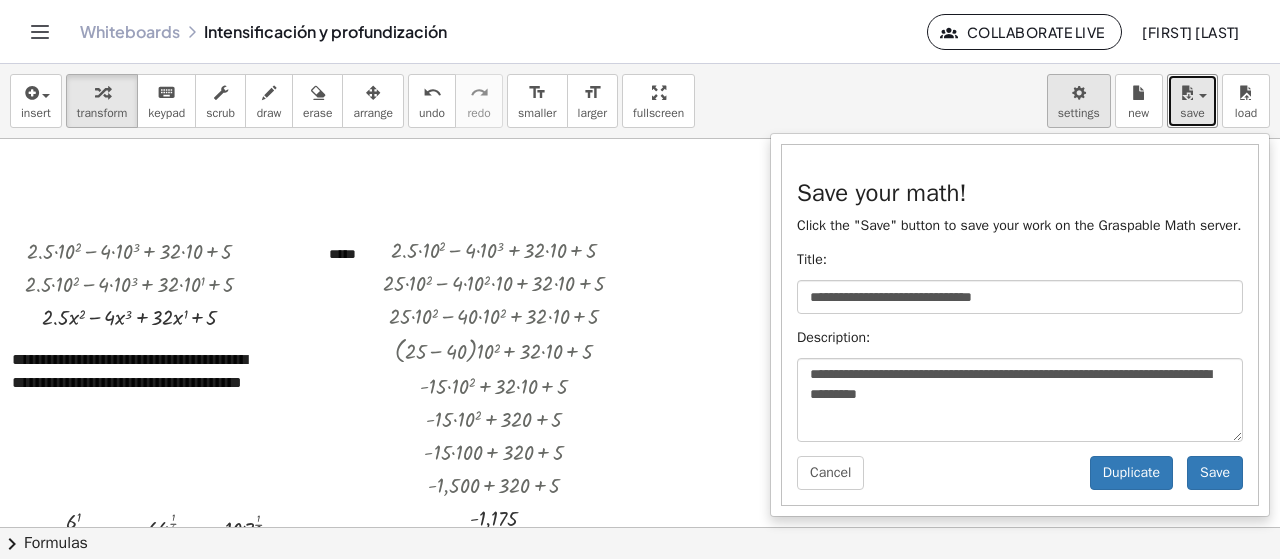 click on "**********" at bounding box center [640, 279] 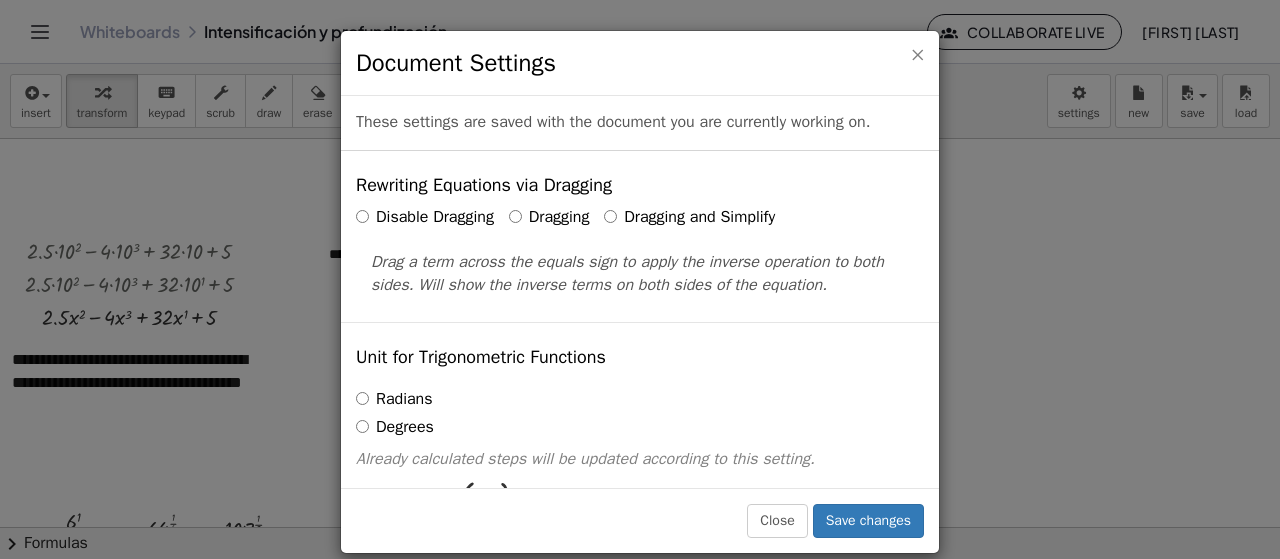 click on "×" at bounding box center [917, 54] 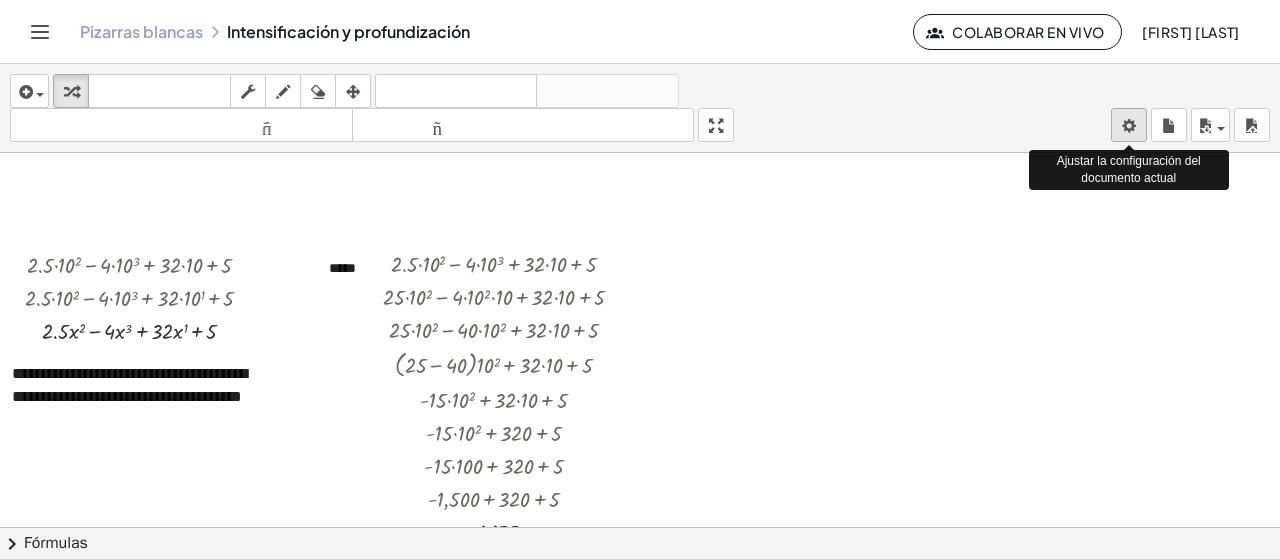 click on "**********" at bounding box center (640, 279) 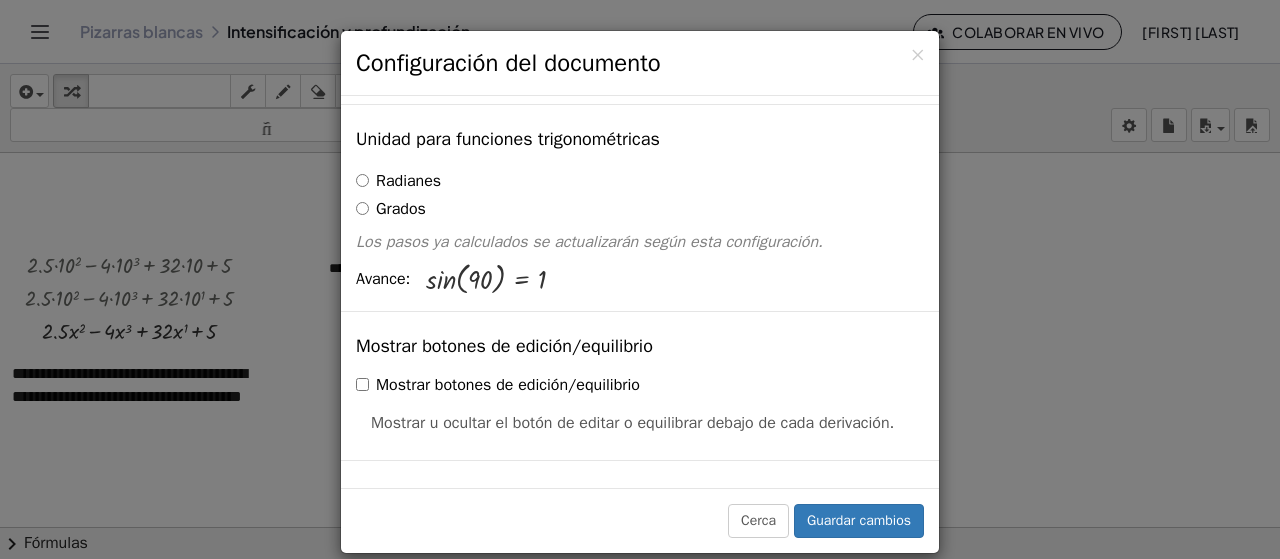 scroll, scrollTop: 300, scrollLeft: 0, axis: vertical 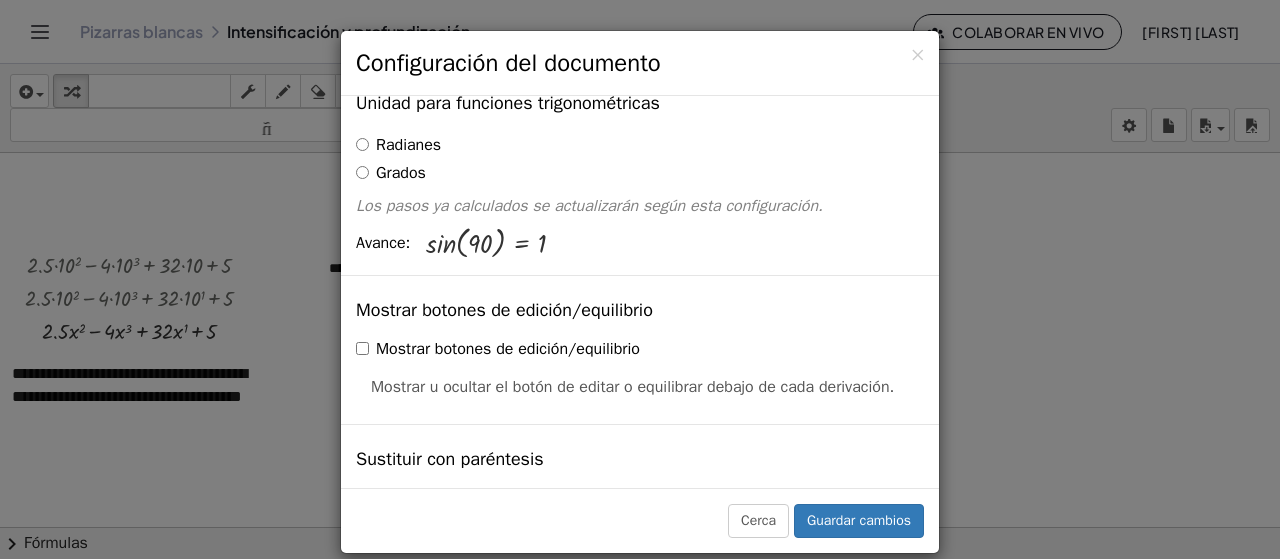 click on "× Configuración del documento Estas configuraciones se guardan con el documento en el que estás trabajando actualmente.
Reescritura de ecuaciones mediante arrastre
Deshabilitar arrastrar
Arrastrando
Arrastrar y simplificar
Arrastre un término sobre el signo igual para aplicar la operación inversa a ambos lados. Se mostrarán los términos inversos en ambos lados de la ecuación.
Unidad para funciones trigonométricas
Radianes
Grados
Los pasos ya calculados se actualizarán según esta configuración.
Avance:
sin ( , 90 ) = 1
Mostrar botones de edición/equilibrio
Mostrar botones de edición/equilibrio
Sustituir con paréntesis   + a" at bounding box center [640, 279] 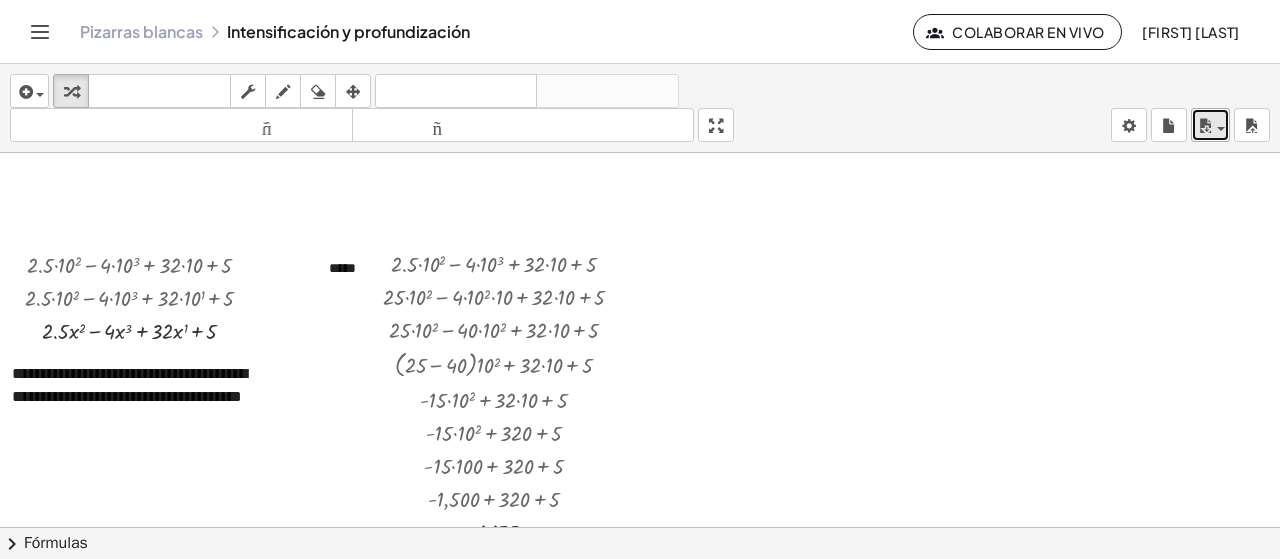 click on "ahorrar" at bounding box center [1210, 125] 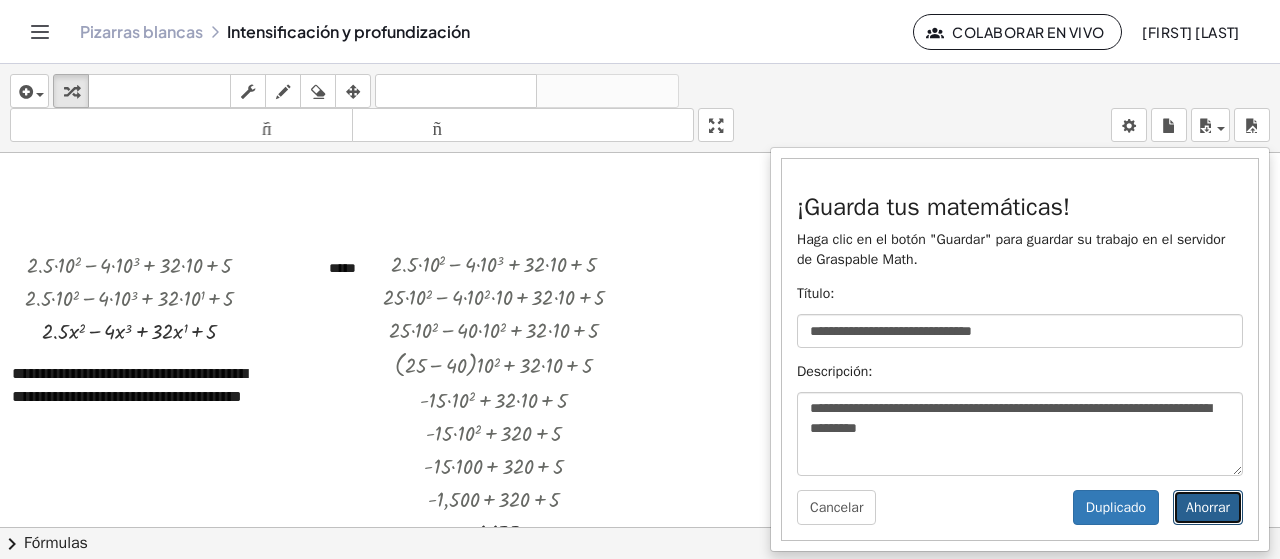 click on "Ahorrar" at bounding box center (1208, 507) 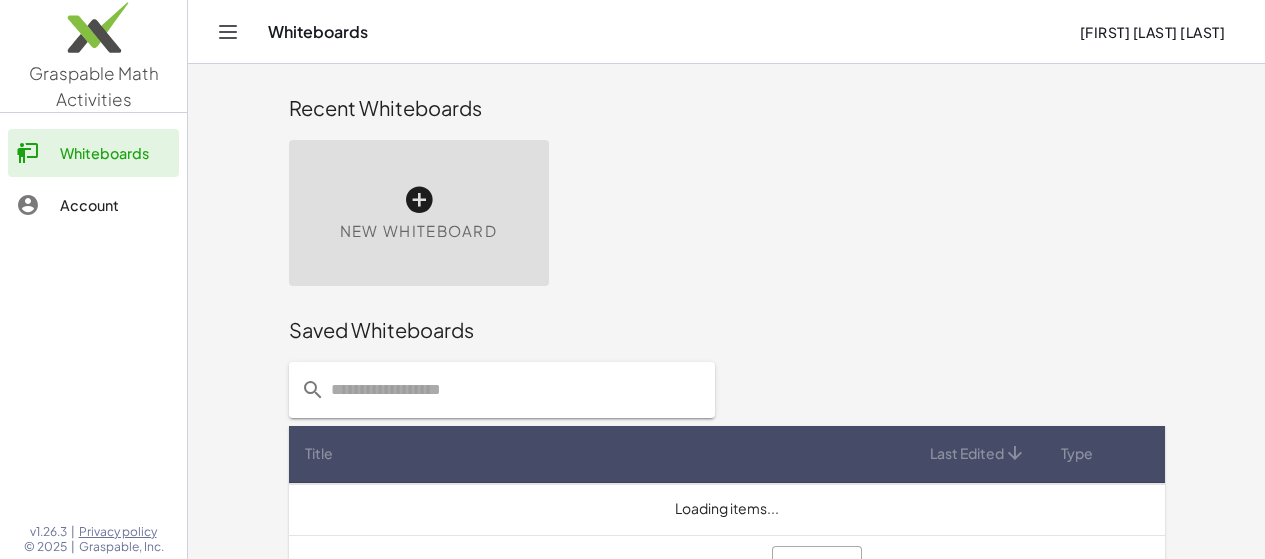 scroll, scrollTop: 0, scrollLeft: 0, axis: both 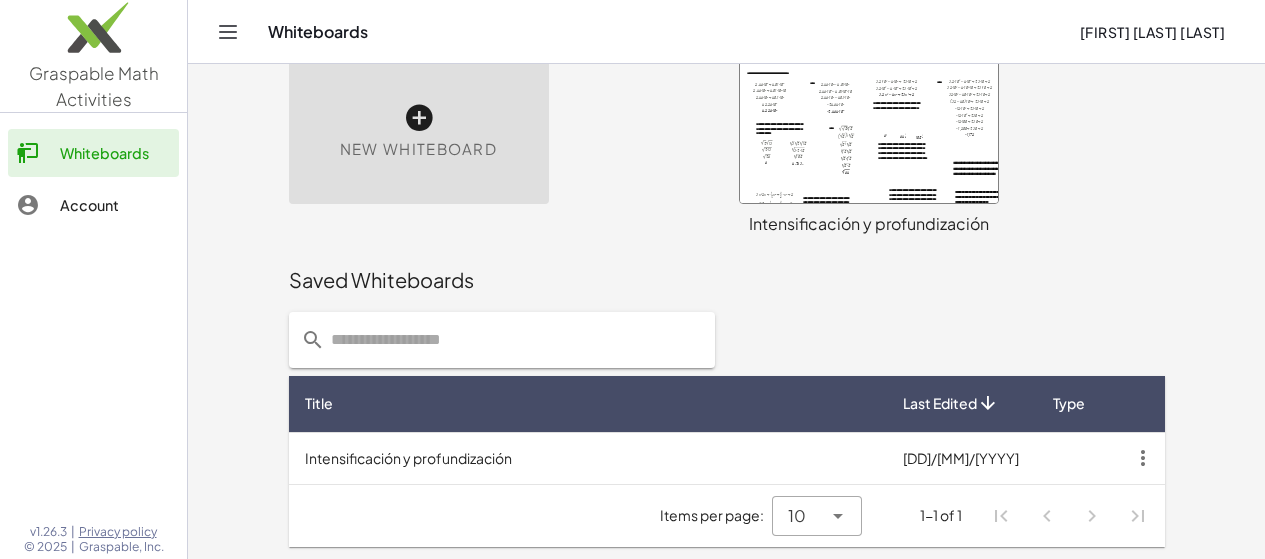 click 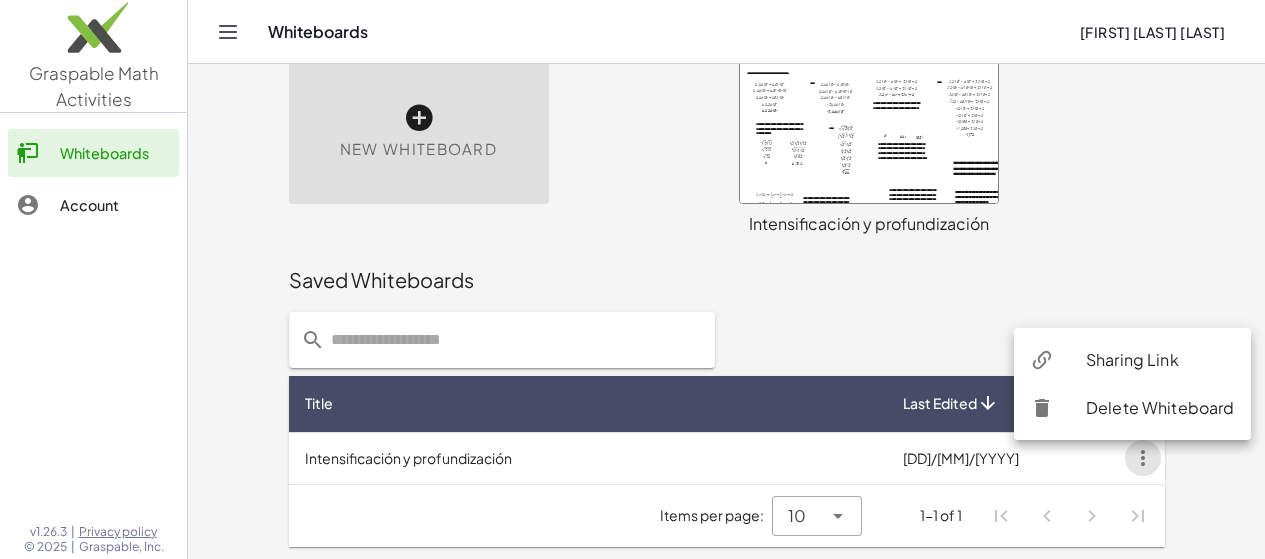 click on "Sharing Link" 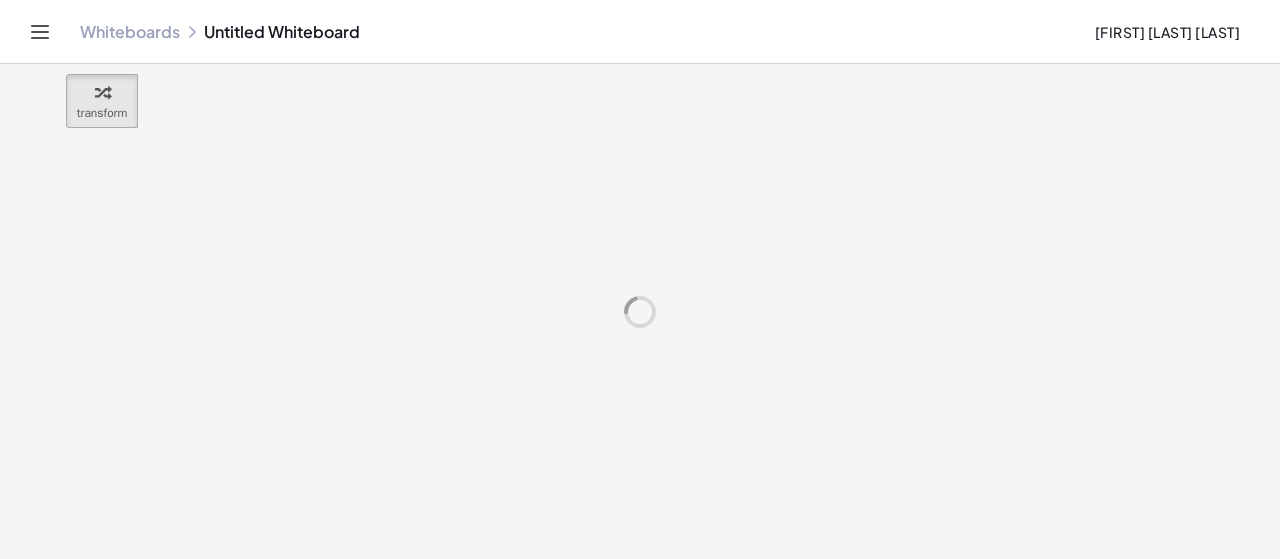 scroll, scrollTop: 0, scrollLeft: 0, axis: both 